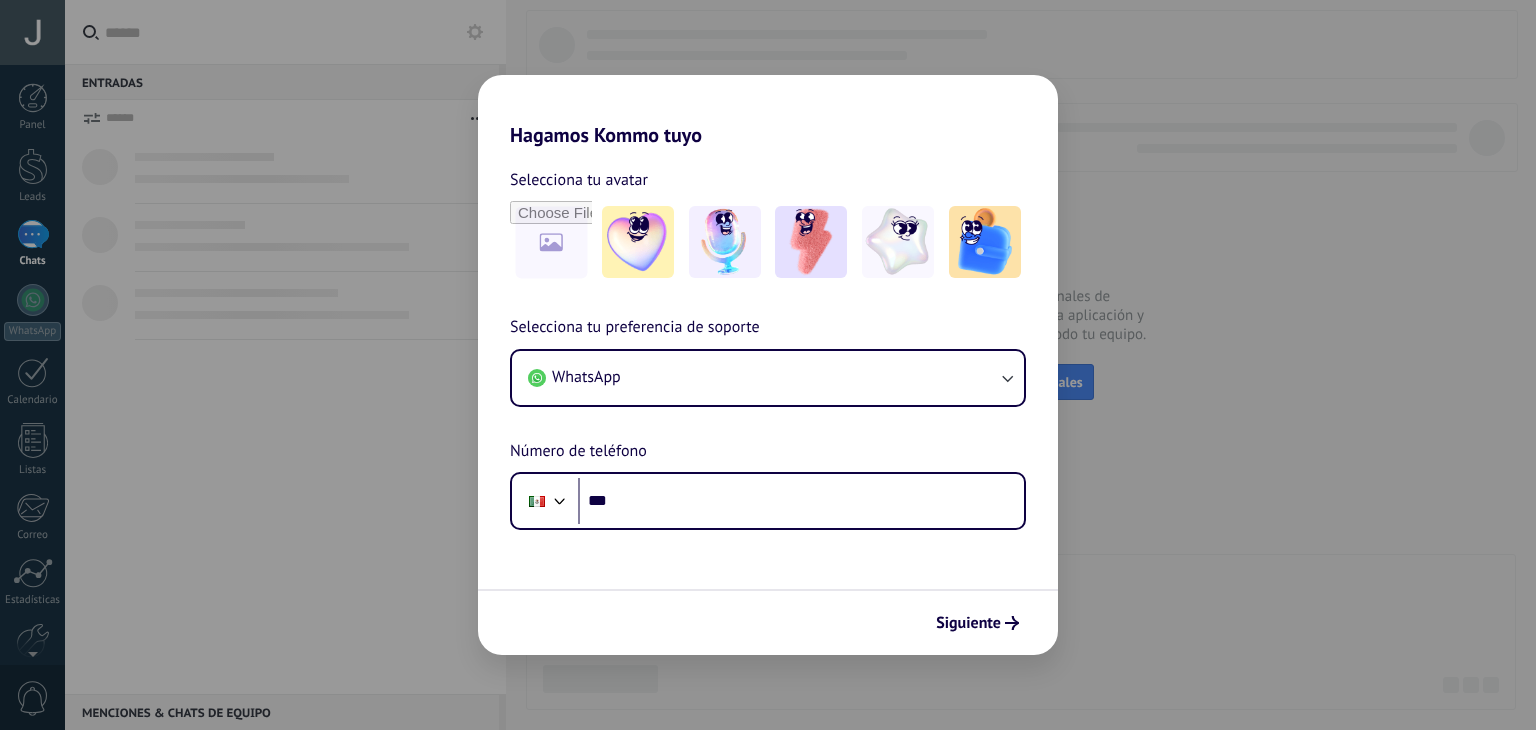 scroll, scrollTop: 0, scrollLeft: 0, axis: both 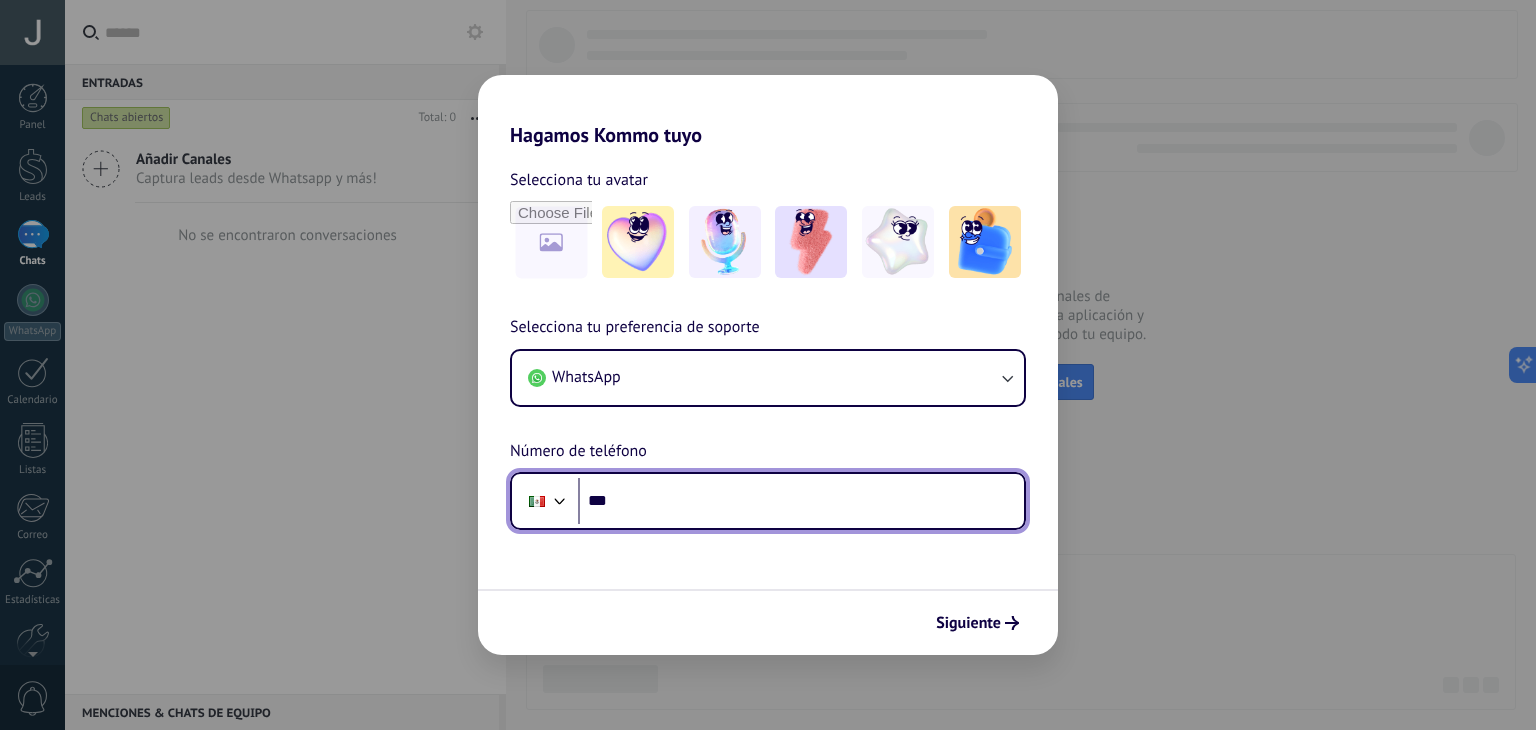 click on "***" at bounding box center (801, 501) 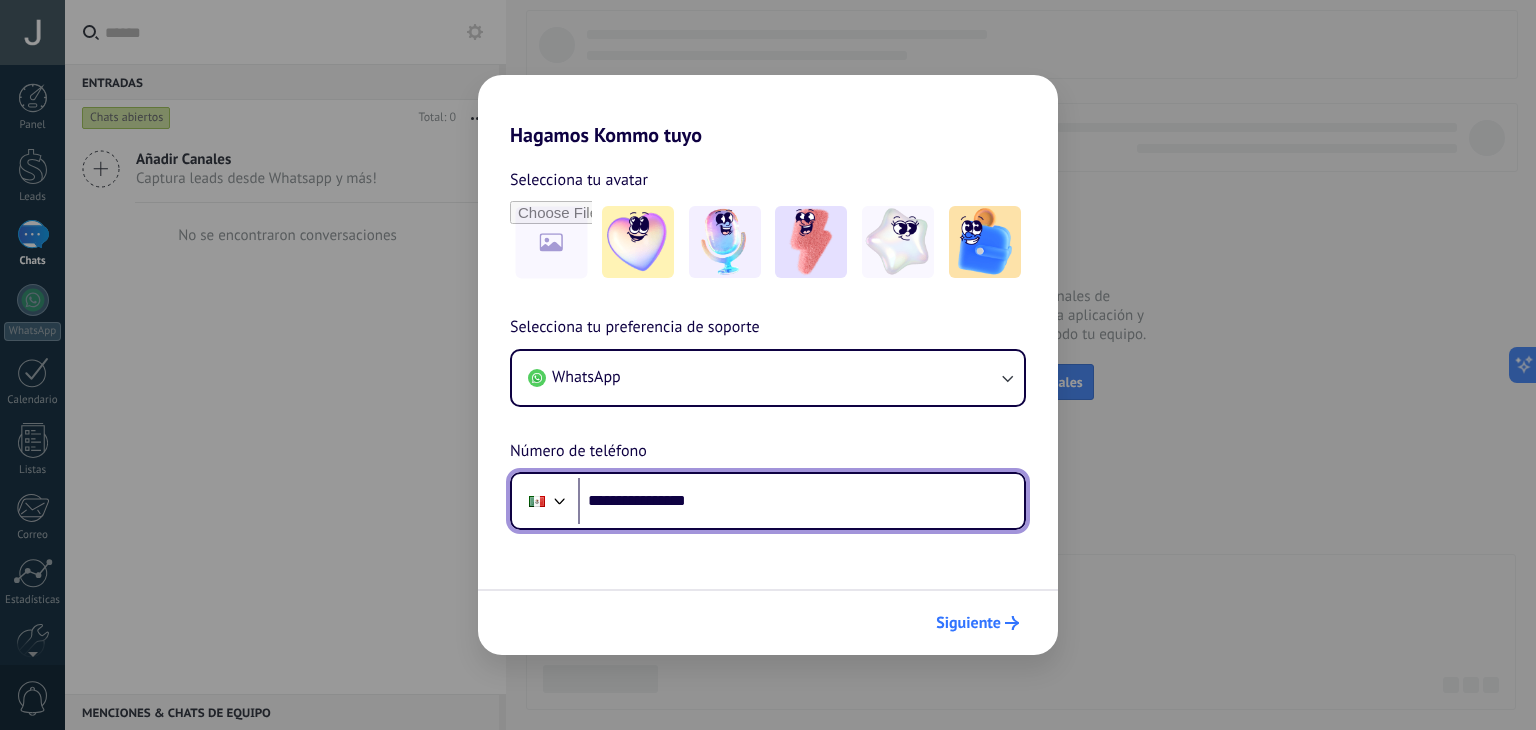 type on "**********" 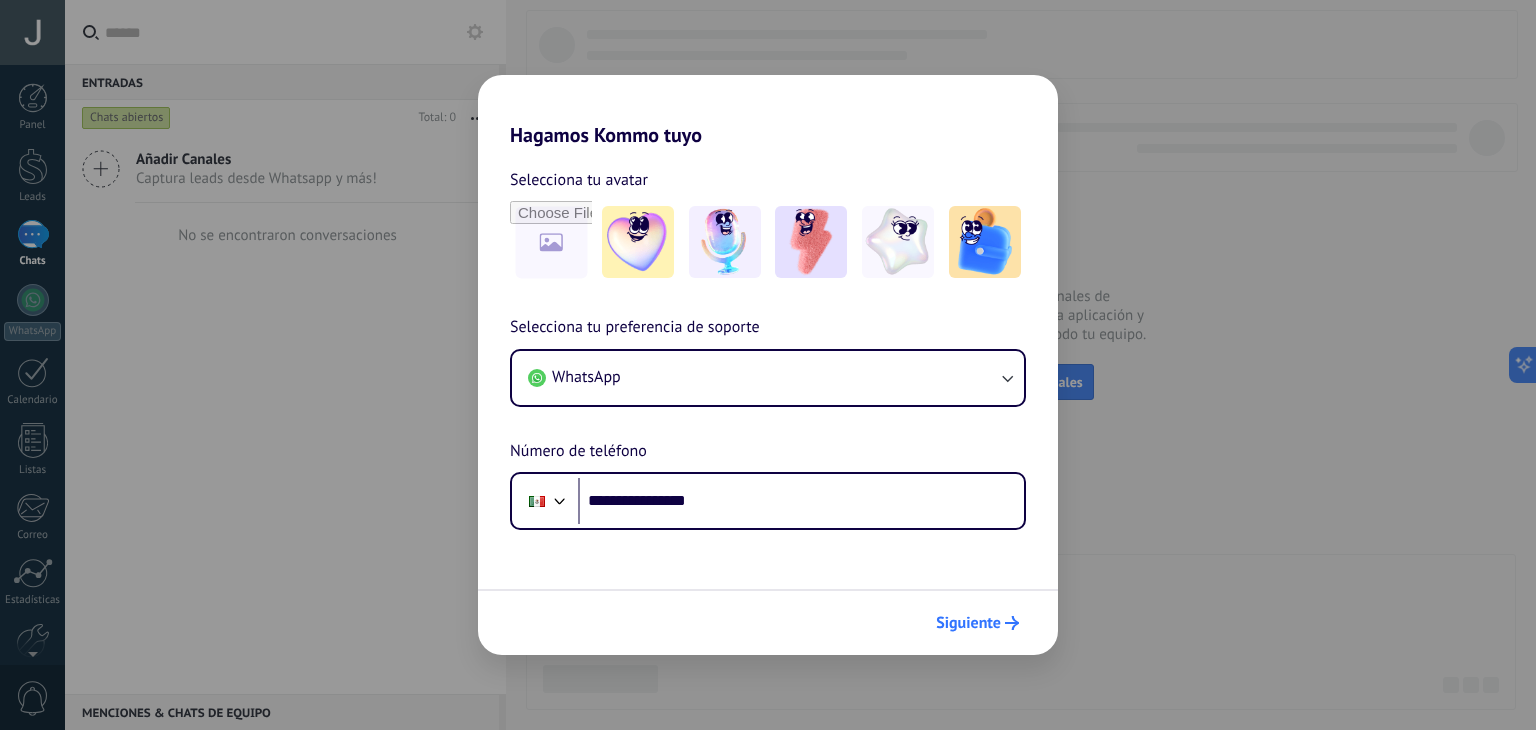 click on "Siguiente" at bounding box center (968, 623) 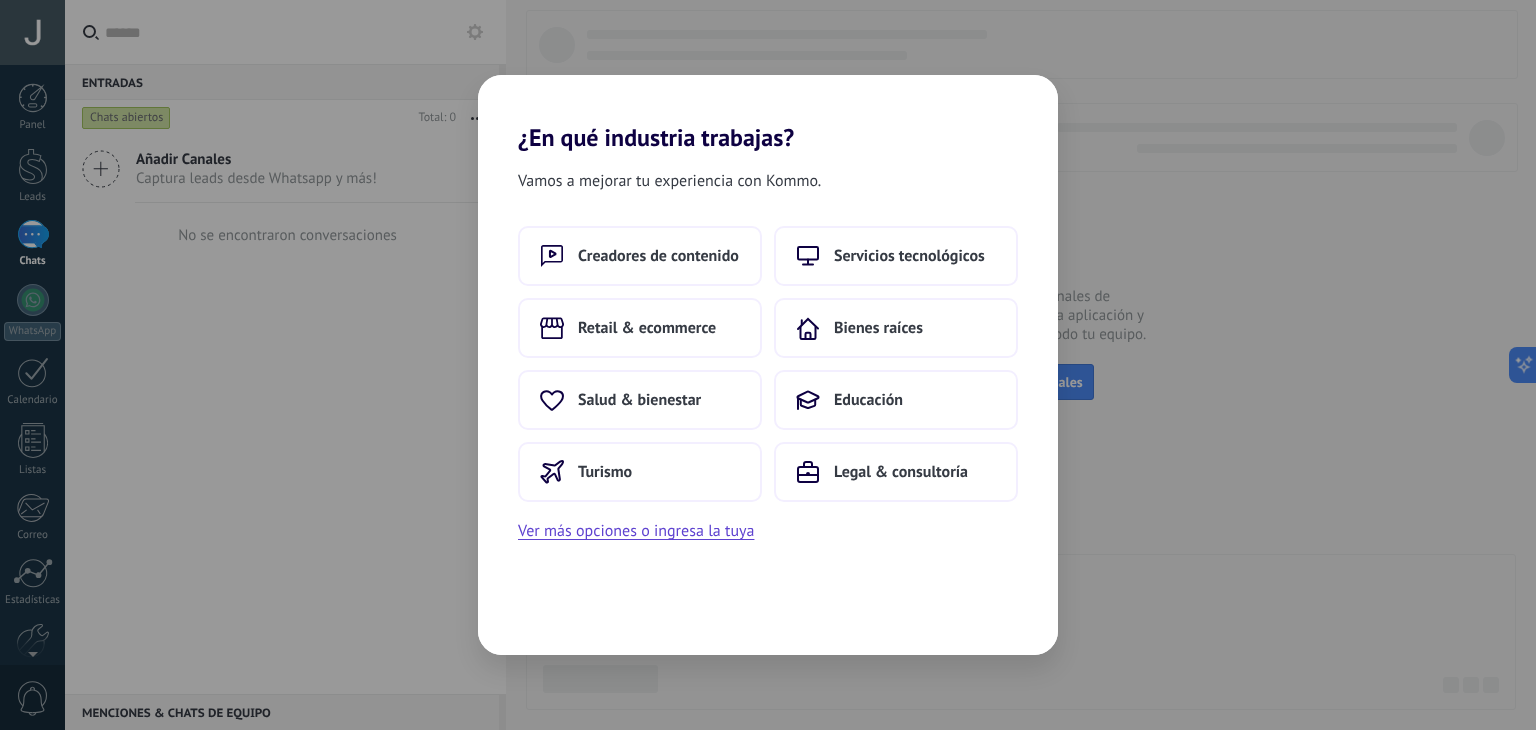 scroll, scrollTop: 0, scrollLeft: 0, axis: both 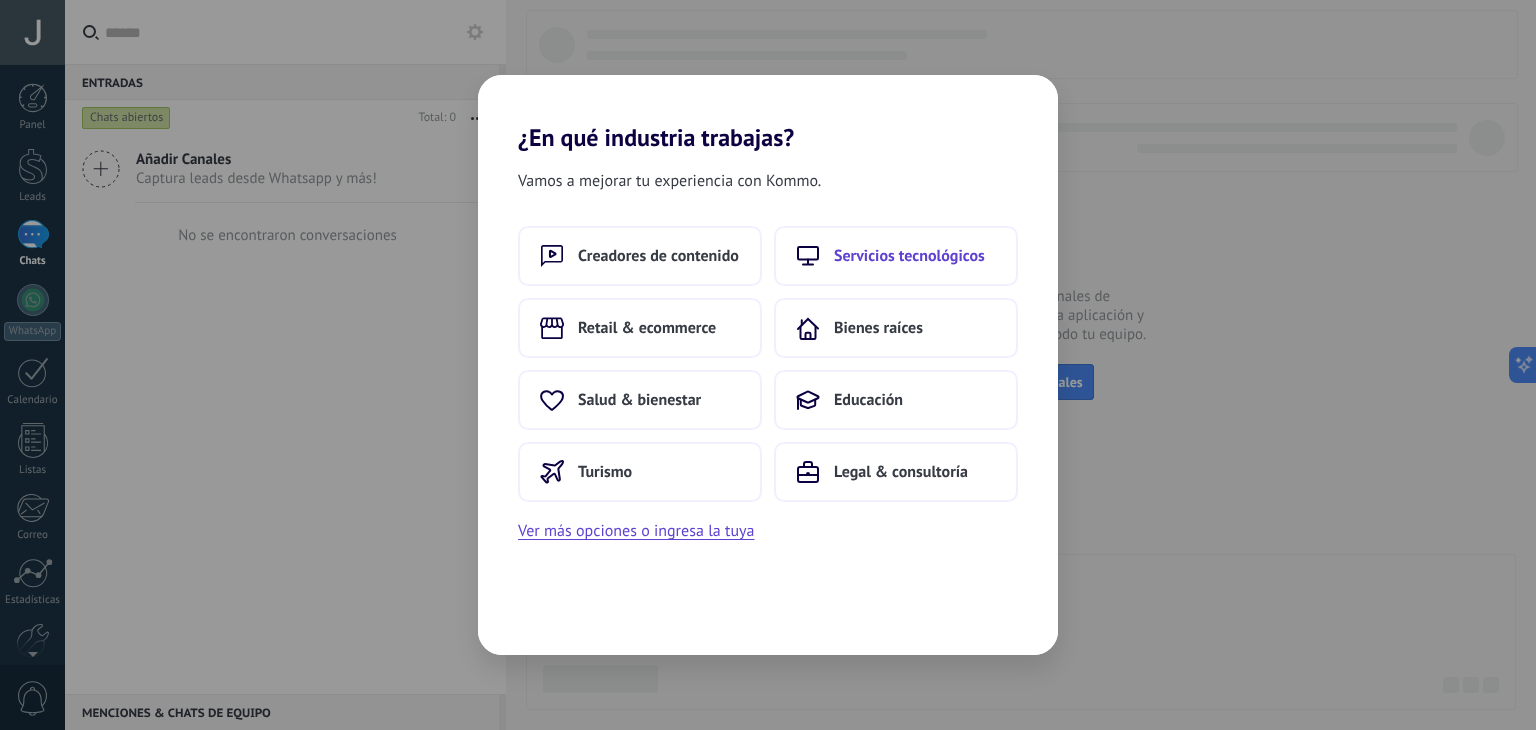 click on "Servicios tecnológicos" at bounding box center (909, 256) 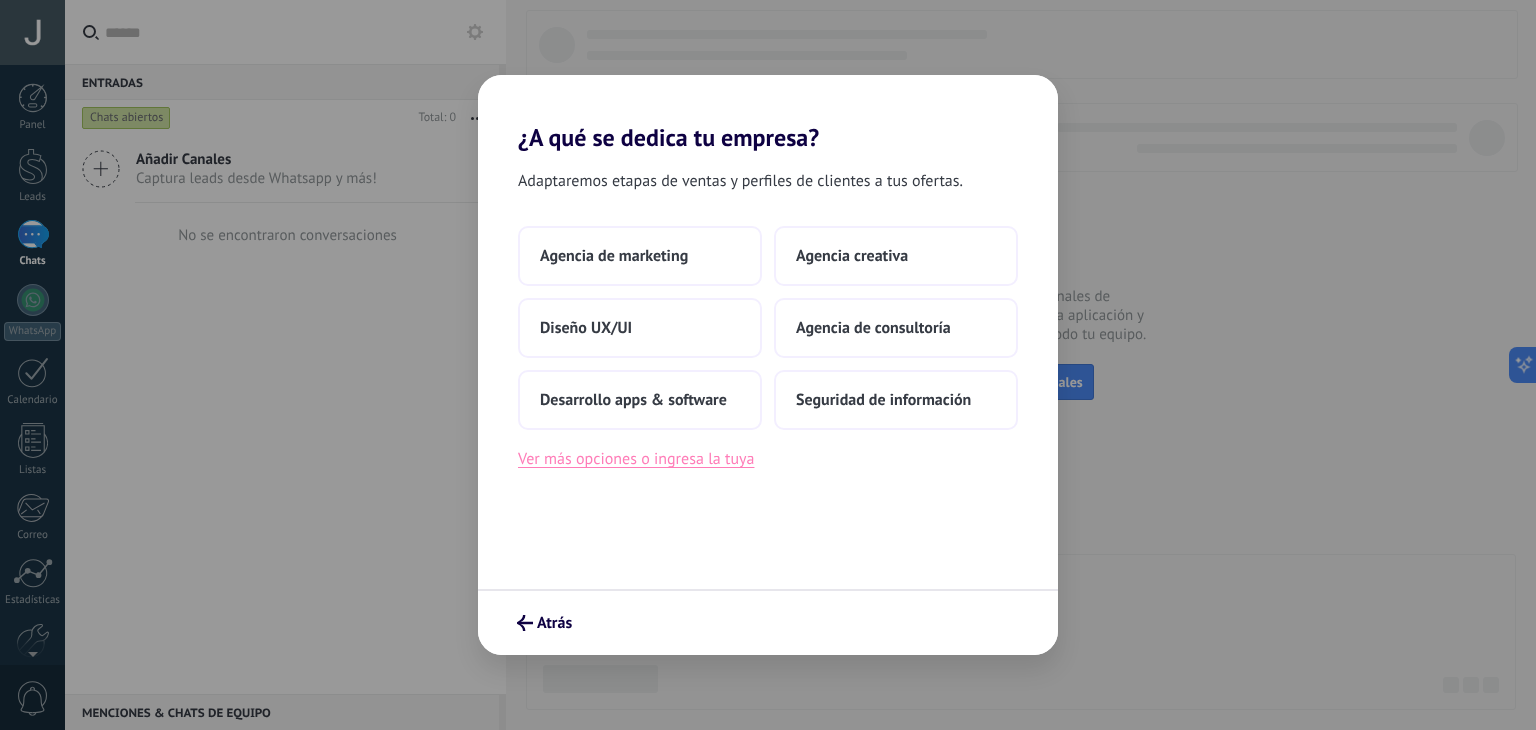 click on "Ver más opciones o ingresa la tuya" at bounding box center [636, 459] 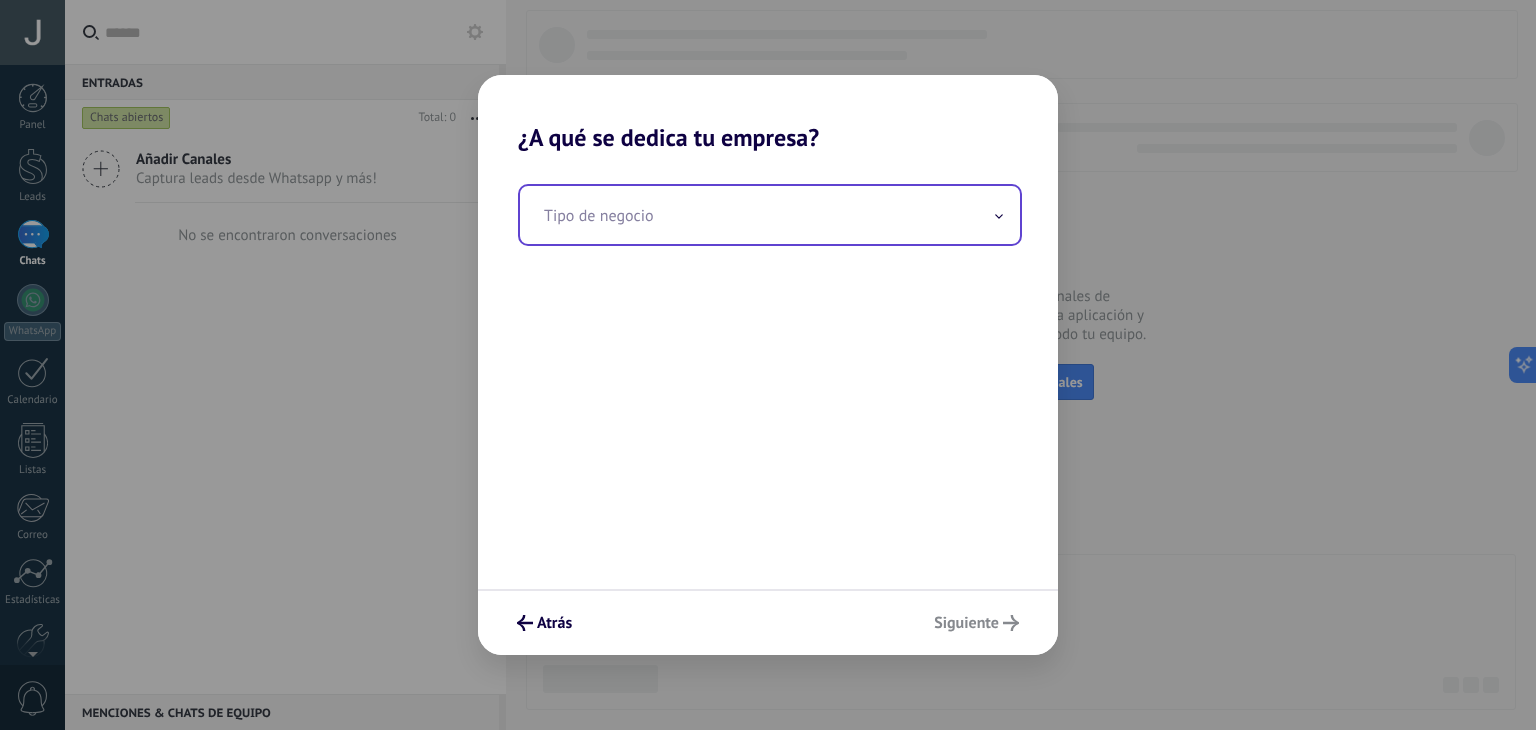 click at bounding box center [770, 215] 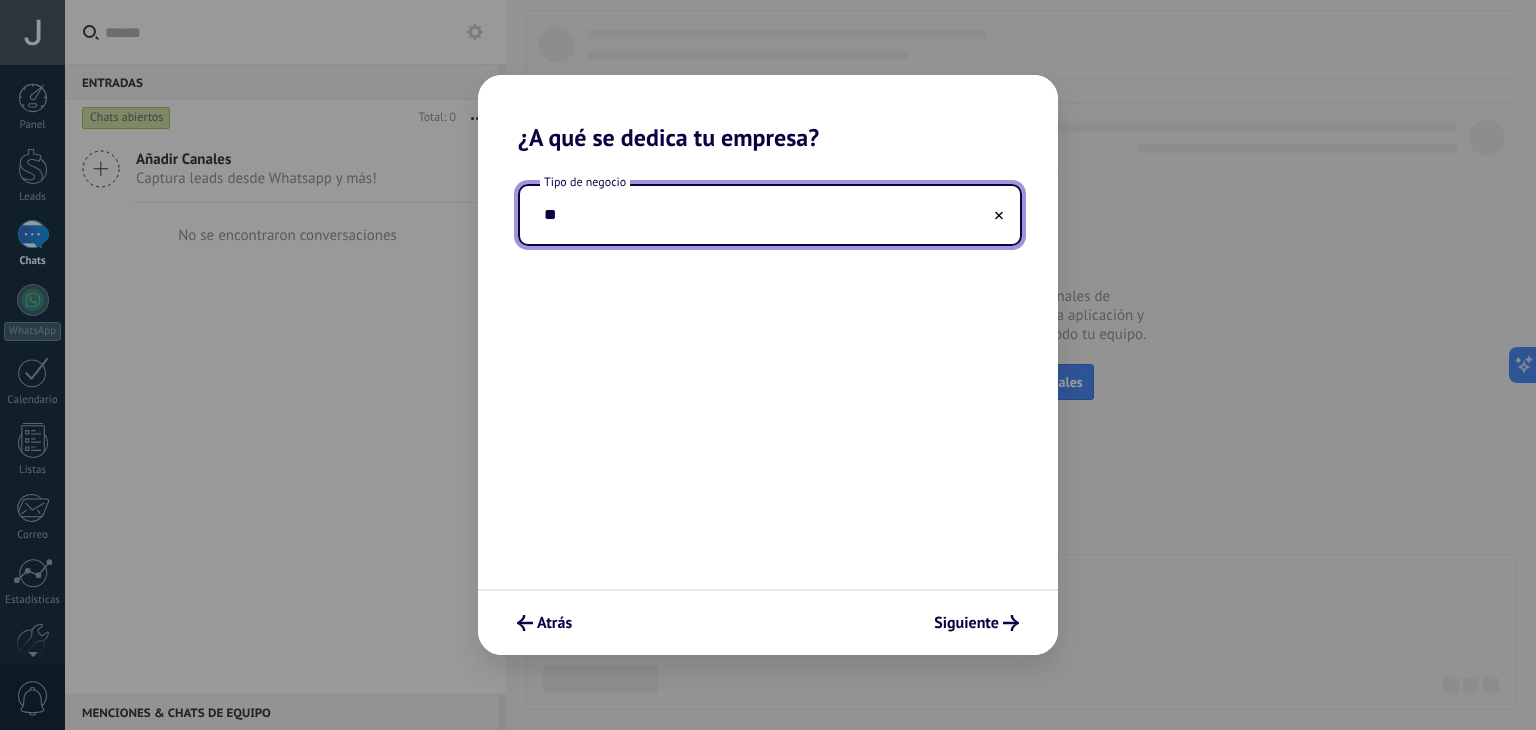 type on "*" 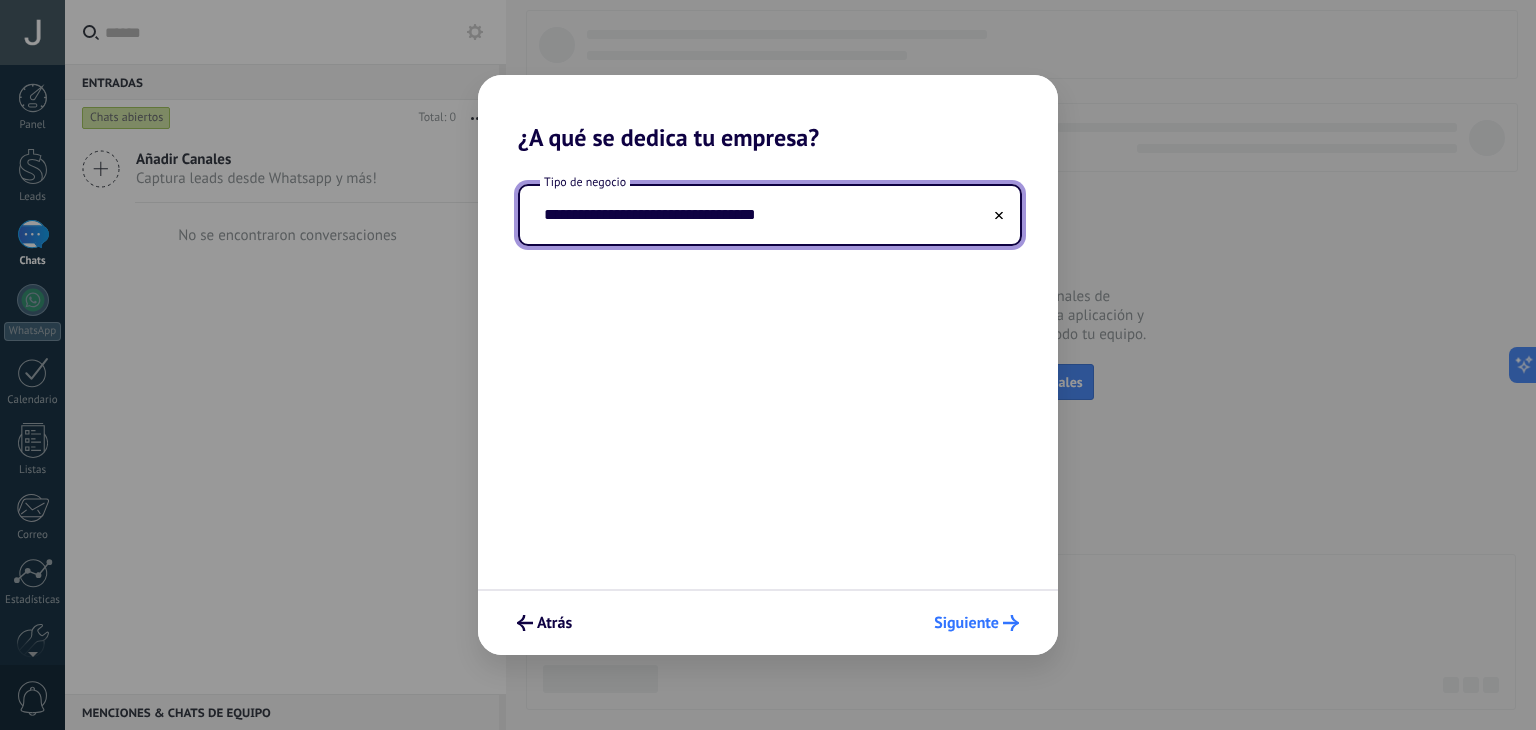 type on "**********" 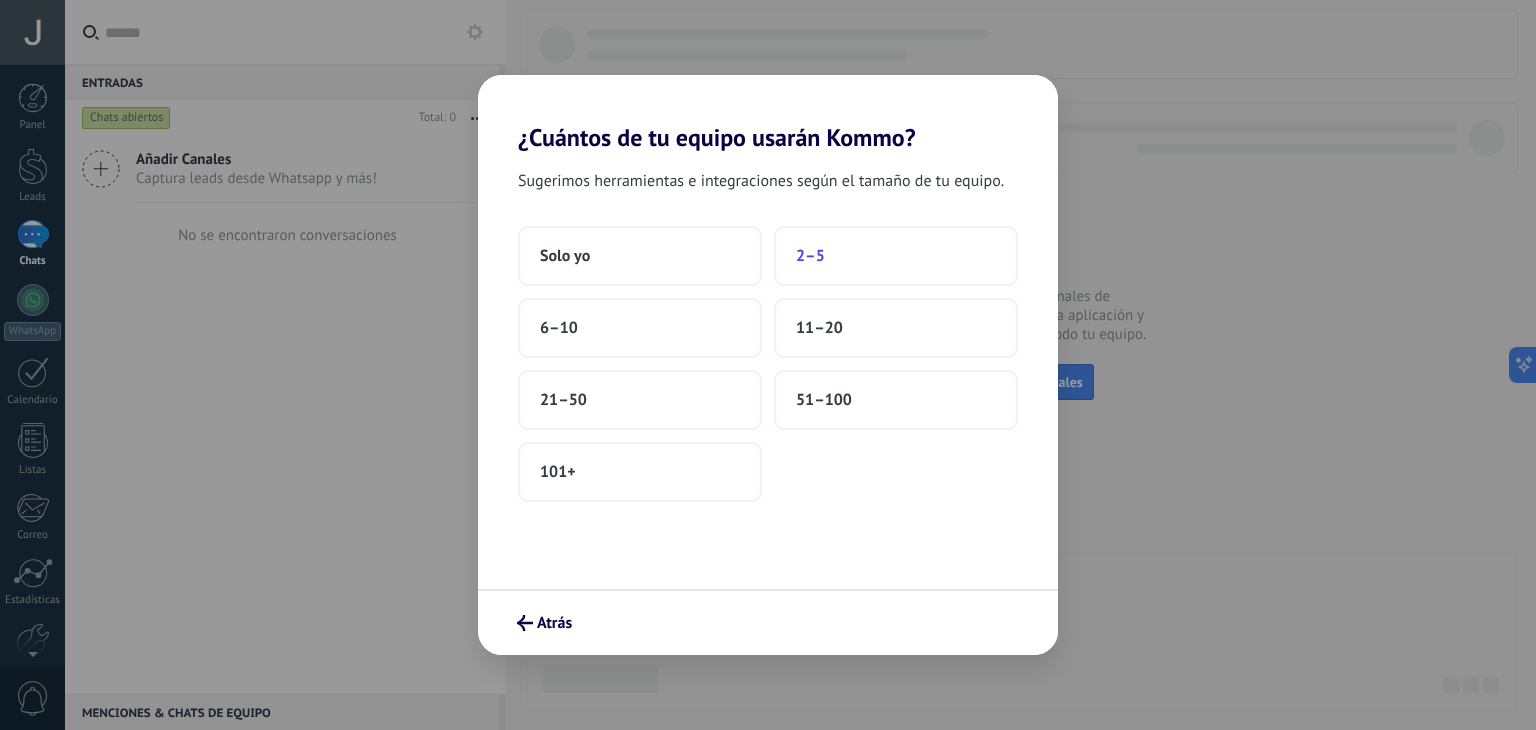 click on "2–5" at bounding box center [896, 256] 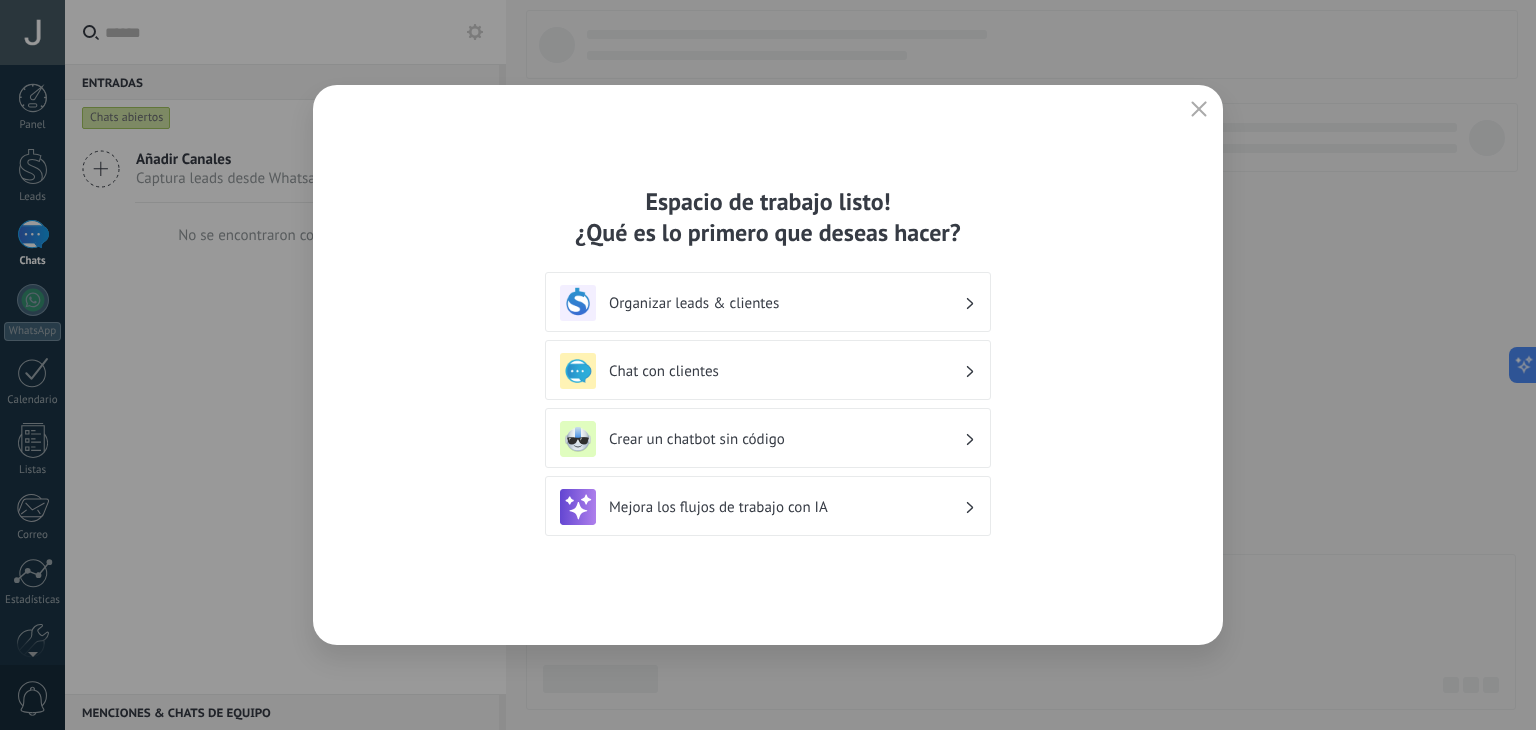 click on "Organizar leads & clientes" at bounding box center [786, 303] 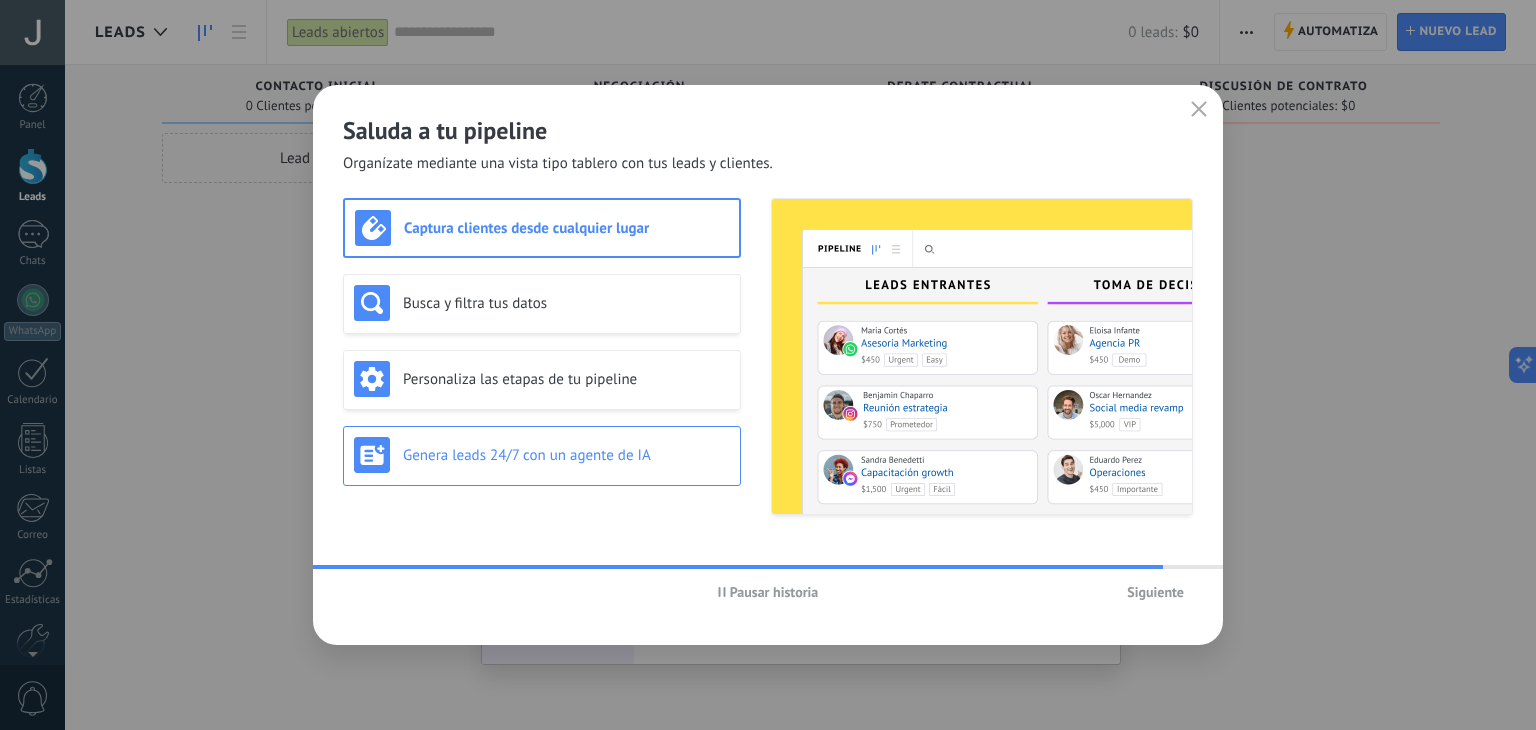 click on "Genera leads 24/7 con un agente de IA" at bounding box center [566, 455] 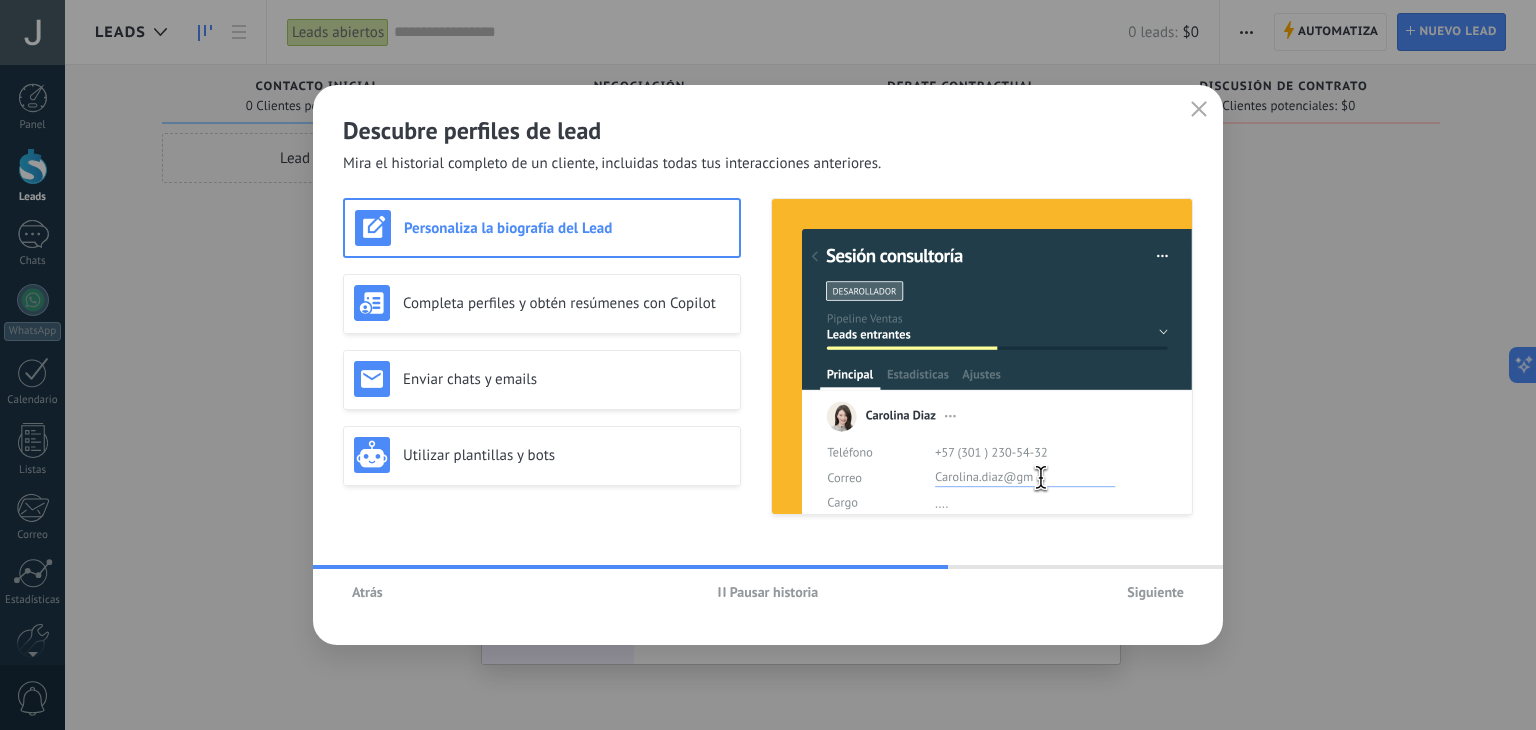 click on "Siguiente" at bounding box center [1155, 592] 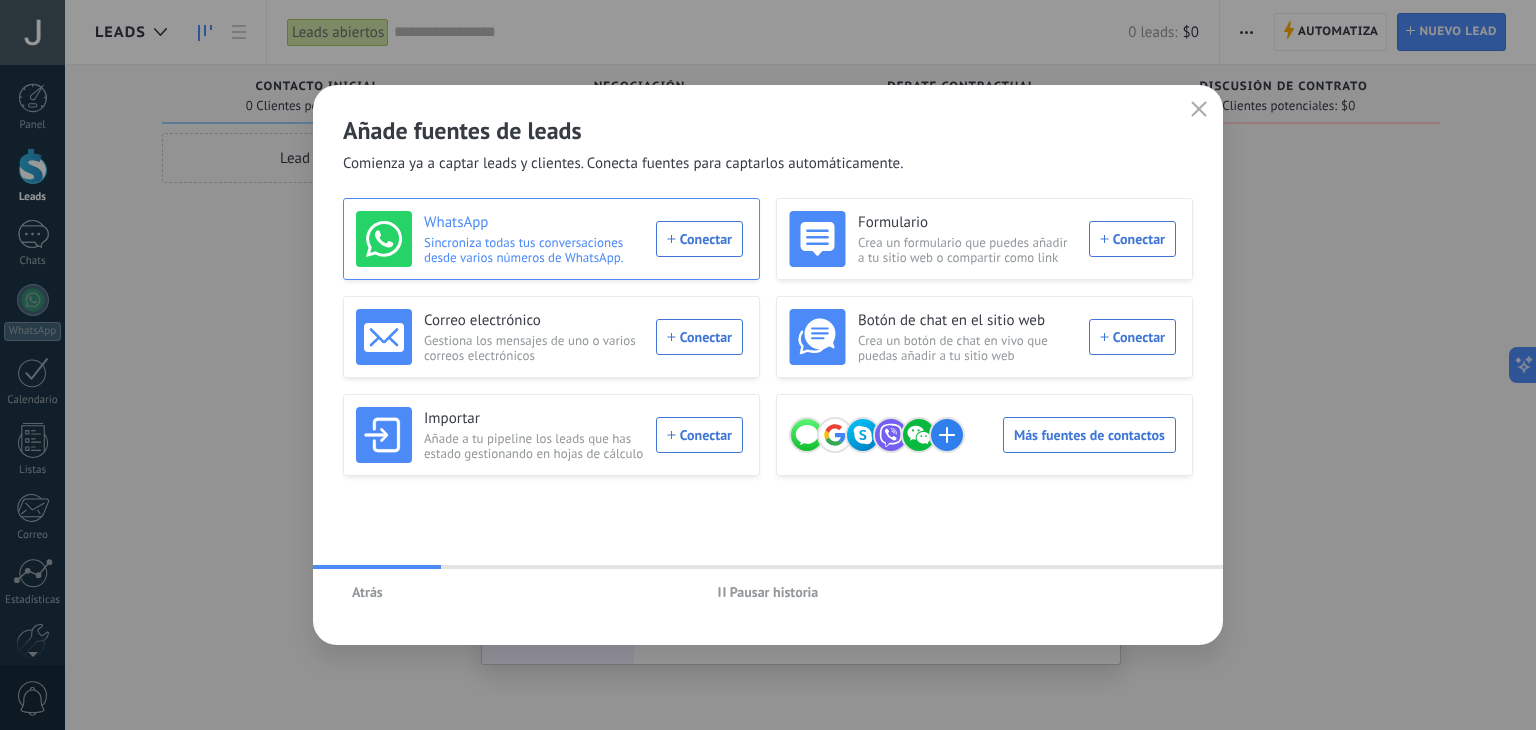 click on "WhatsApp Sincroniza todas tus conversaciones desde varios números de WhatsApp. Conectar" at bounding box center (549, 239) 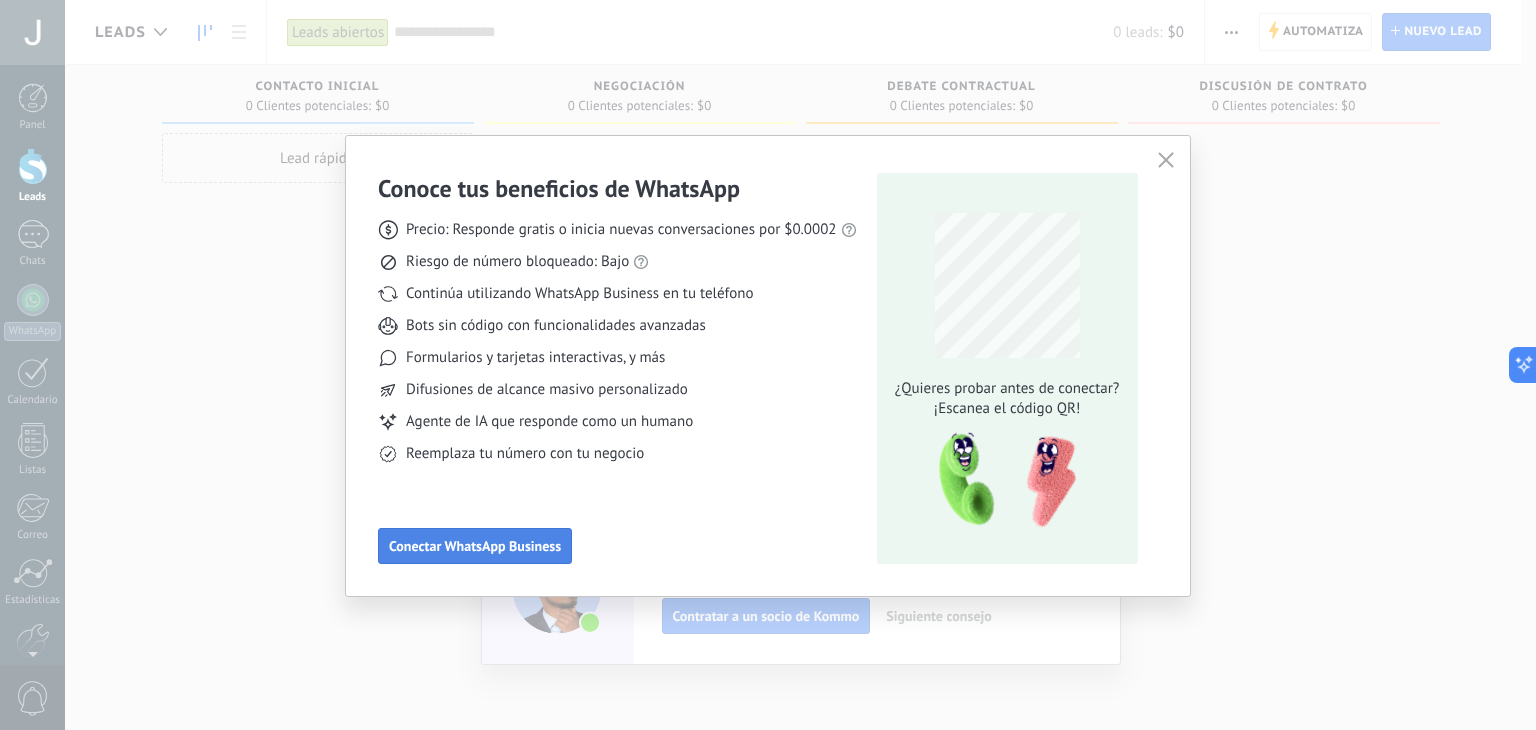 click on "Conectar WhatsApp Business" at bounding box center [475, 546] 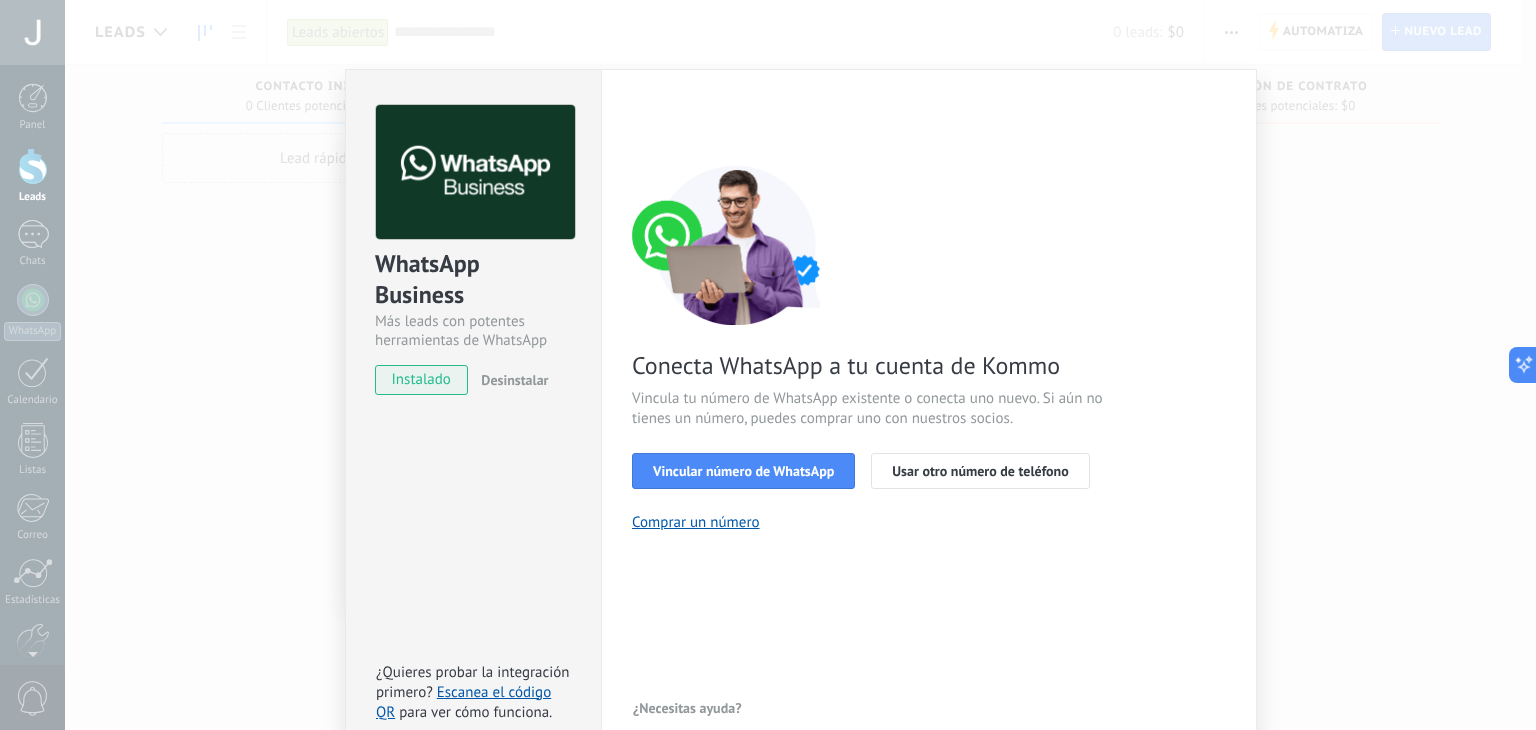scroll, scrollTop: 28, scrollLeft: 0, axis: vertical 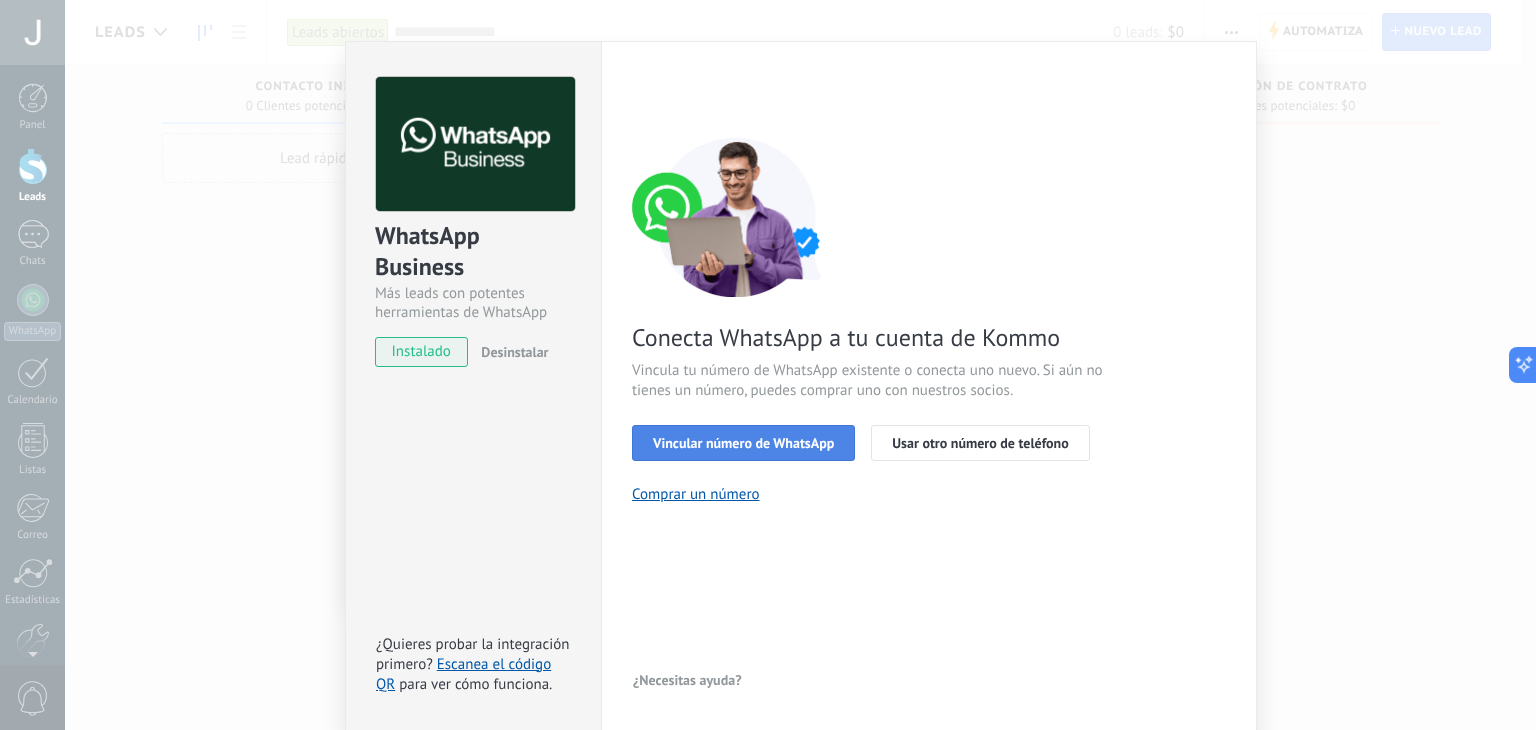 click on "Vincular número de WhatsApp" at bounding box center (743, 443) 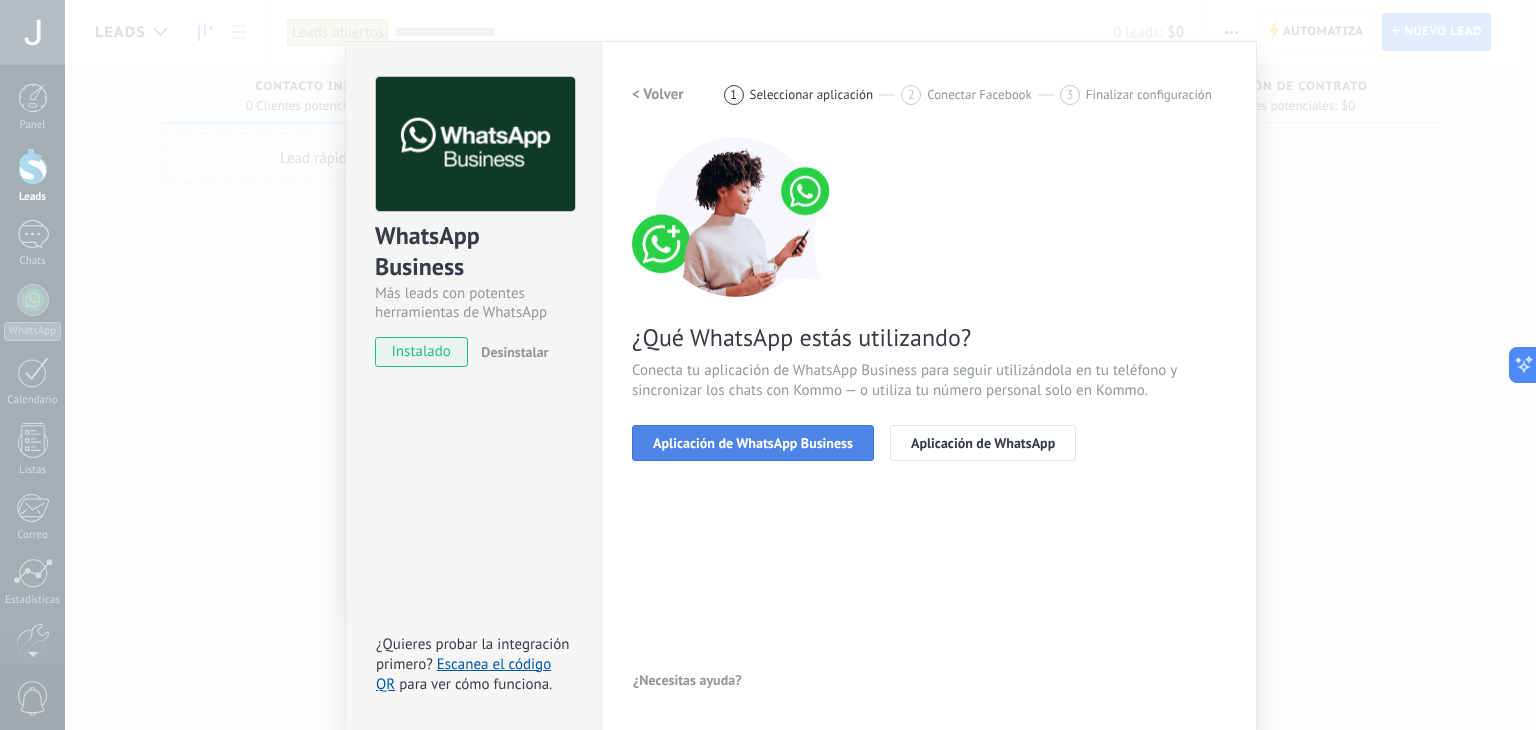 click on "Aplicación de WhatsApp Business" at bounding box center (753, 443) 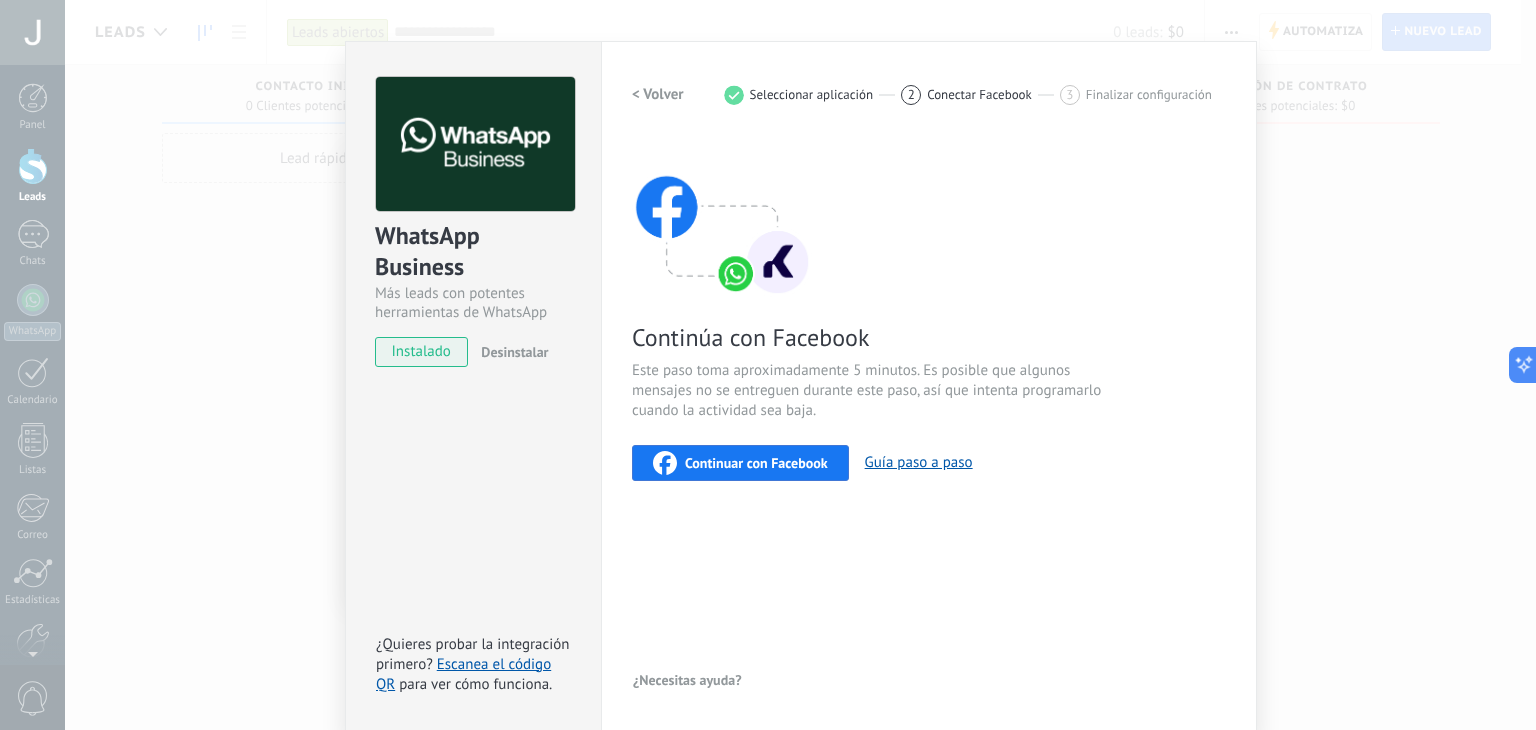 click on "instalado" at bounding box center [421, 352] 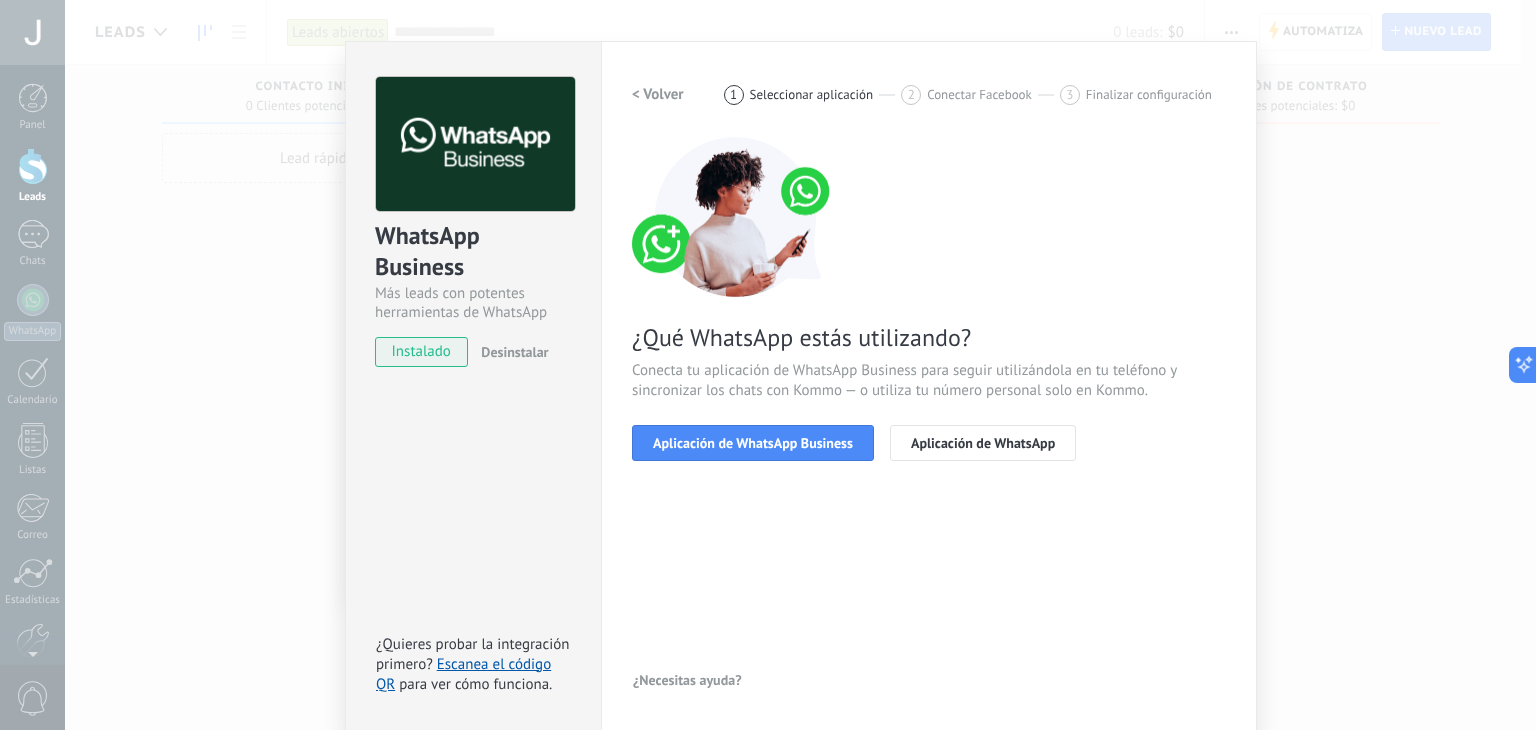 click on "< Volver" at bounding box center (658, 94) 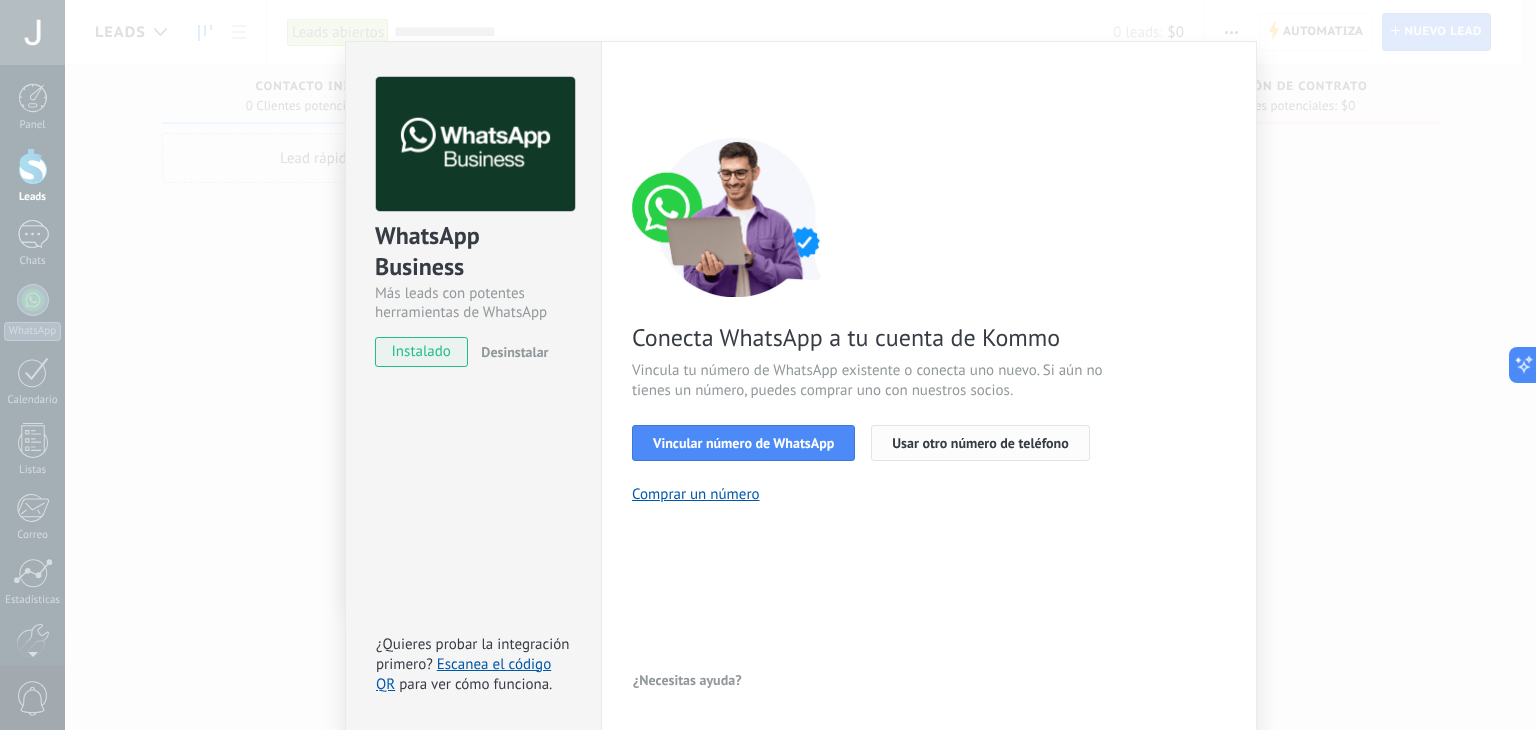 click on "Usar otro número de teléfono" at bounding box center (980, 443) 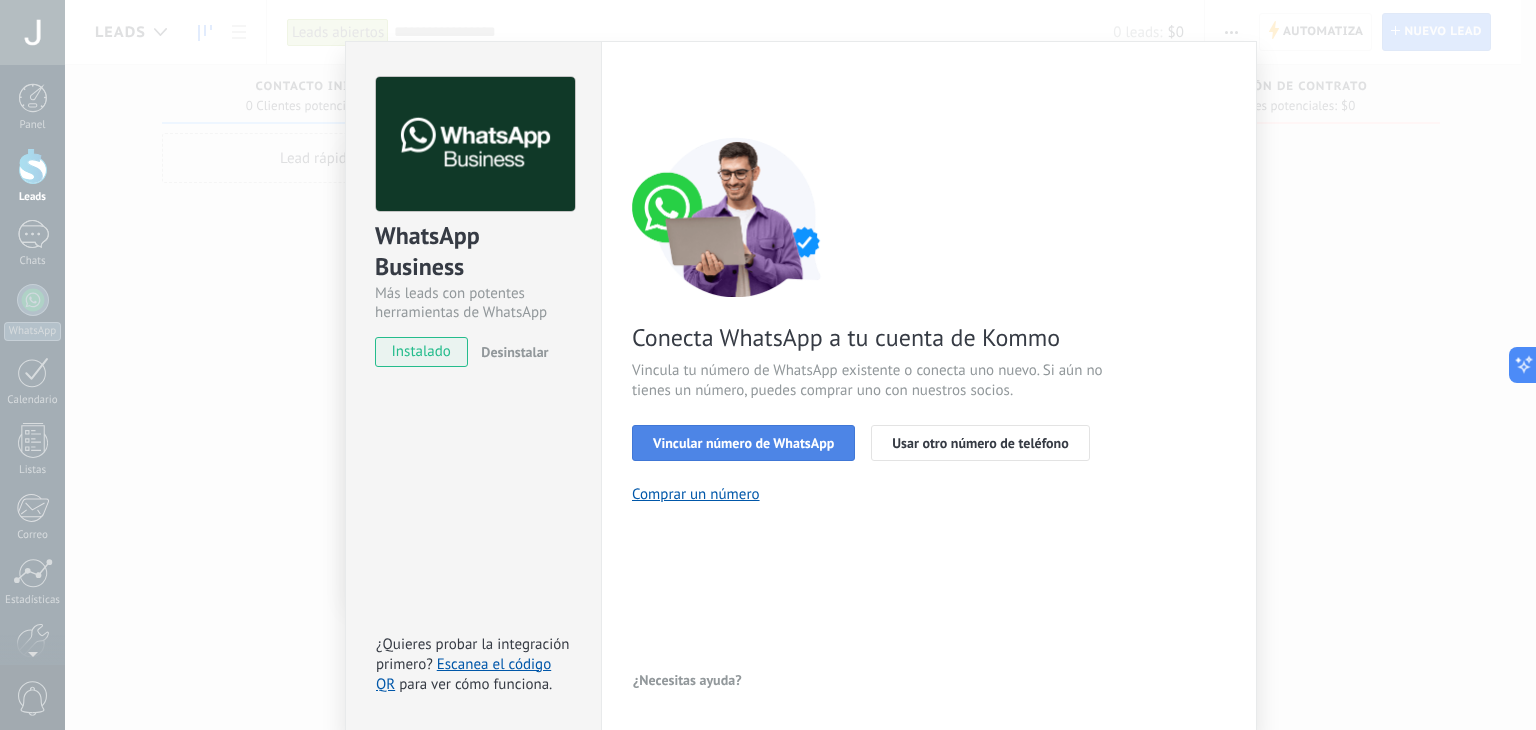 click on "Vincular número de WhatsApp" at bounding box center [743, 443] 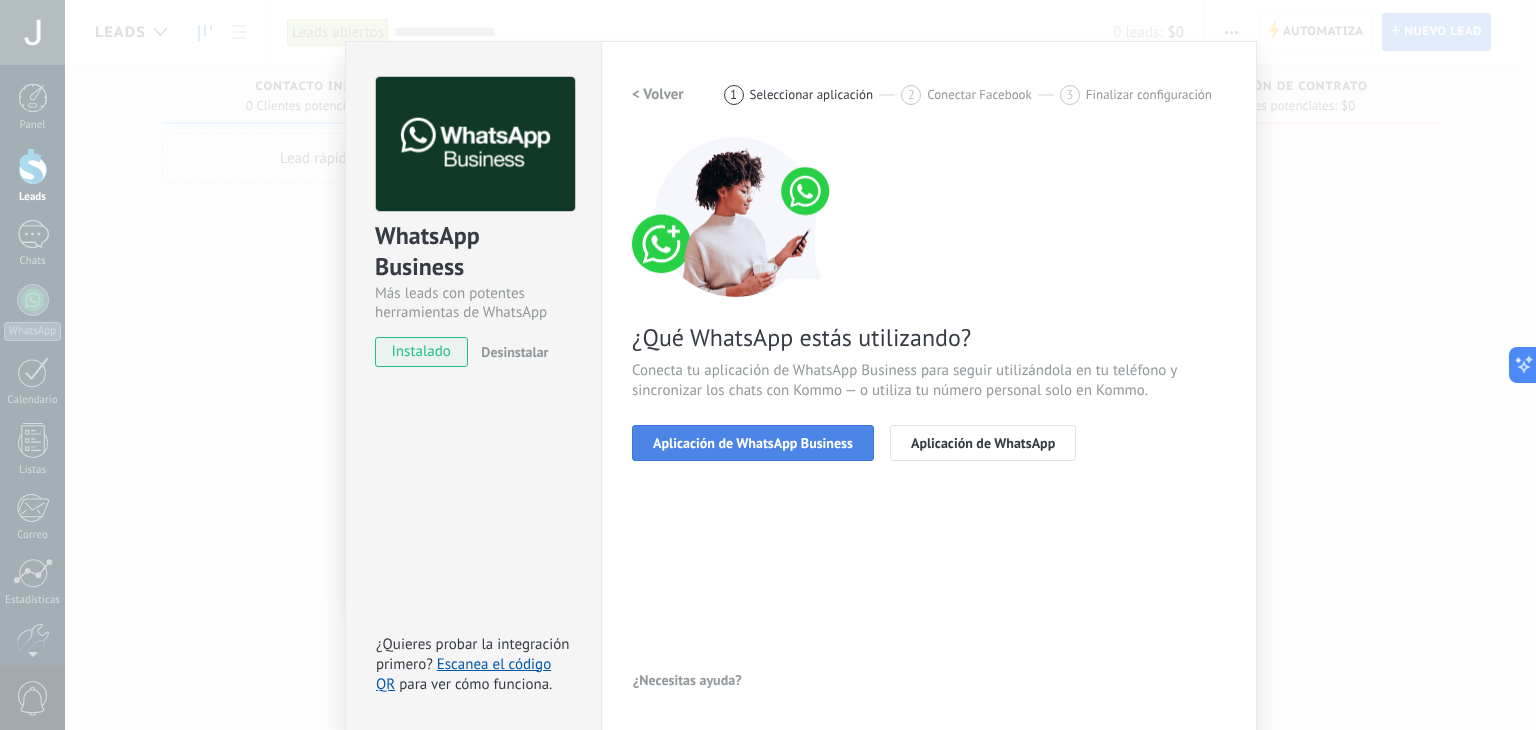click on "Aplicación de WhatsApp Business" at bounding box center [753, 443] 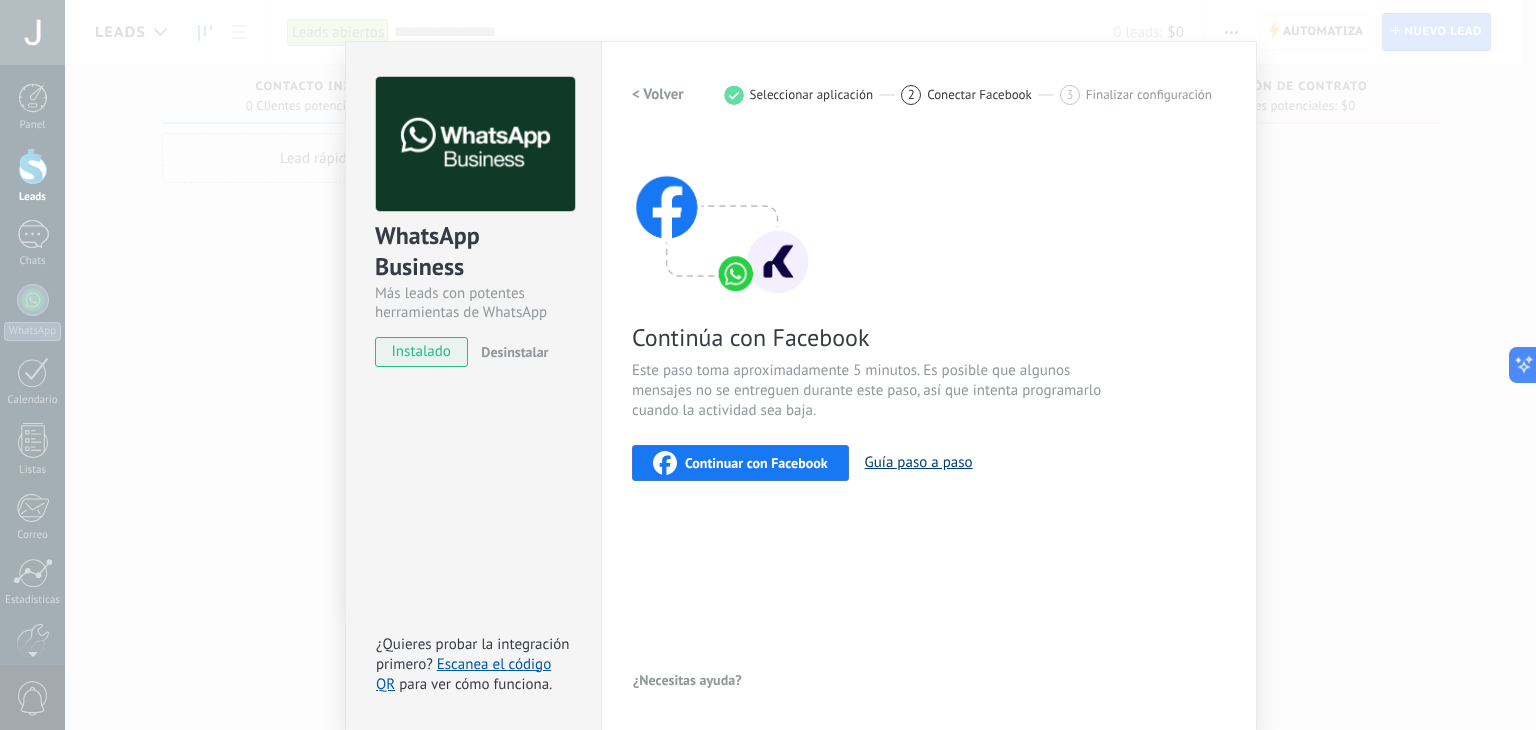 click on "Guía paso a paso" at bounding box center (919, 462) 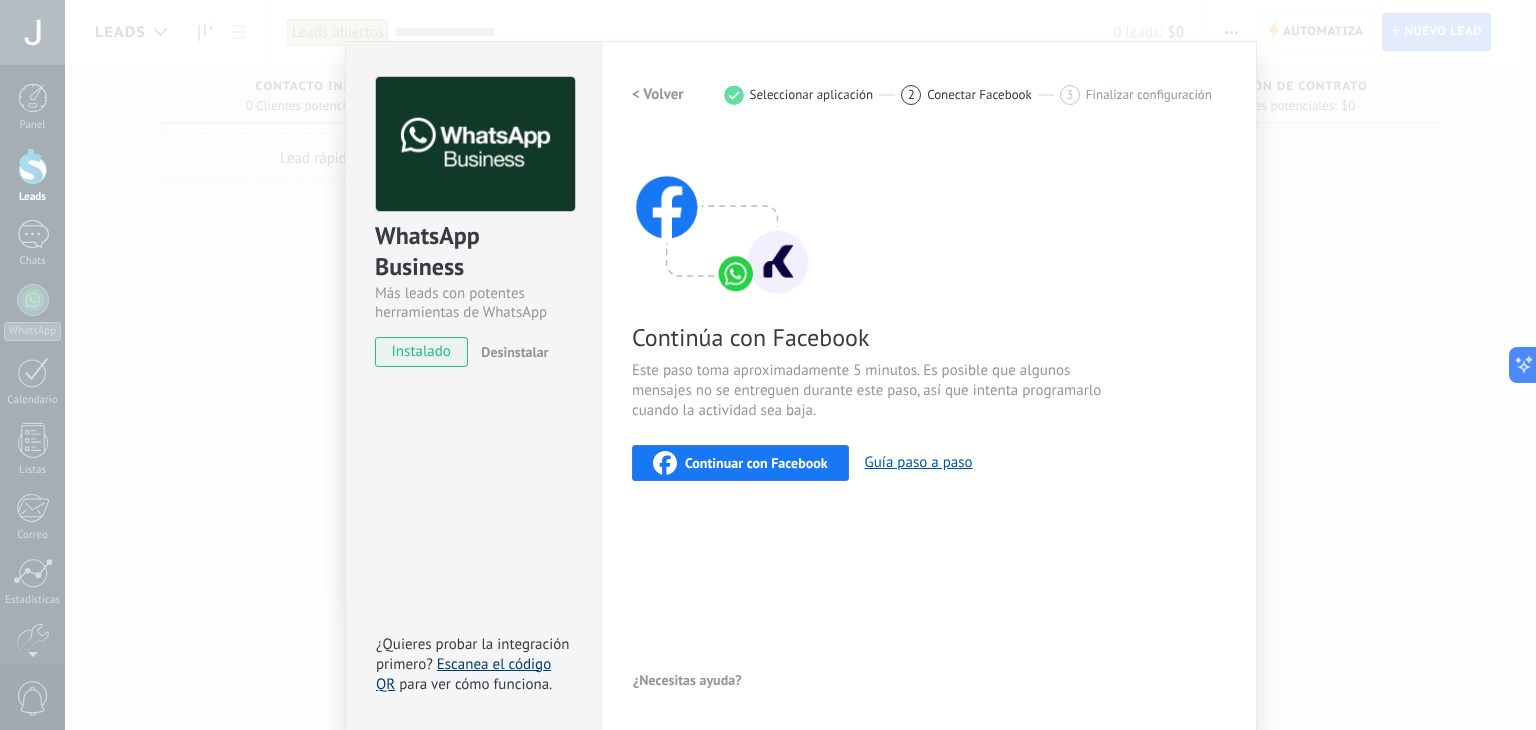 click on "Escanea el código QR" at bounding box center (463, 674) 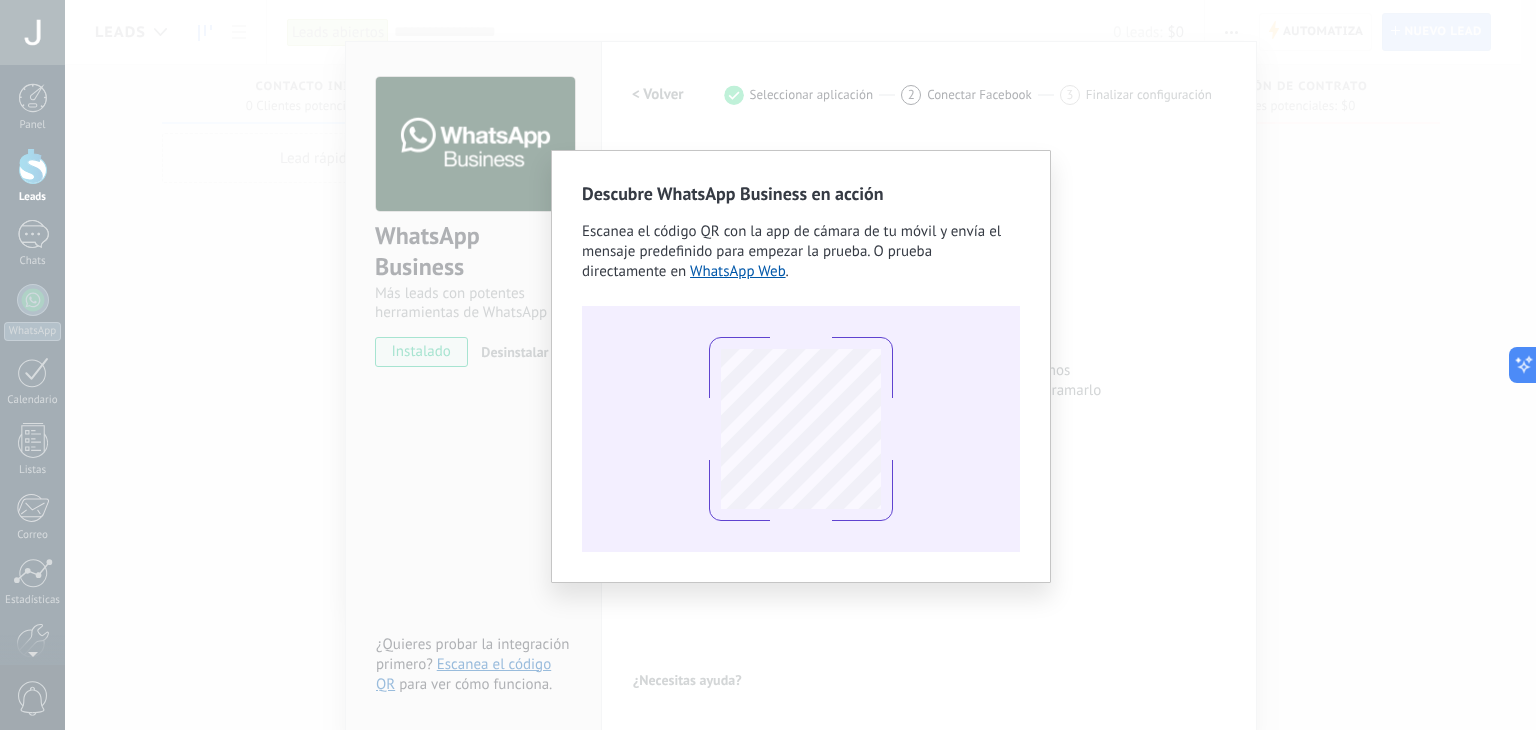 click on "Descubre WhatsApp Business en acción Escanea el código QR con la app de cámara de tu móvil y envía el mensaje predefinido para empezar la prueba. O prueba directamente en   WhatsApp Web ." at bounding box center [800, 365] 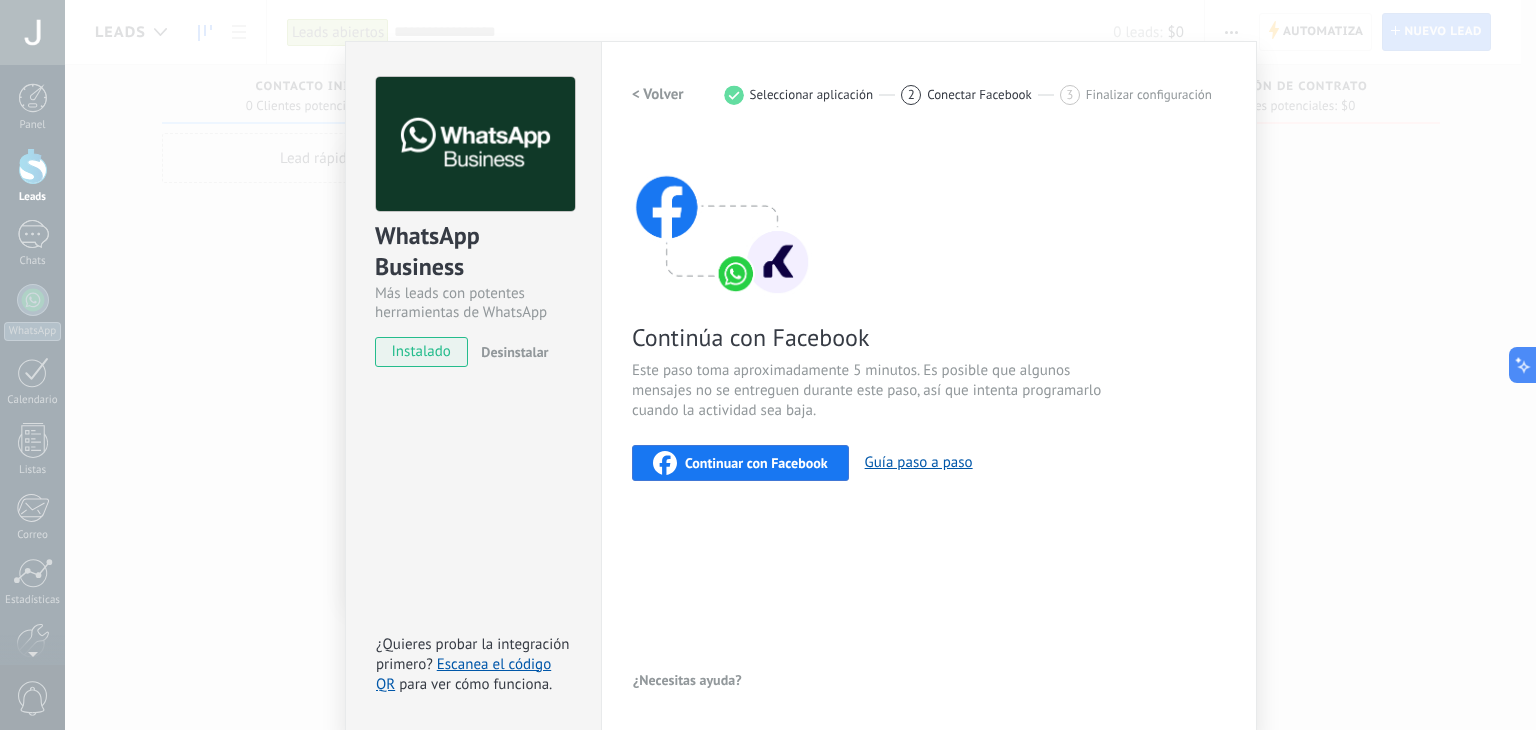 click on "WhatsApp Business Más leads con potentes herramientas de WhatsApp instalado Desinstalar ¿Quieres probar la integración primero?   Escanea el código QR   para ver cómo funciona. Configuraciones Autorizaciones This tab logs the users who have granted integration access to this account. If you want to to remove a user's ability to send requests to the account on behalf of this integration, you can revoke access. If access is revoked from all users, the integration will stop working. This app is installed, but no one has given it access yet. WhatsApp Cloud API más _:  Guardar < Volver 1 Seleccionar aplicación 2 Conectar Facebook  3 Finalizar configuración Continúa con Facebook Este paso toma aproximadamente 5 minutos. Es posible que algunos mensajes no se entreguen durante este paso, así que intenta programarlo cuando la actividad sea baja. Continuar con Facebook Guía paso a paso ¿Necesitas ayuda?" at bounding box center (800, 365) 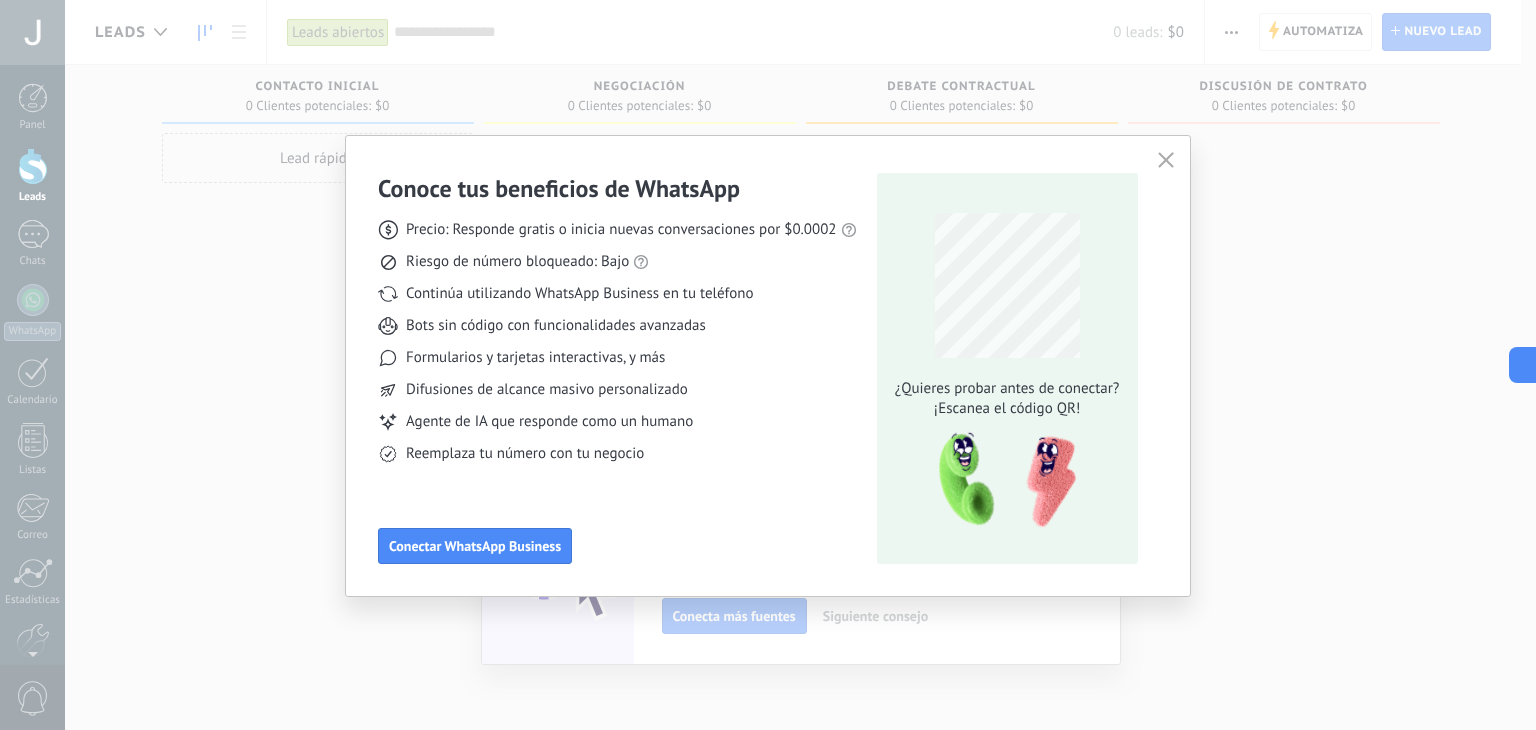scroll, scrollTop: 0, scrollLeft: 0, axis: both 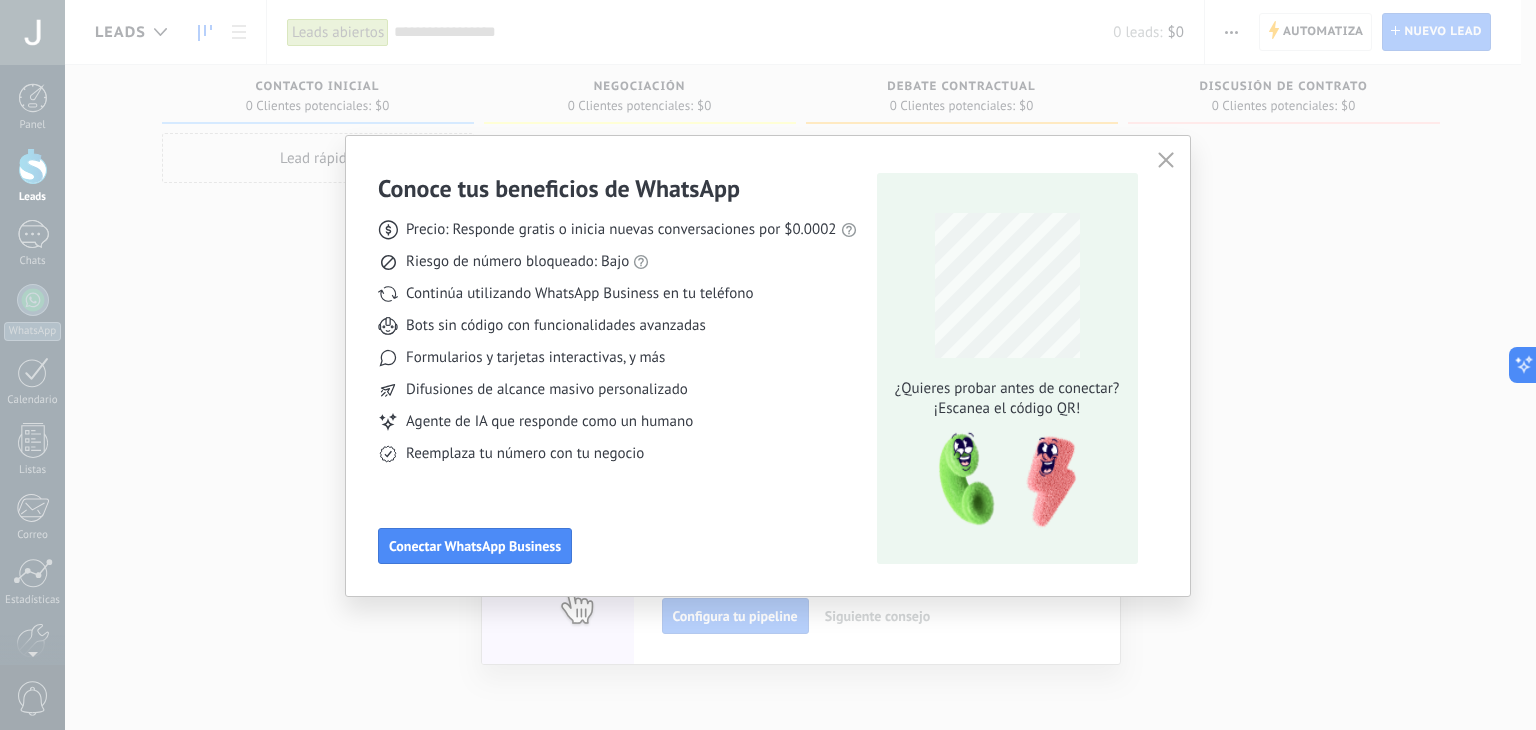 click on "Conoce tus beneficios de WhatsApp Precio: Responde gratis o inicia nuevas conversaciones por $0.0002 Riesgo de número bloqueado: Bajo Continúa utilizando WhatsApp Business en tu teléfono Bots sin código con funcionalidades avanzadas Formularios y tarjetas interactivas, y más Difusiones de alcance masivo personalizado Agente de IA que responde como un humano Reemplaza tu número con tu negocio Conectar WhatsApp Business ¿Quieres probar antes de conectar? ¡Escanea el código QR!" at bounding box center (768, 365) 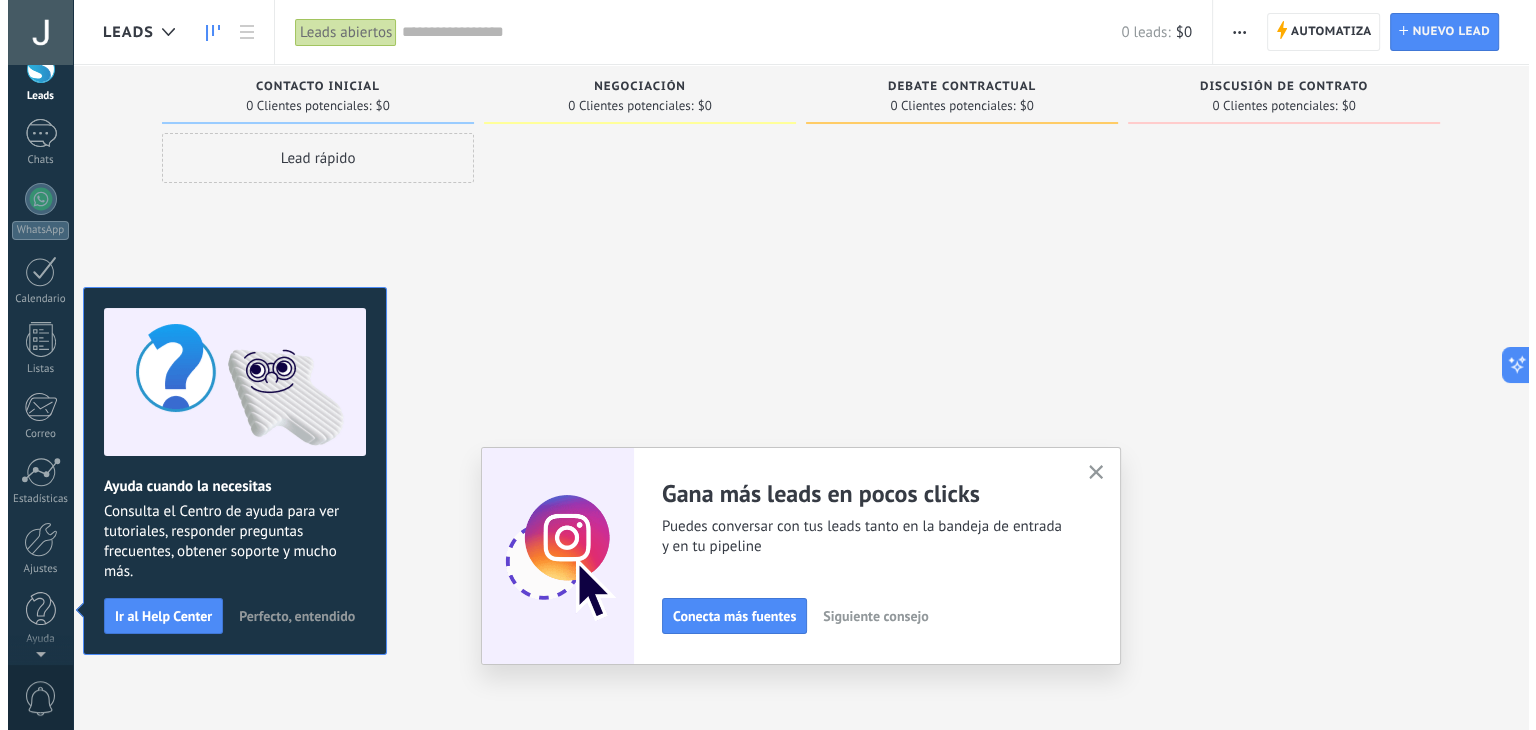 scroll, scrollTop: 0, scrollLeft: 0, axis: both 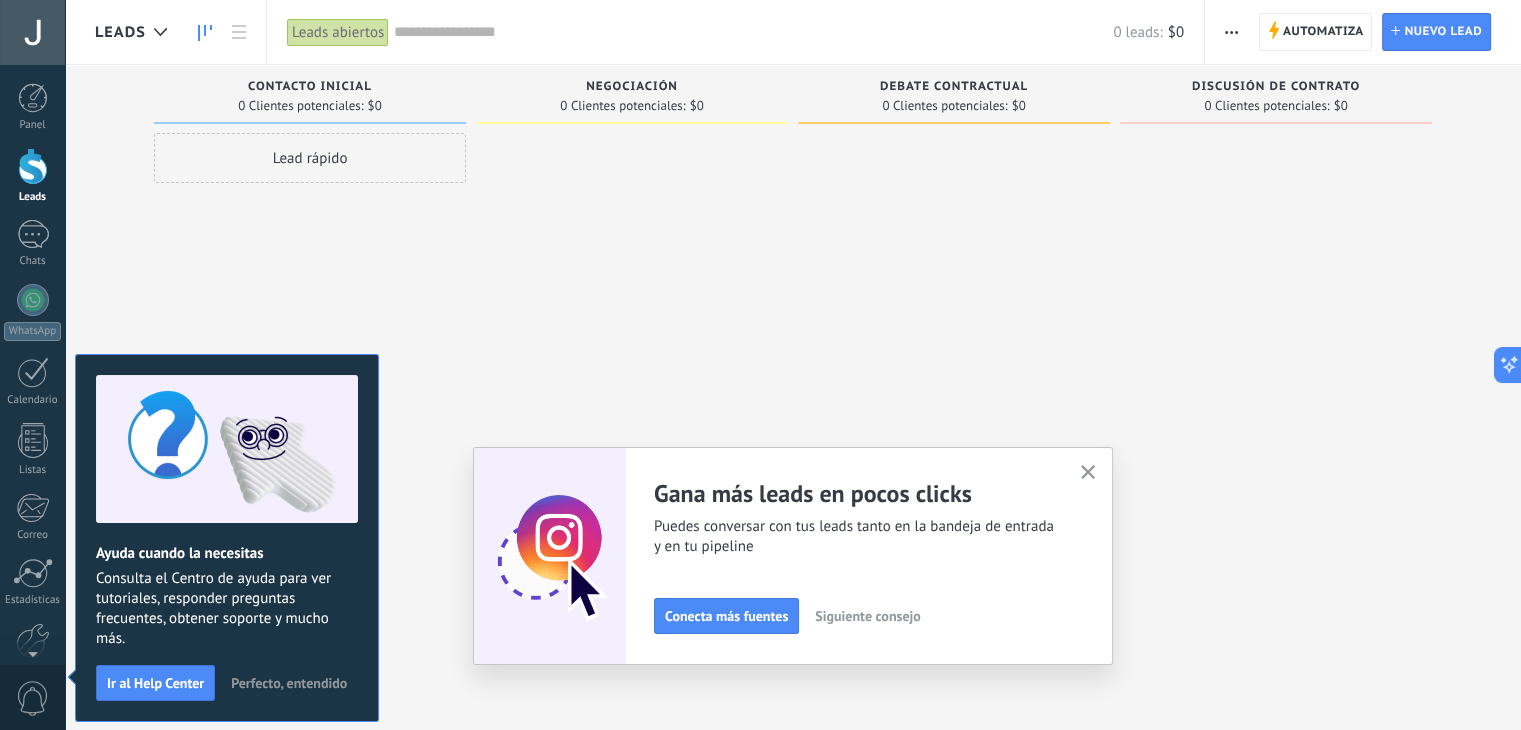 click on "Perfecto, entendido" at bounding box center [289, 683] 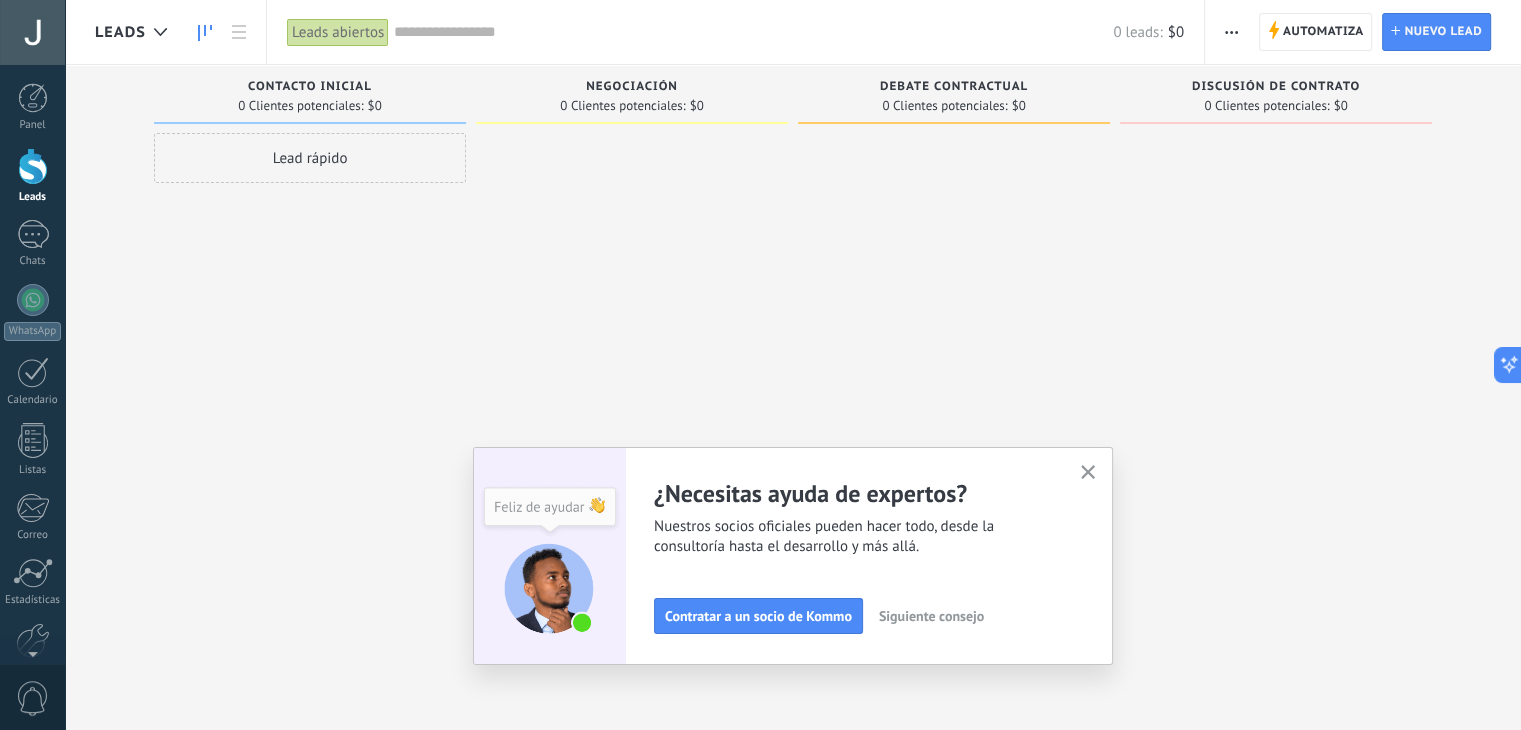 click on "0  Clientes potenciales:" at bounding box center (622, 106) 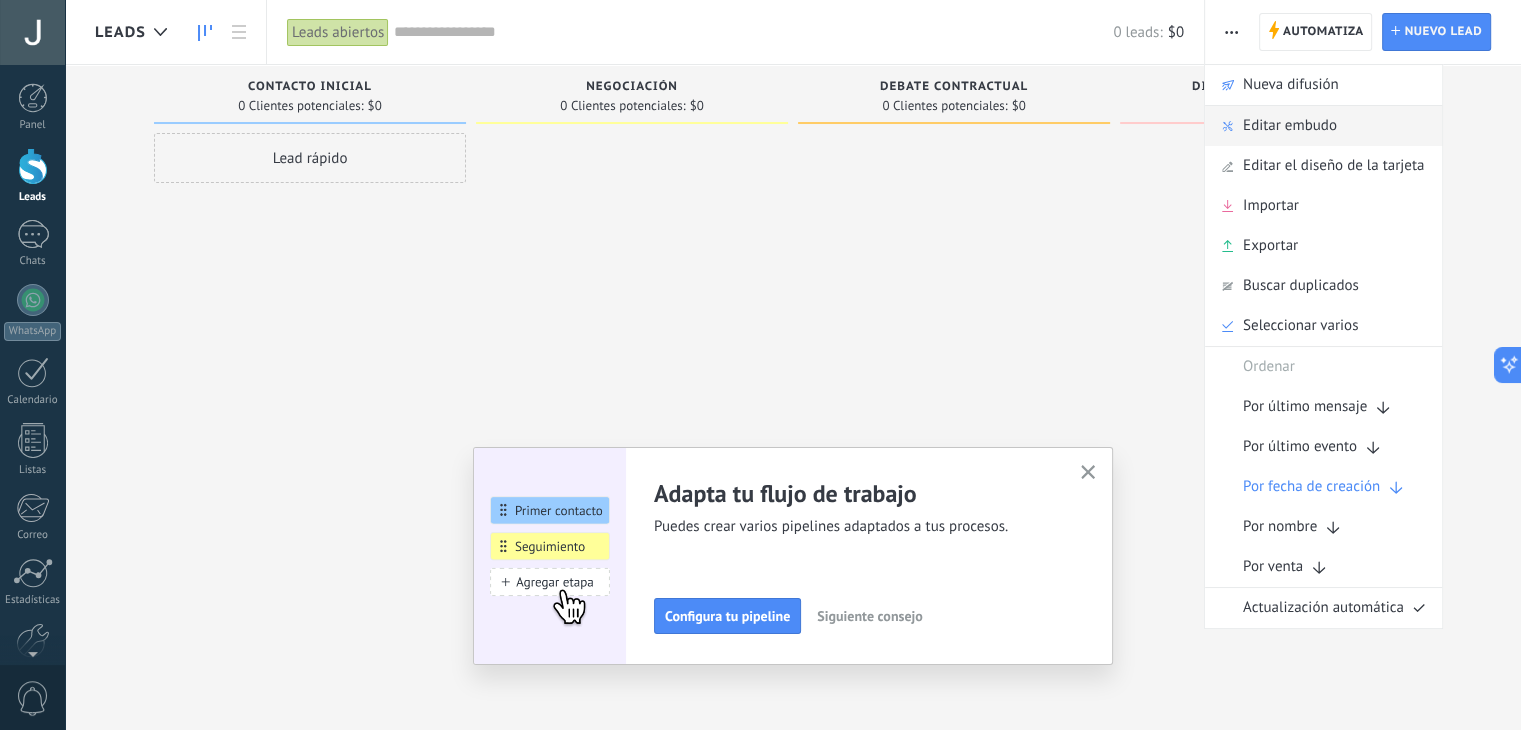 click on "Editar embudo" at bounding box center (1290, 126) 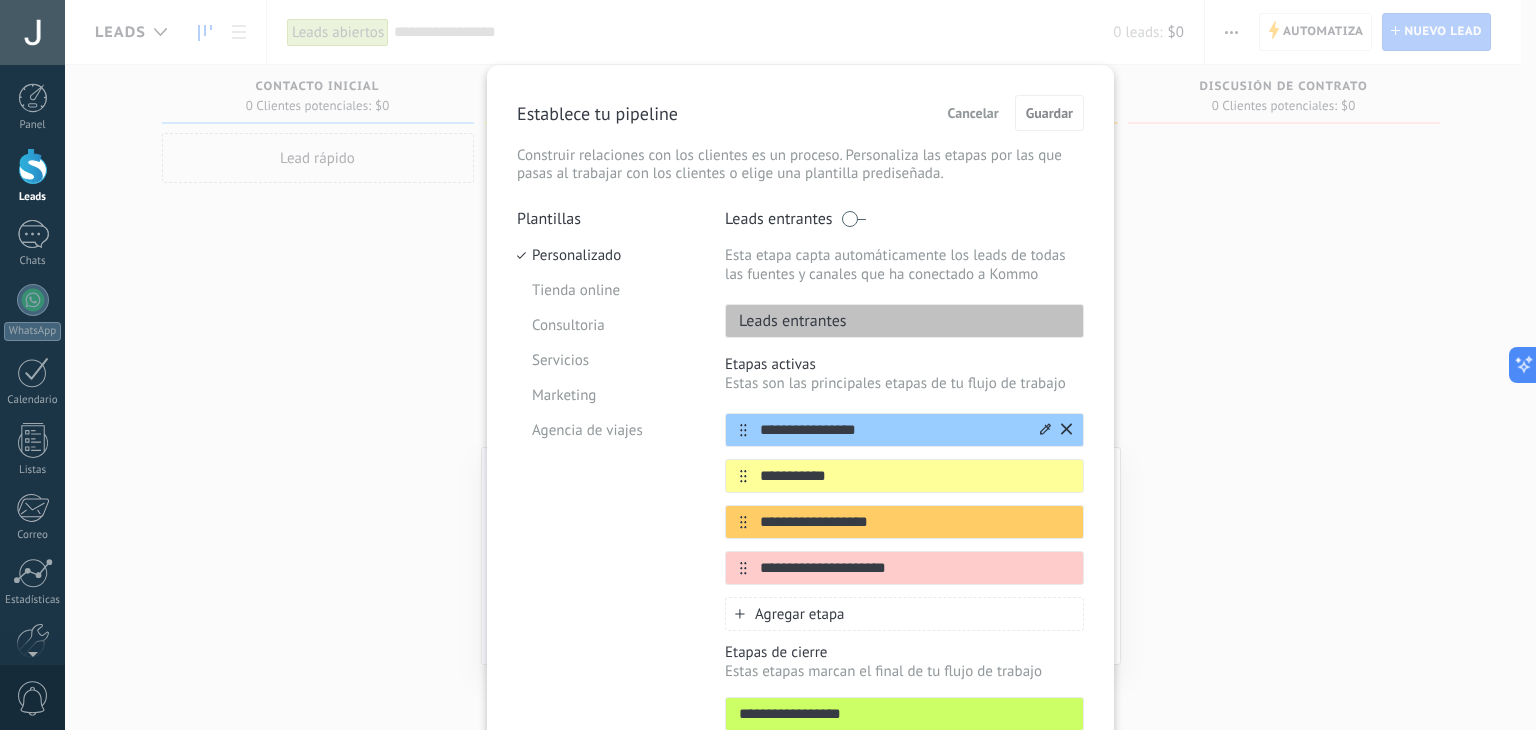 click 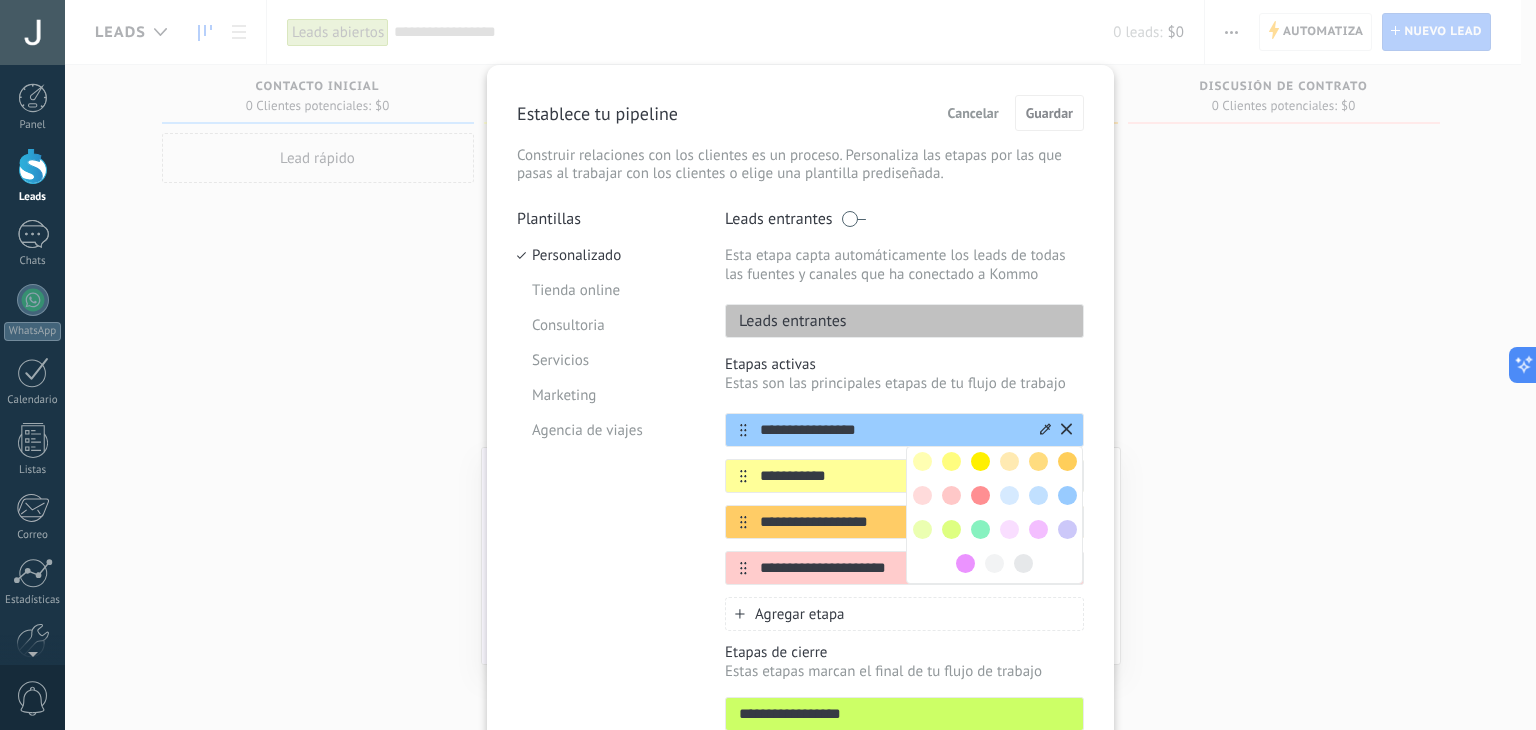 click on "**********" at bounding box center (892, 430) 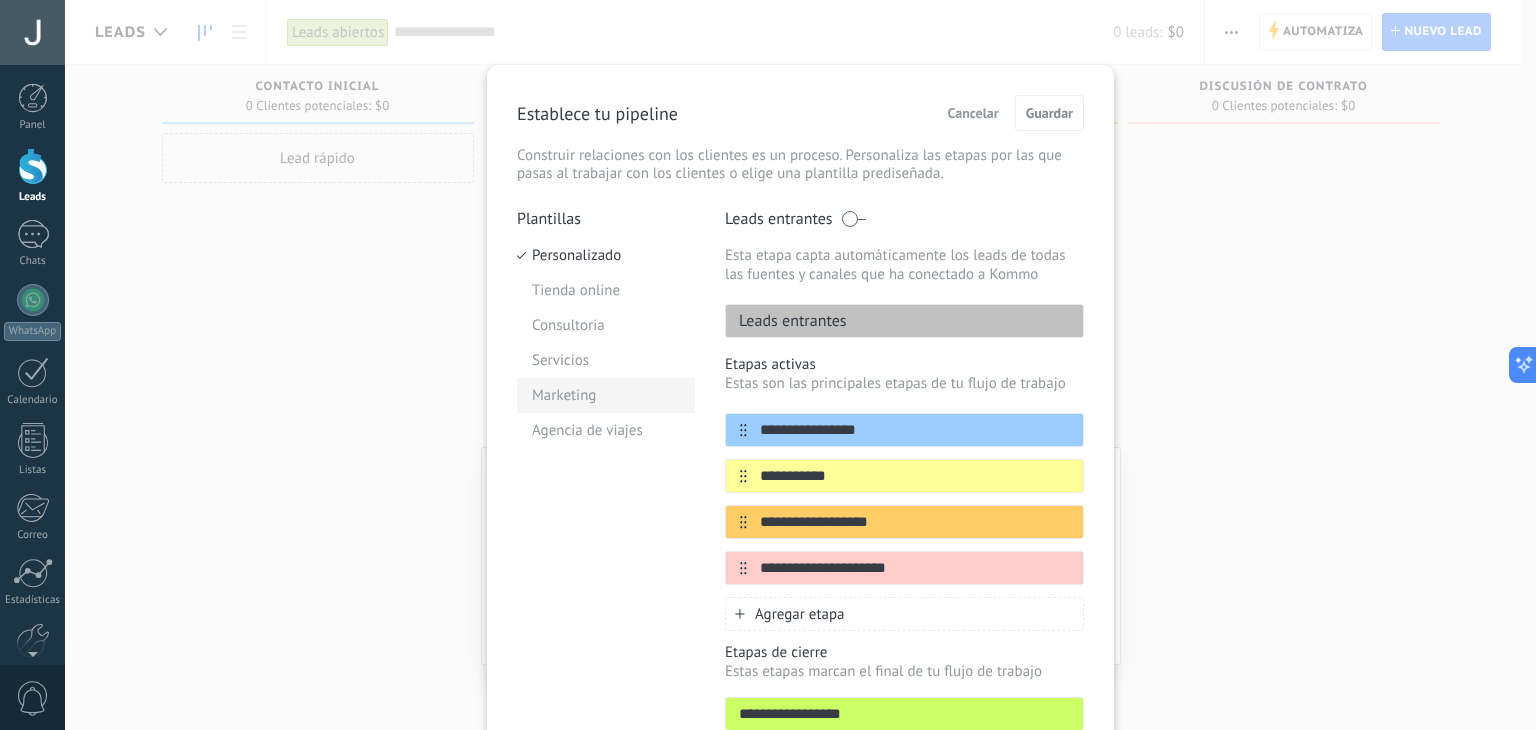 drag, startPoint x: 961, startPoint y: 439, endPoint x: 644, endPoint y: 412, distance: 318.14777 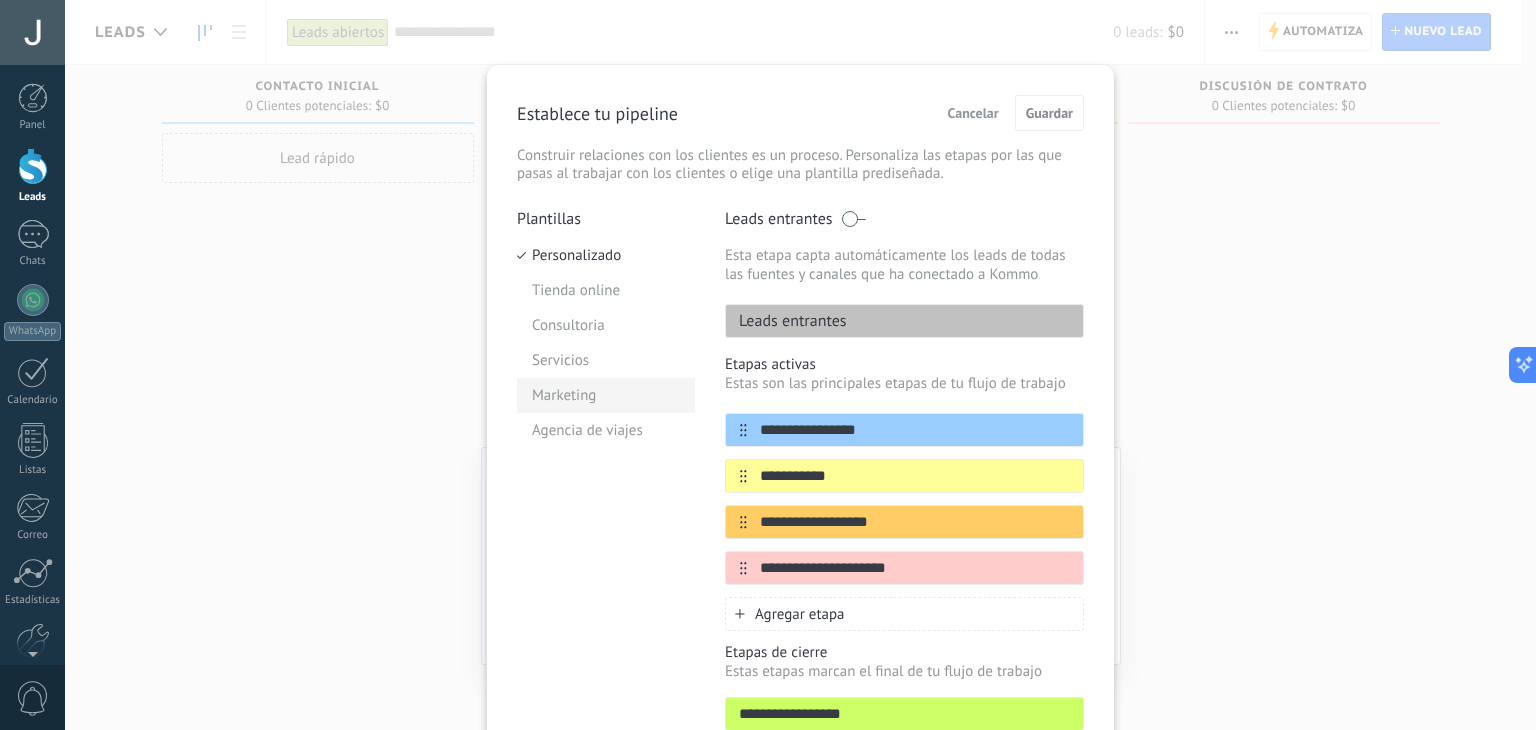 click on "**********" at bounding box center [800, 499] 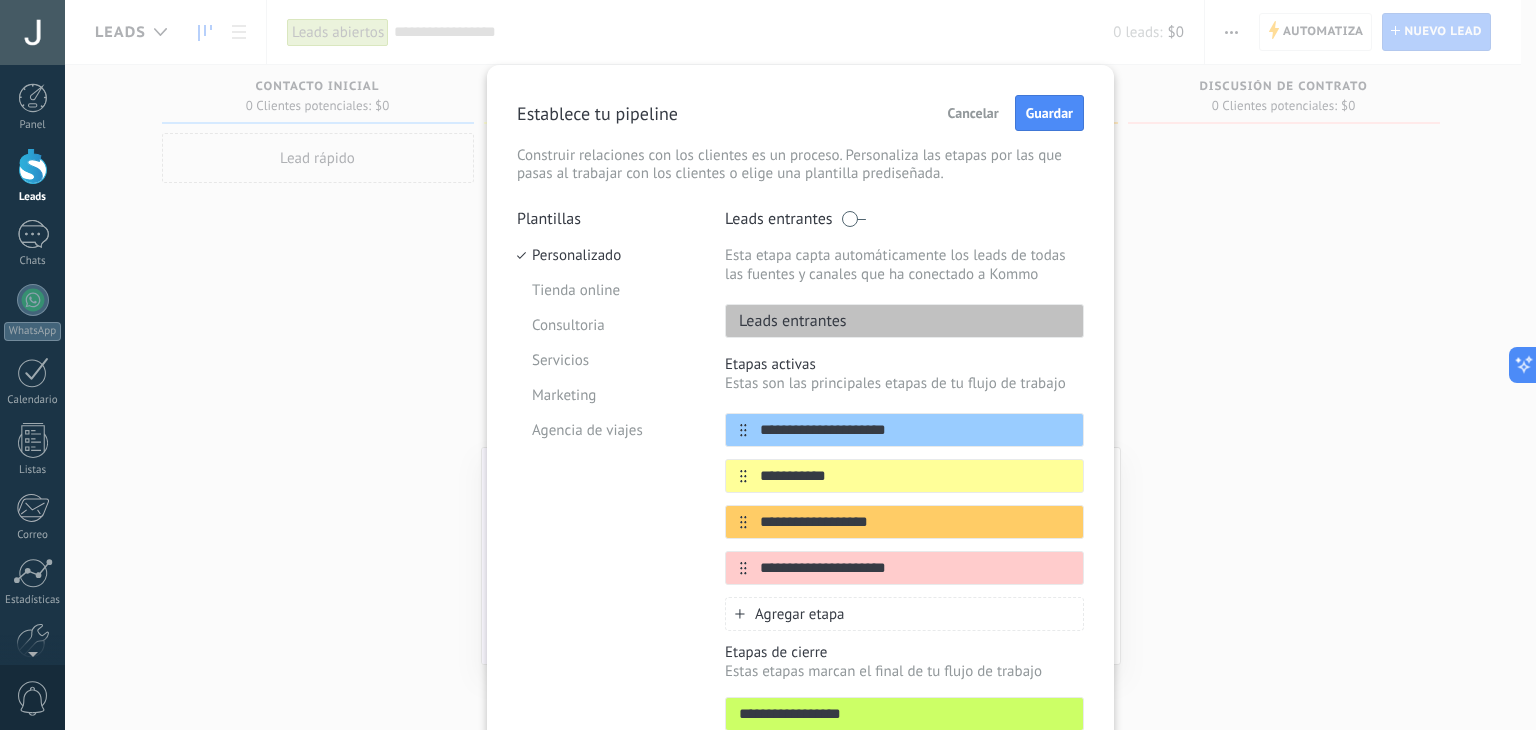 click on "**********" at bounding box center (904, 499) 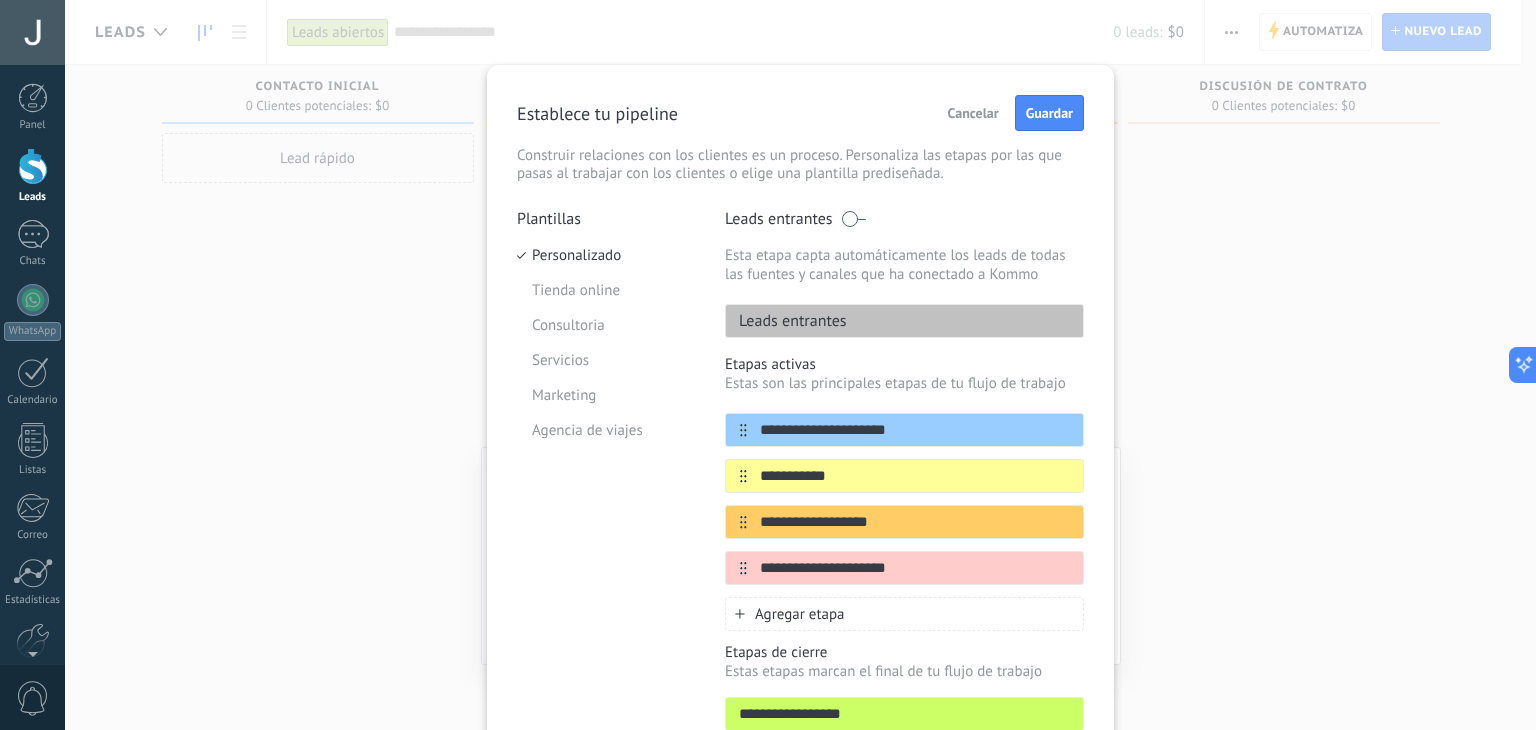 click on "Leads entrantes" at bounding box center [904, 321] 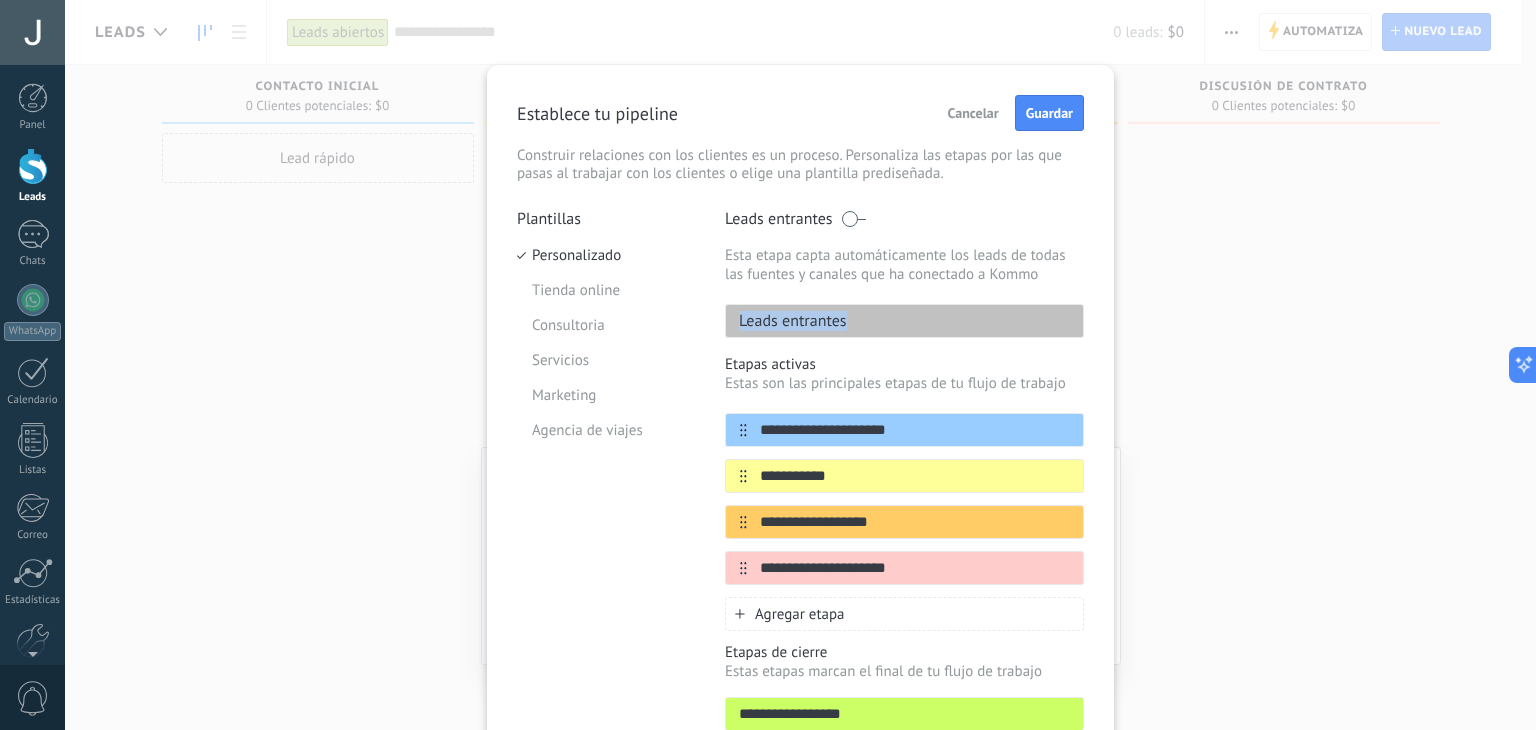 drag, startPoint x: 887, startPoint y: 325, endPoint x: 713, endPoint y: 313, distance: 174.4133 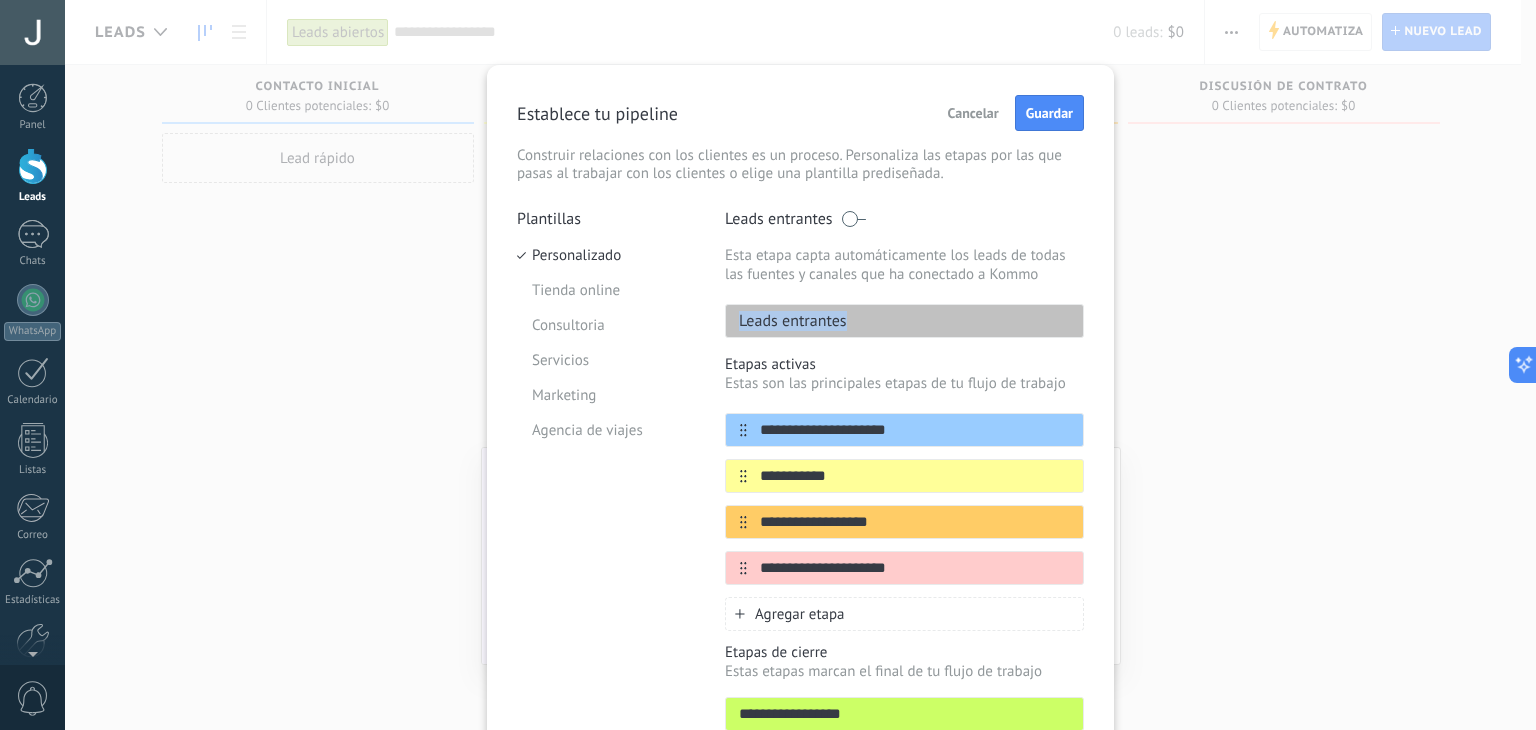 click on "**********" at bounding box center (800, 499) 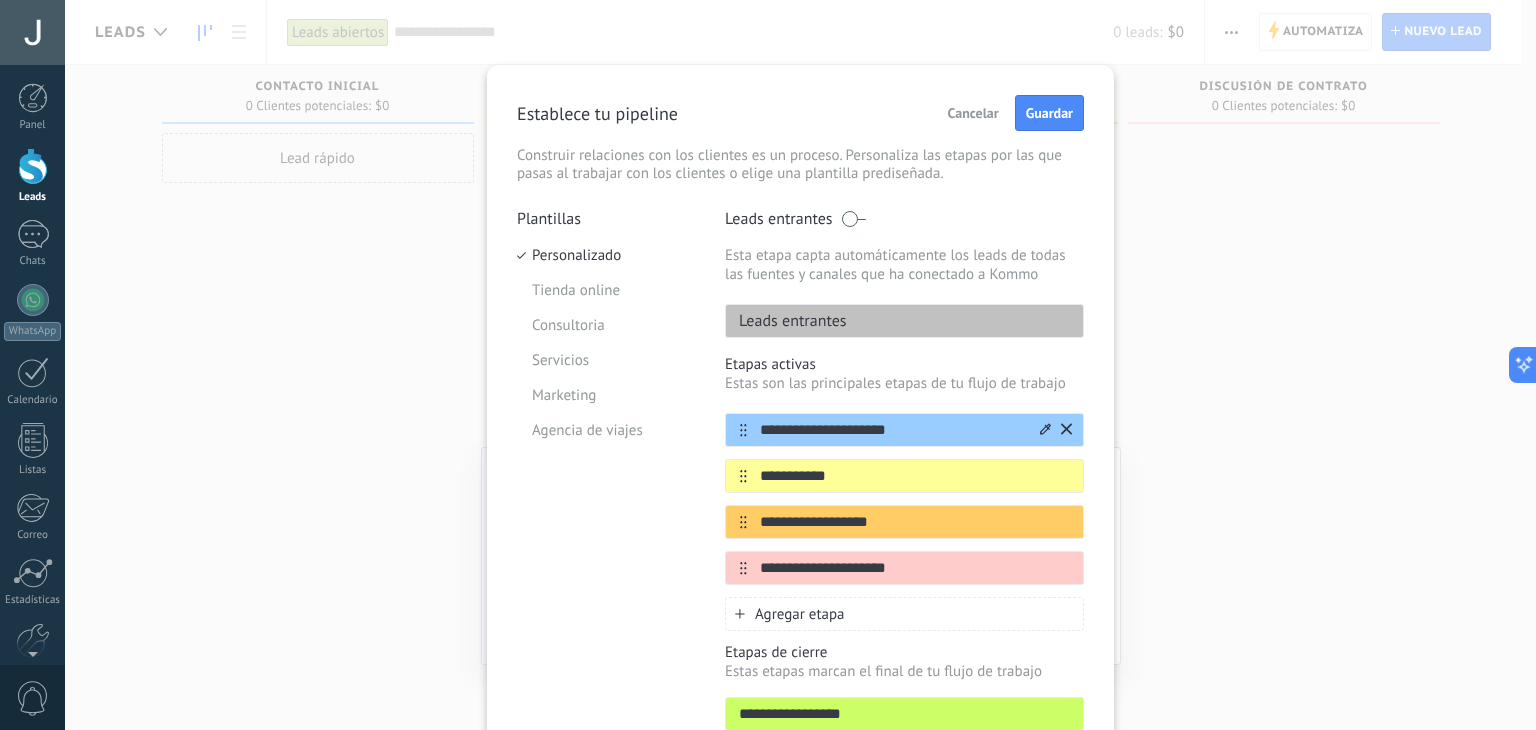 click on "**********" at bounding box center (892, 430) 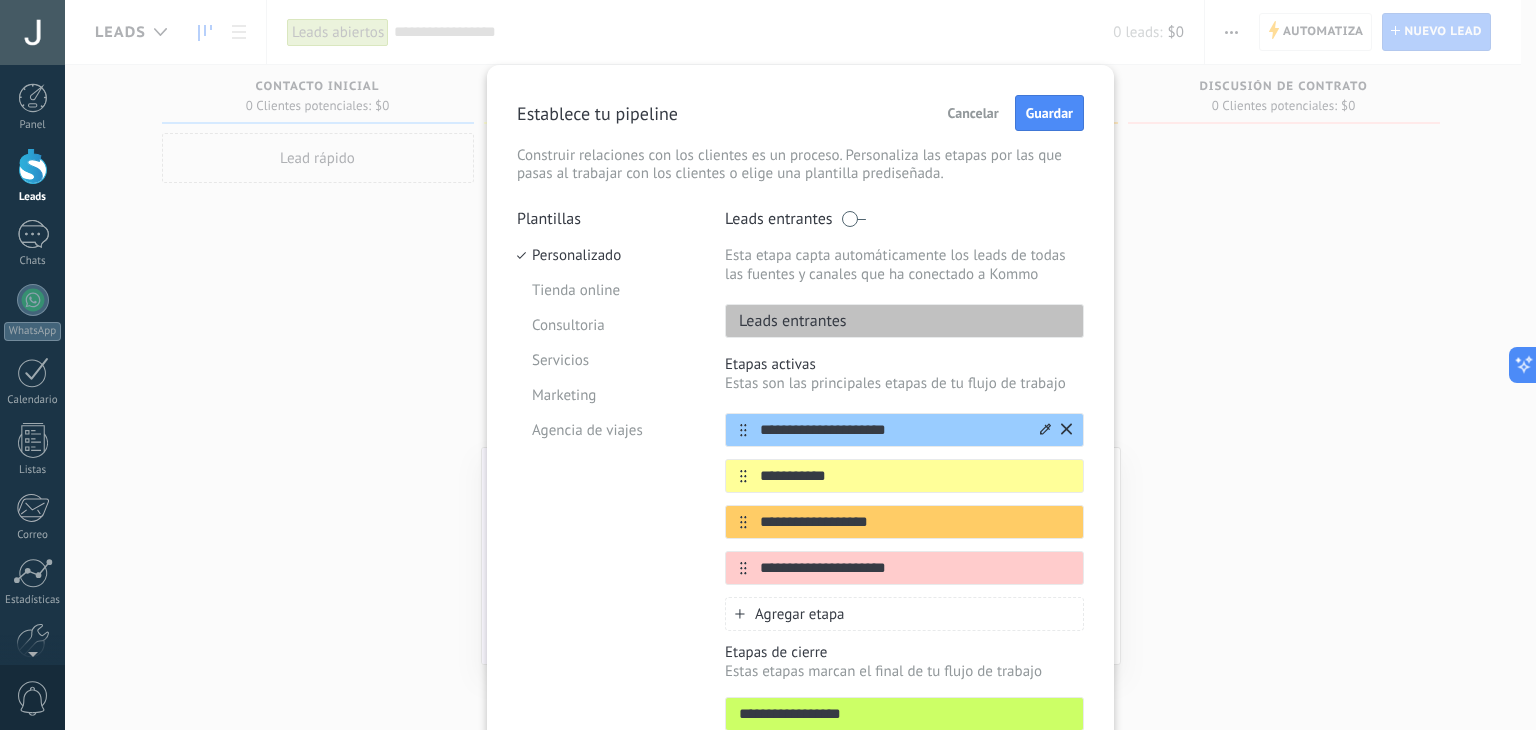 drag, startPoint x: 939, startPoint y: 426, endPoint x: 760, endPoint y: 441, distance: 179.6274 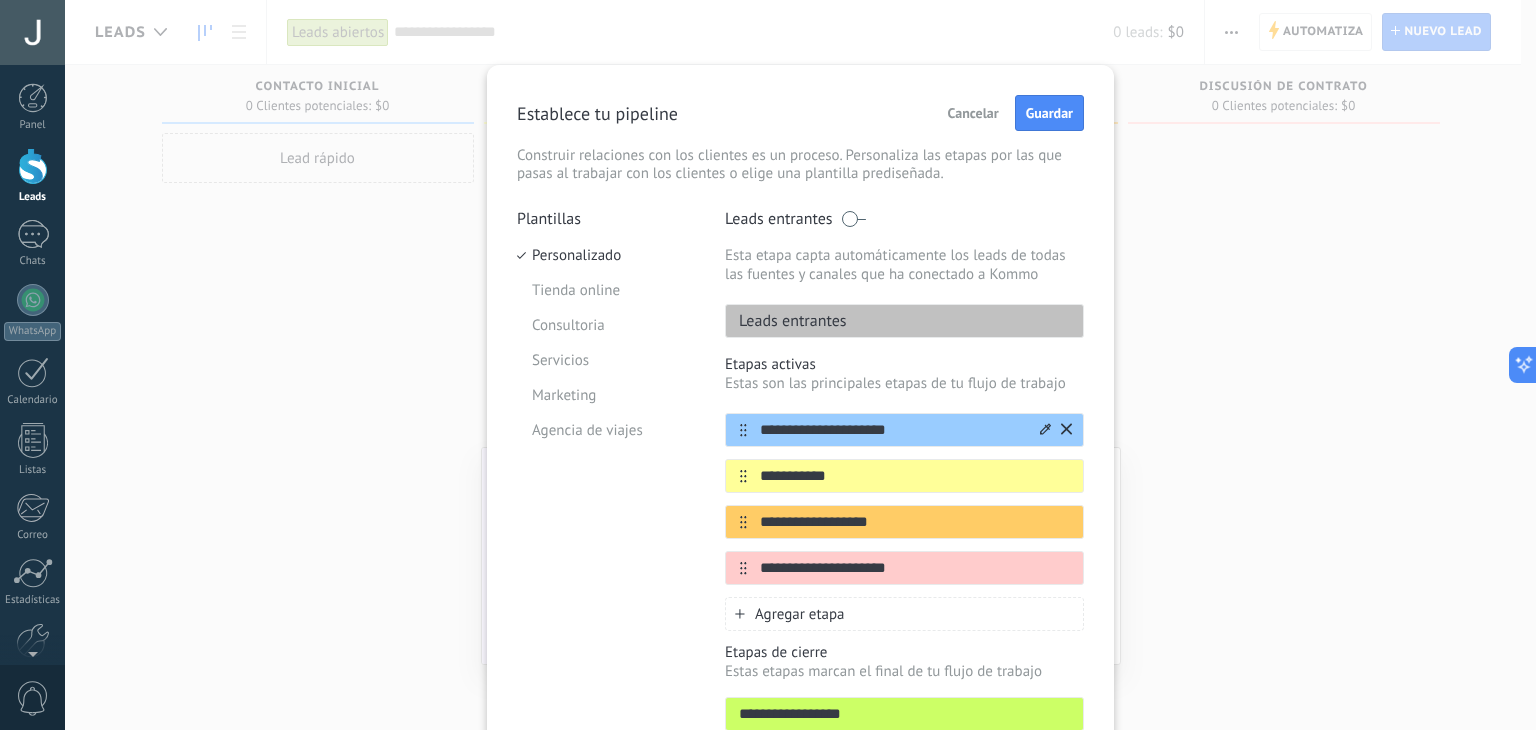 click on "**********" at bounding box center [904, 430] 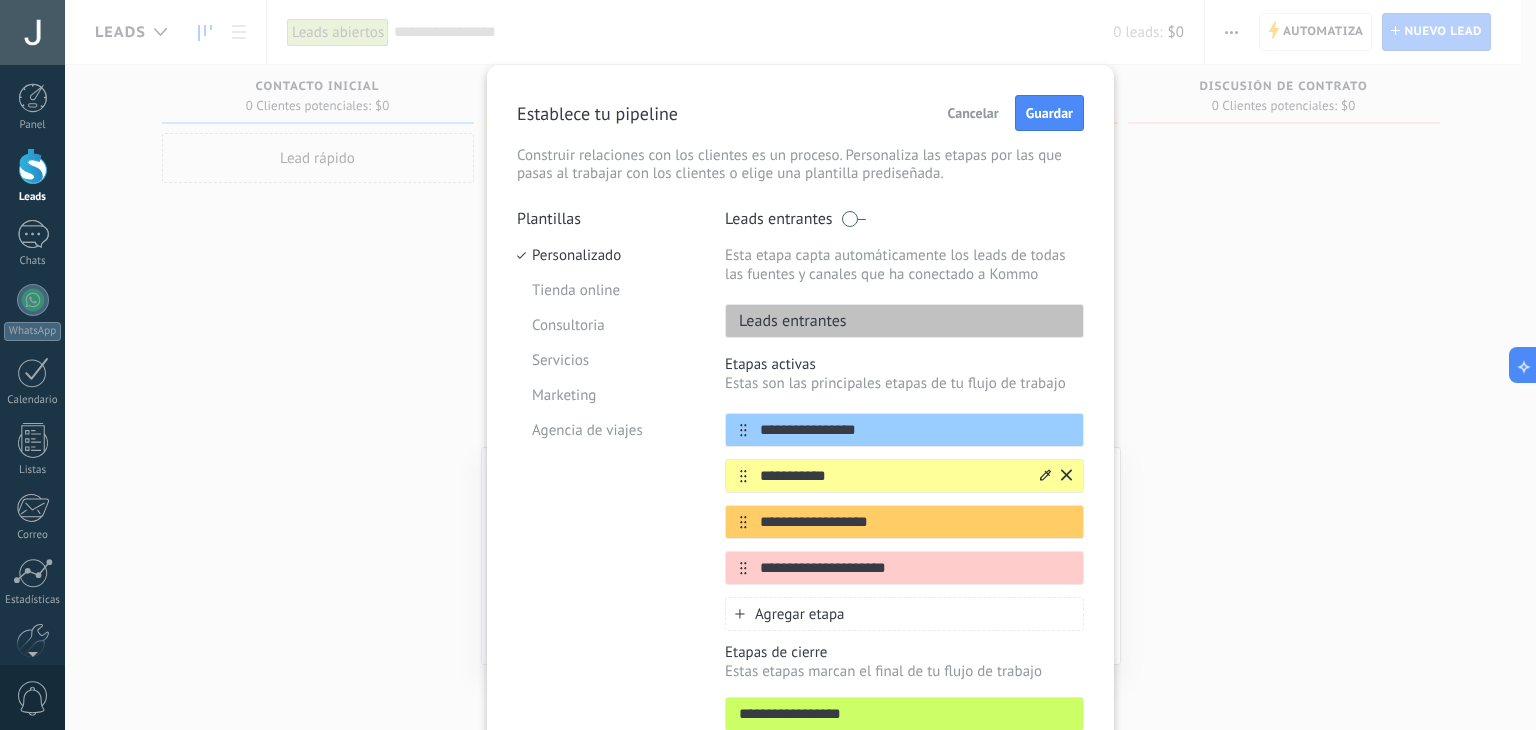 type on "**********" 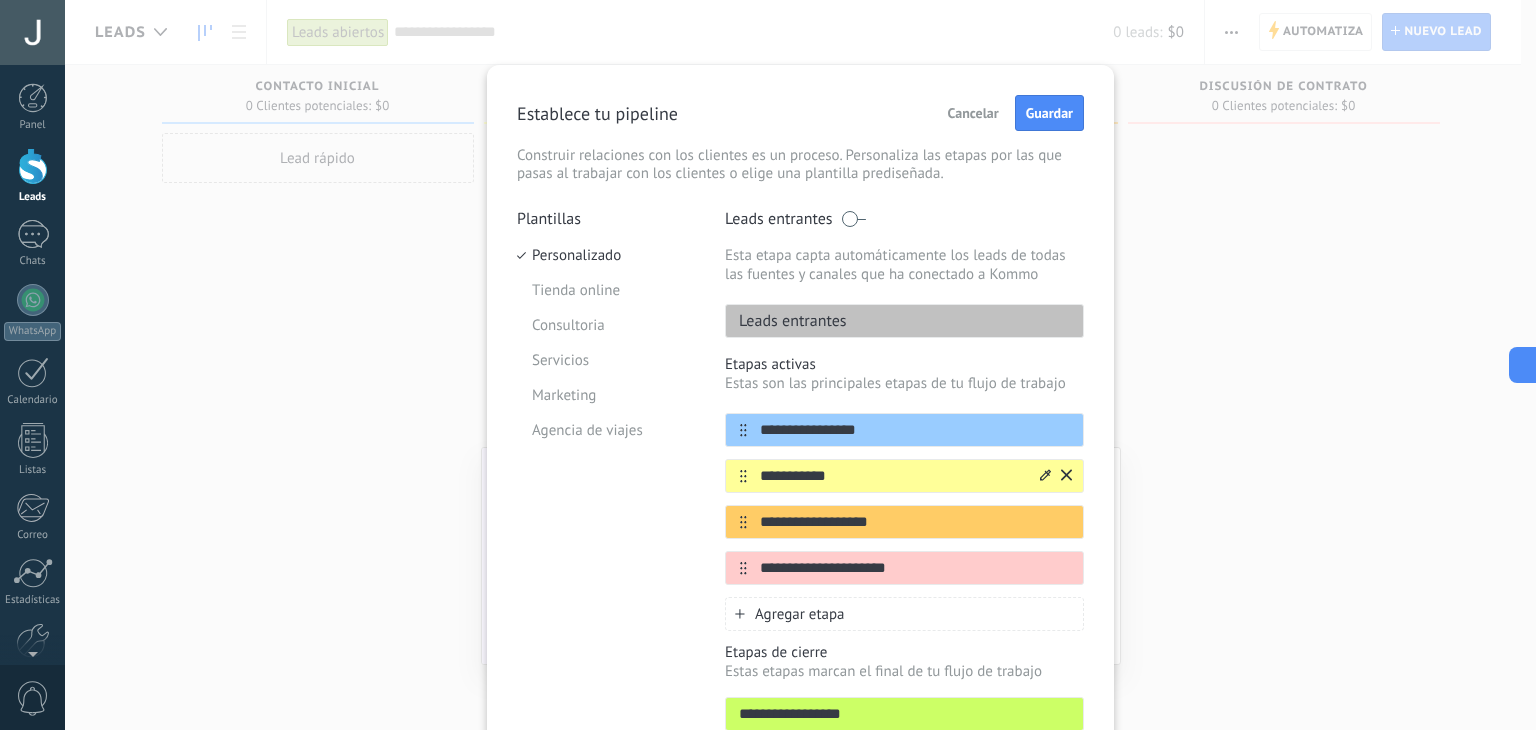 click on "**********" at bounding box center (892, 476) 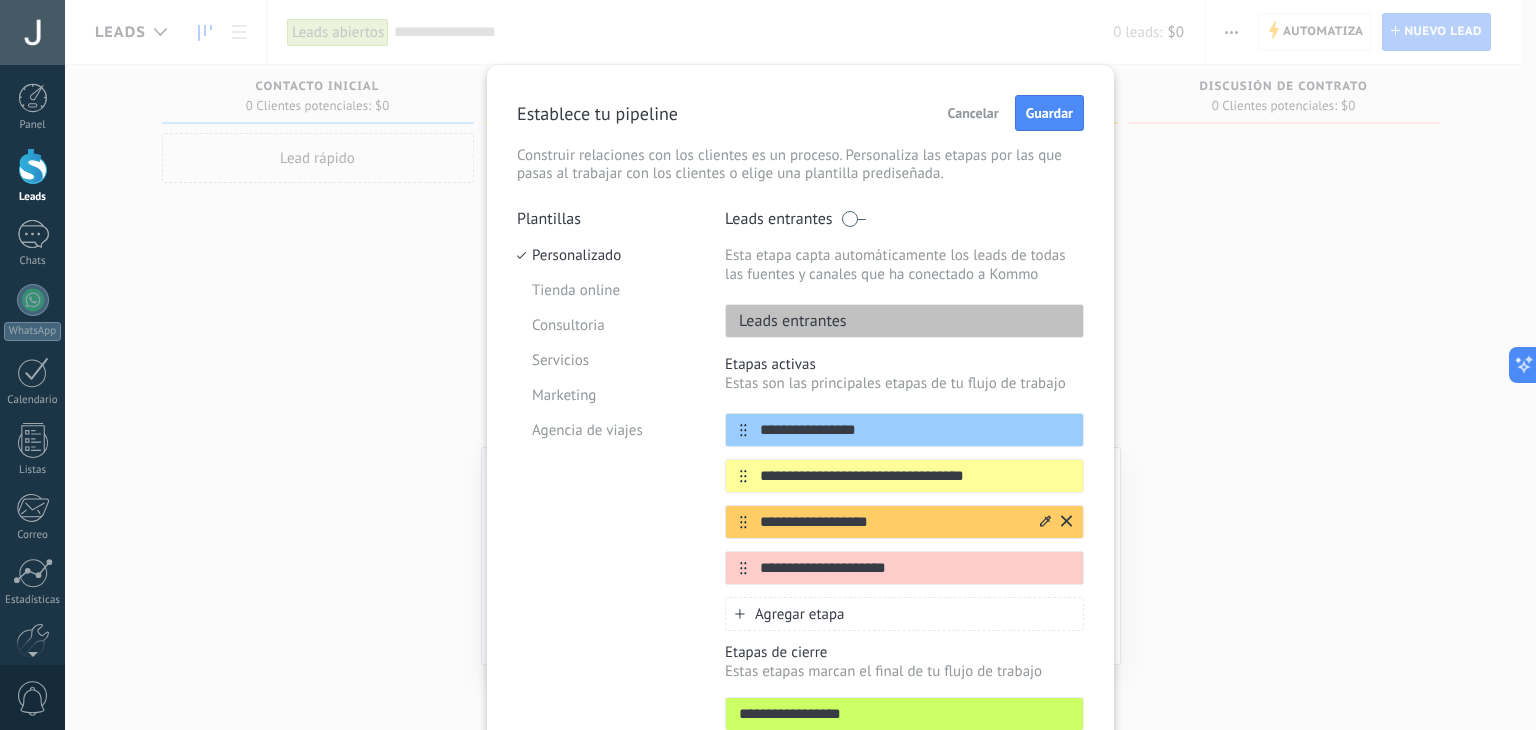 type on "**********" 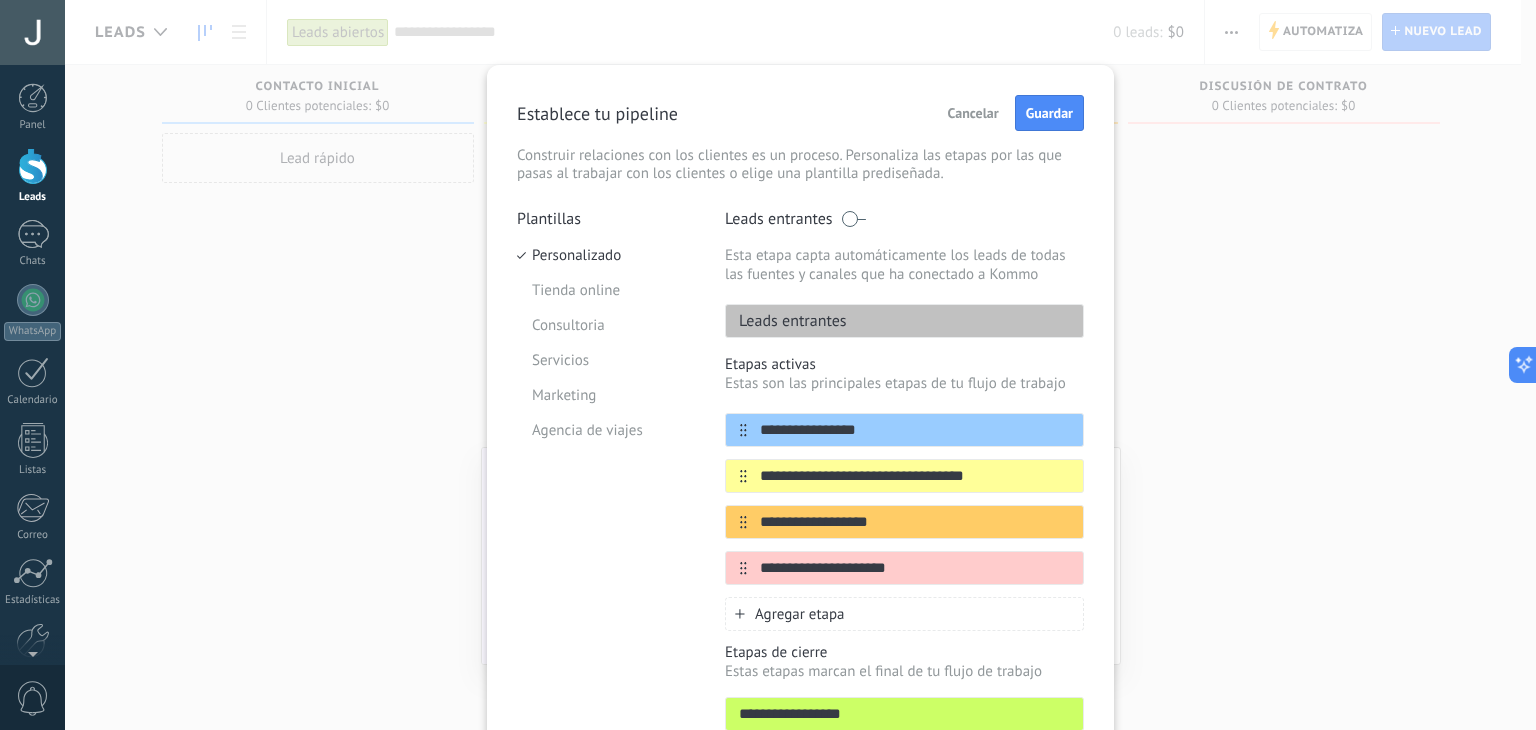 drag, startPoint x: 947, startPoint y: 527, endPoint x: 759, endPoint y: 545, distance: 188.85974 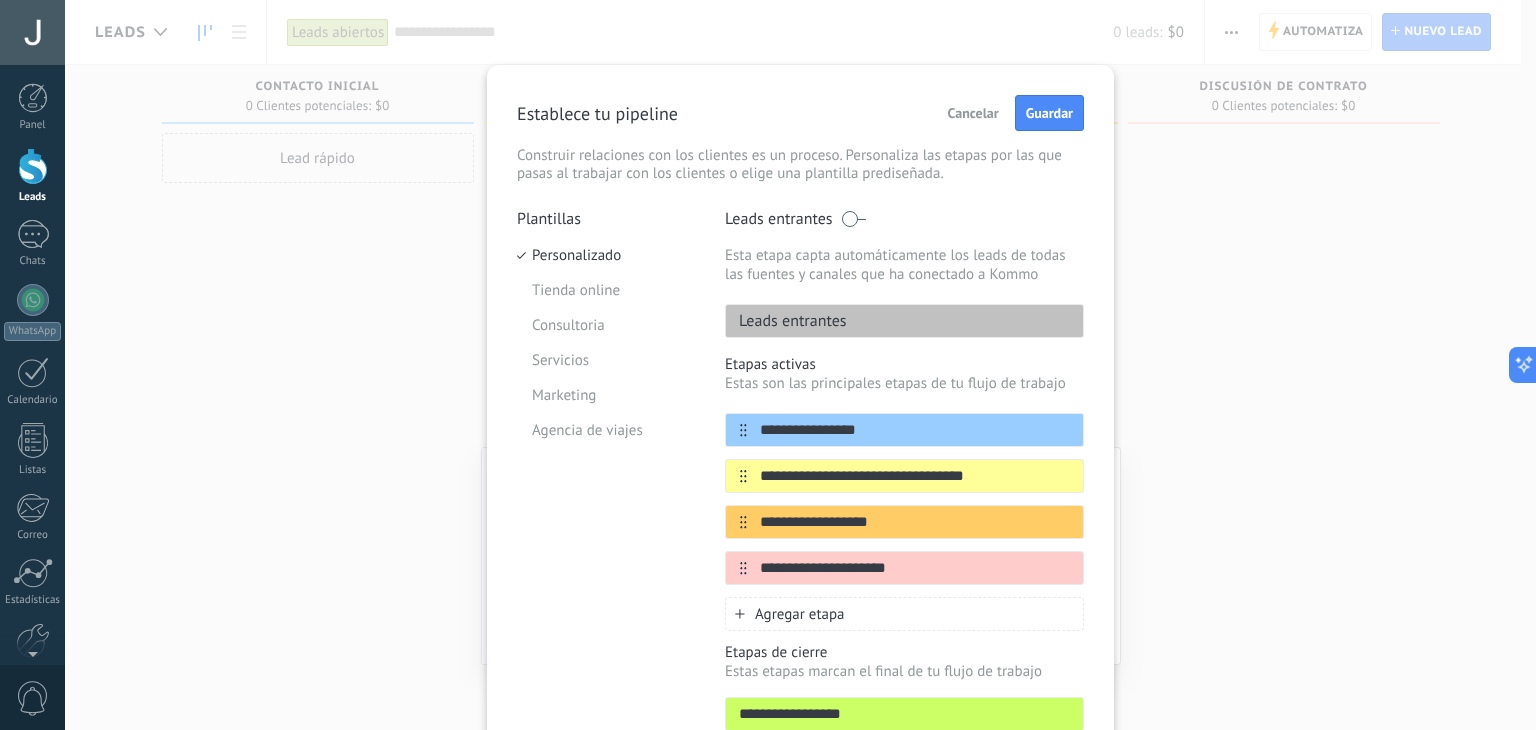 click on "**********" at bounding box center (904, 499) 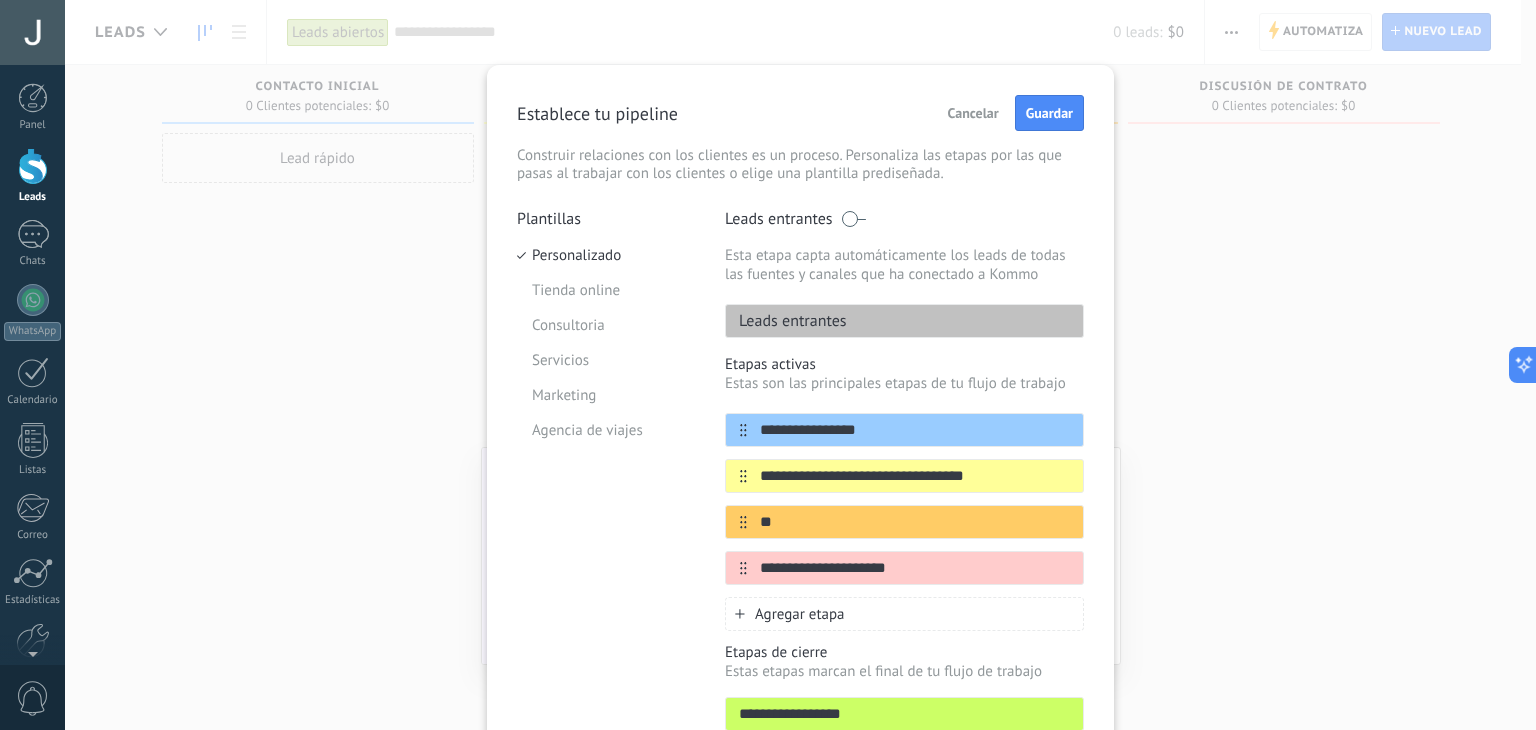 type on "*" 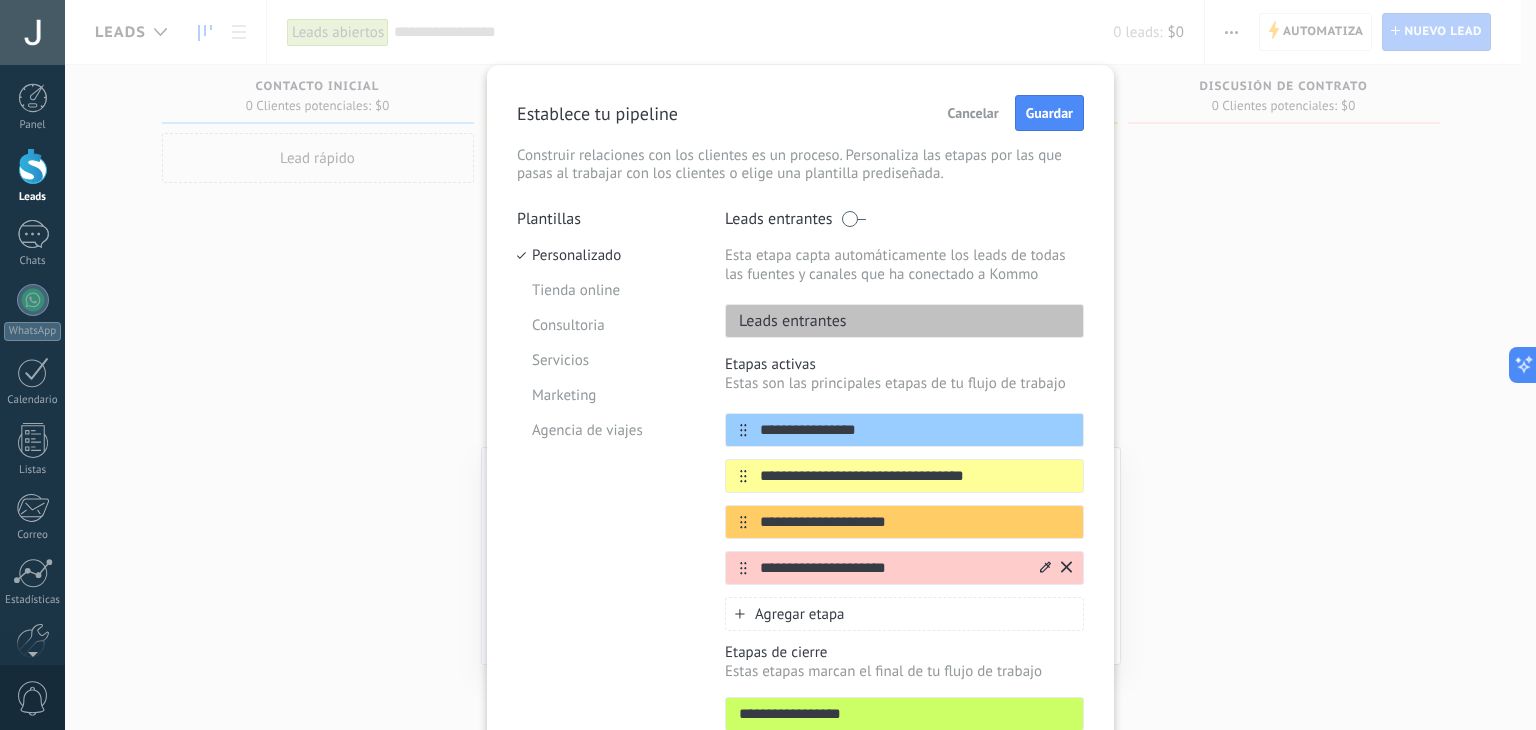 type on "**********" 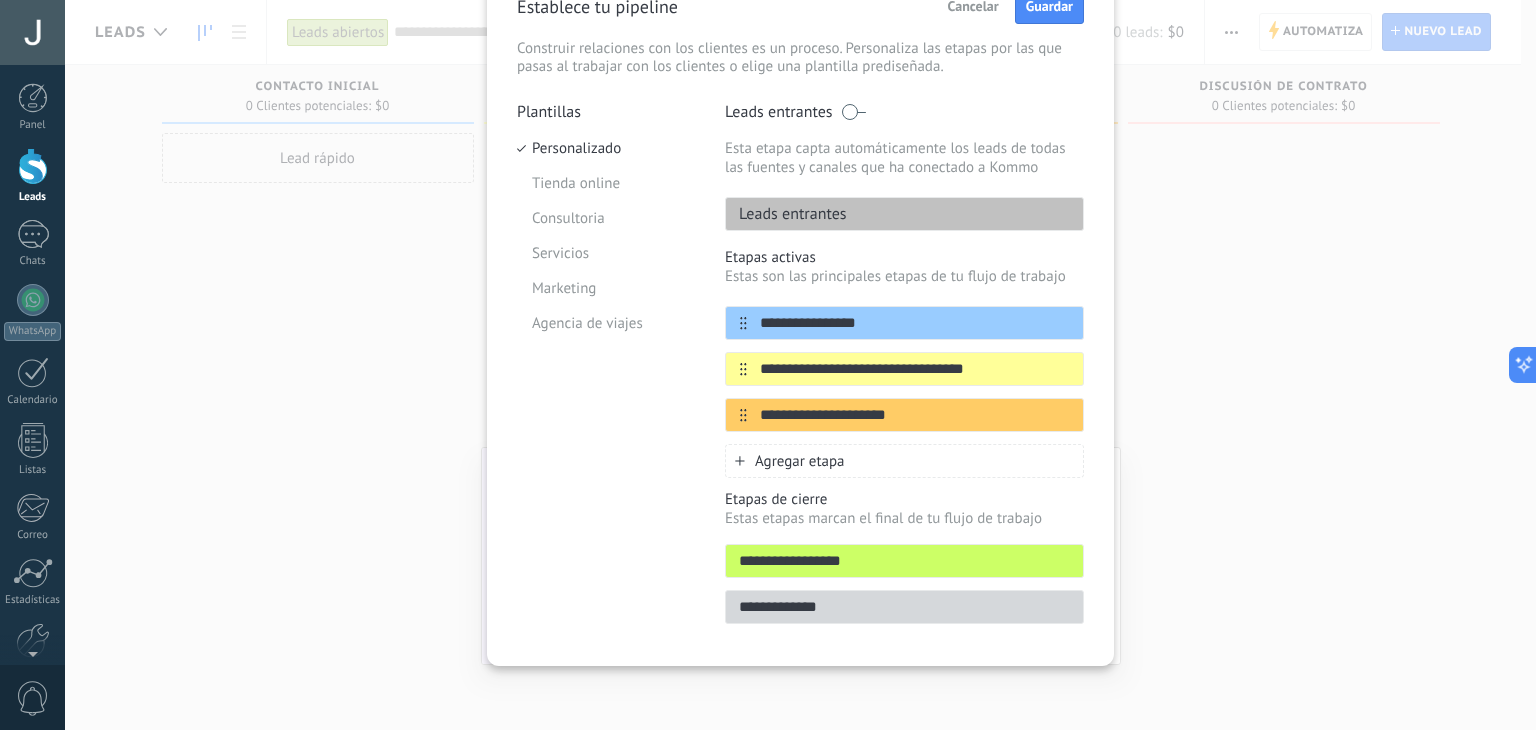 scroll, scrollTop: 0, scrollLeft: 0, axis: both 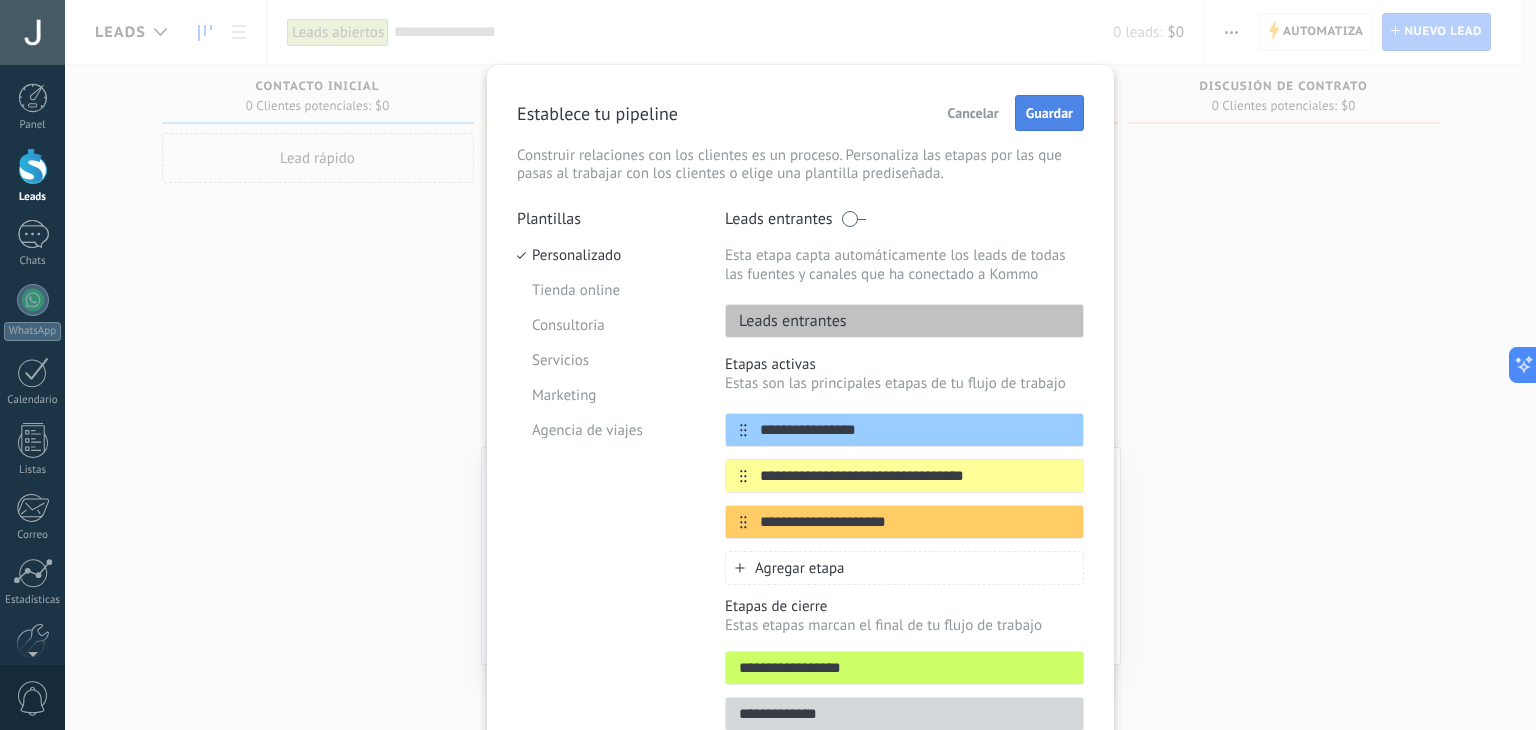 click on "Guardar" at bounding box center [1049, 113] 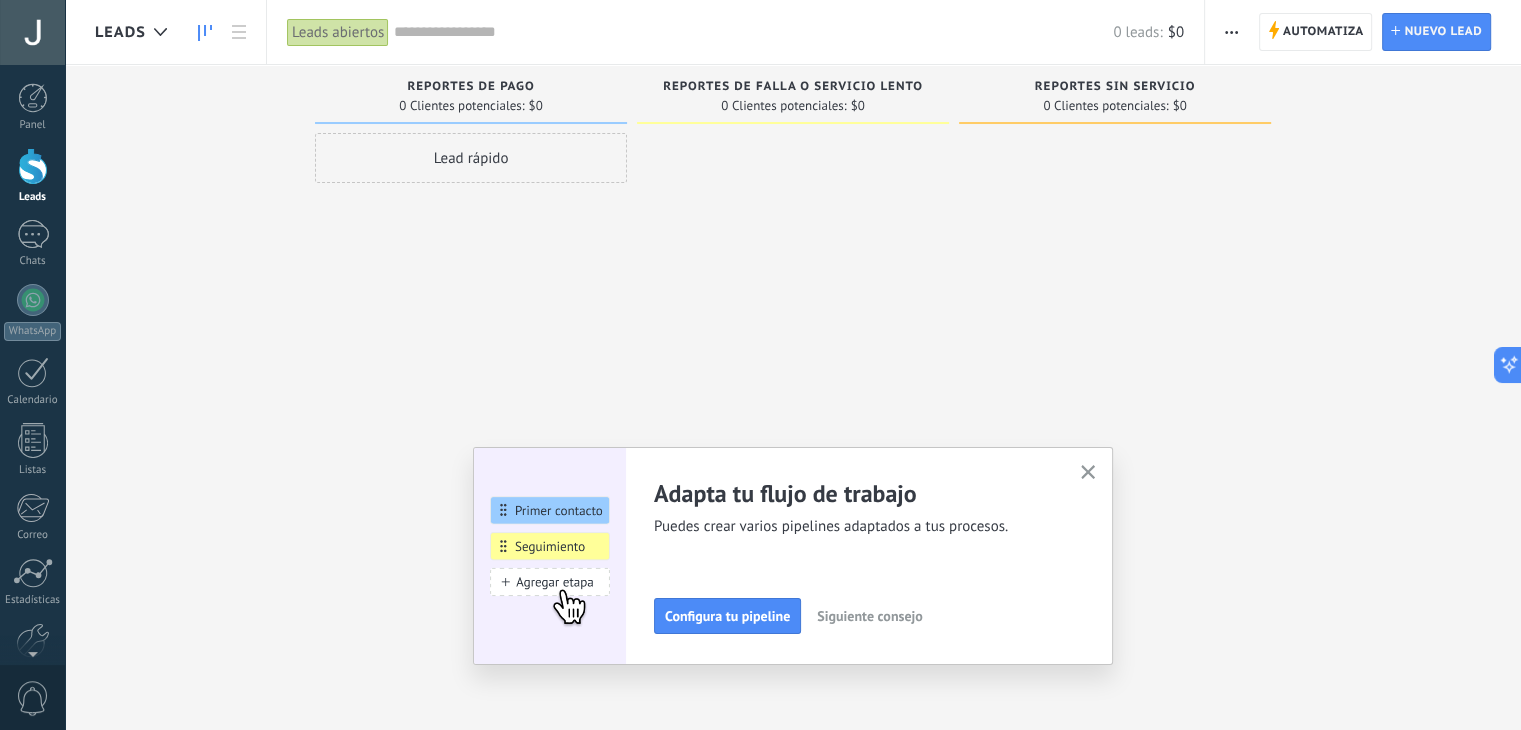 click on "Siguiente consejo" at bounding box center [869, 616] 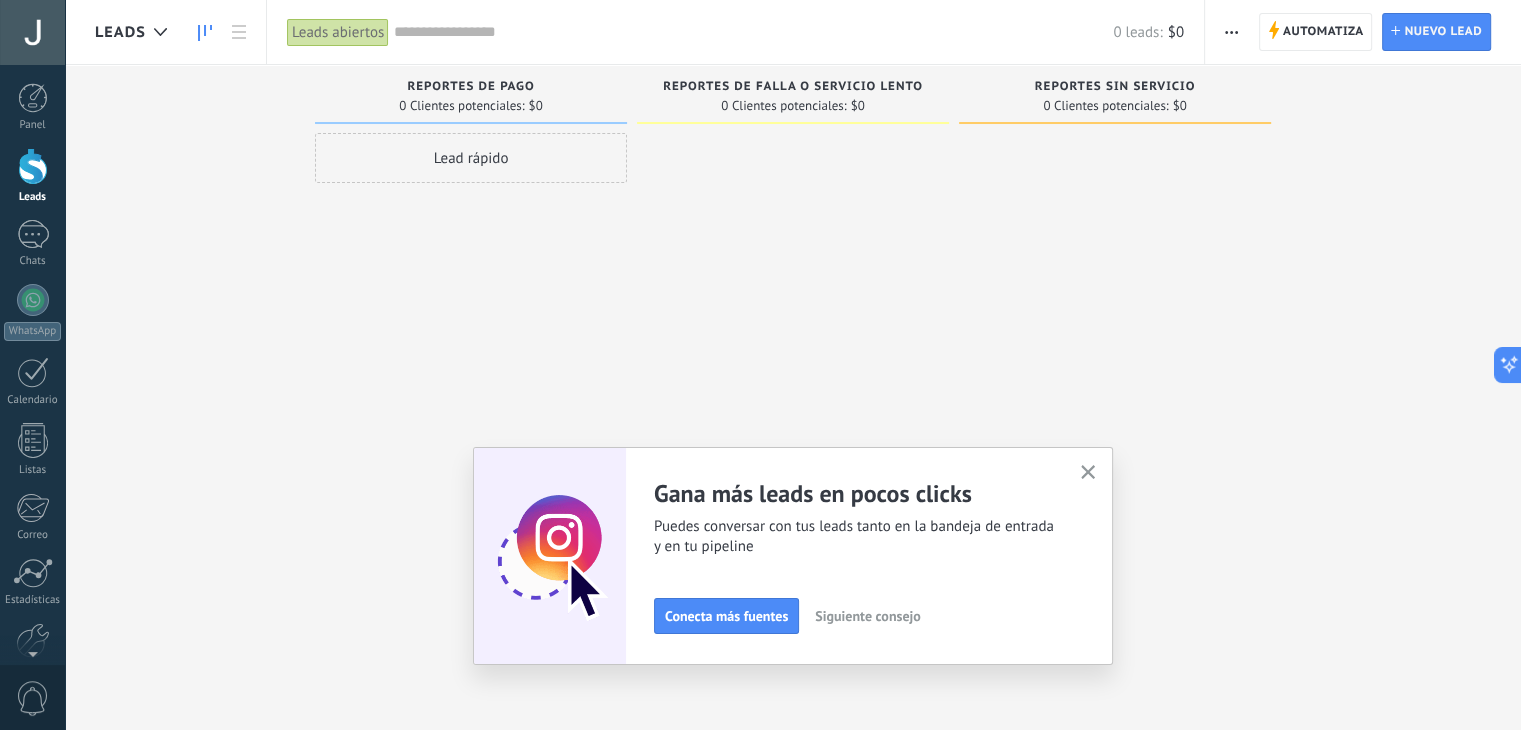 click on "Siguiente consejo" at bounding box center [867, 616] 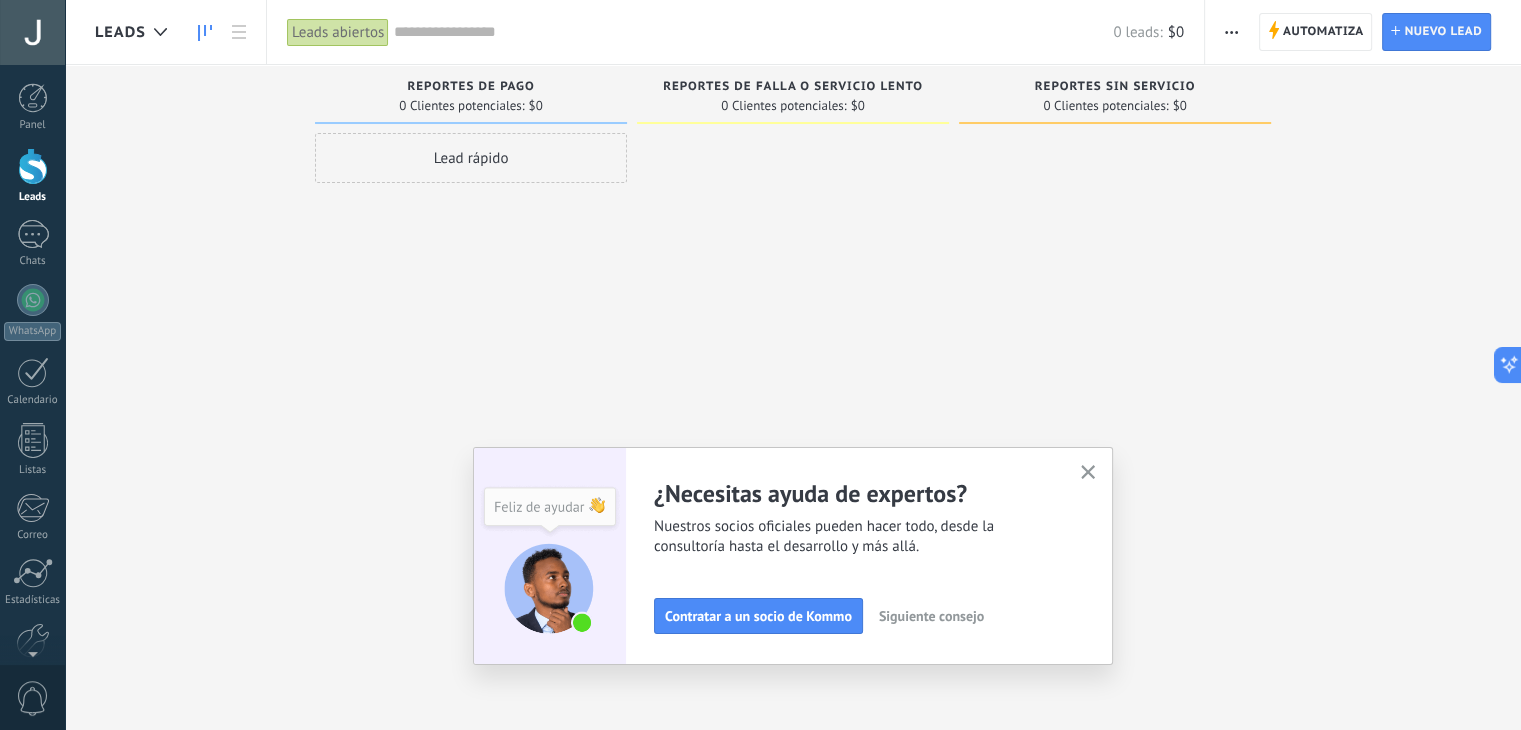 click 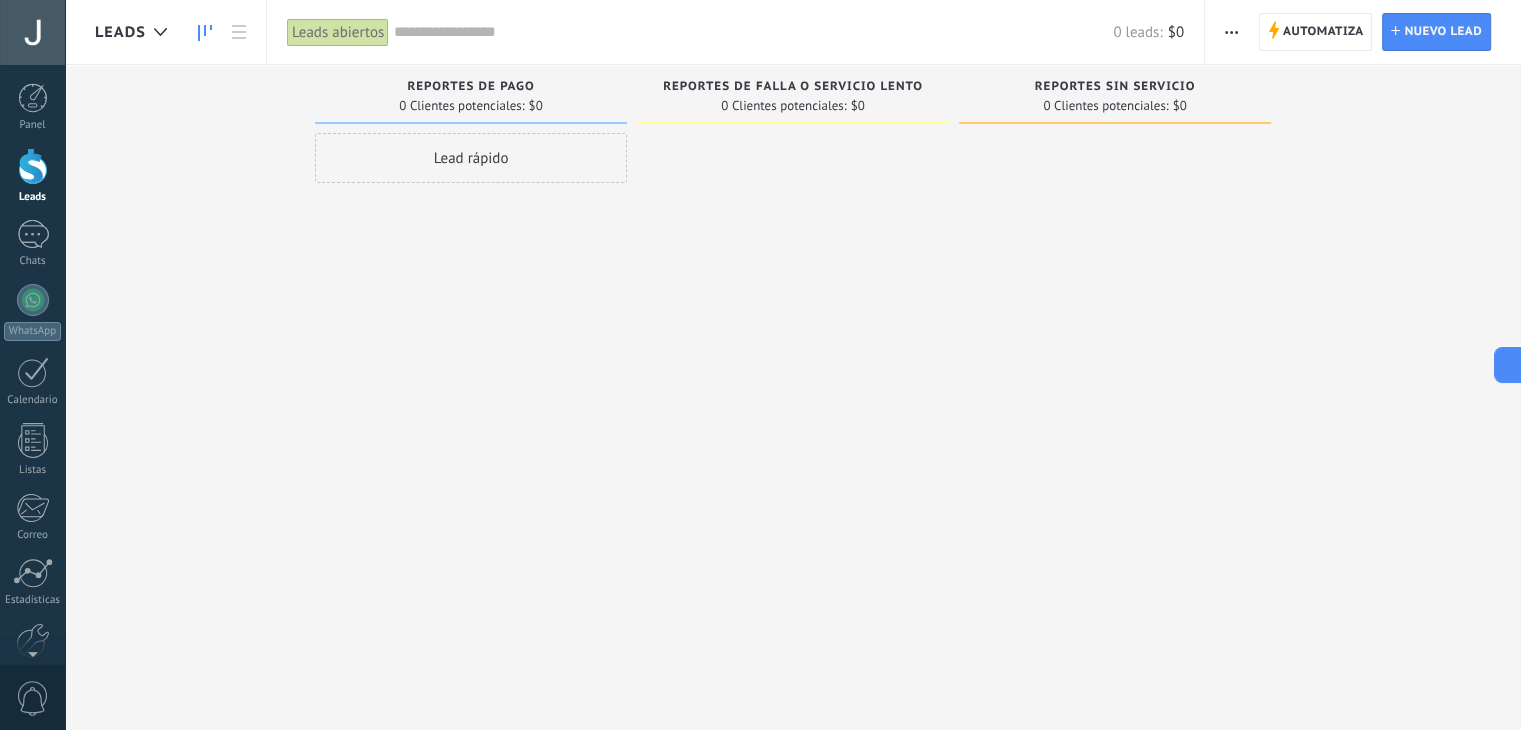 click on "Lead rápido" at bounding box center [471, 158] 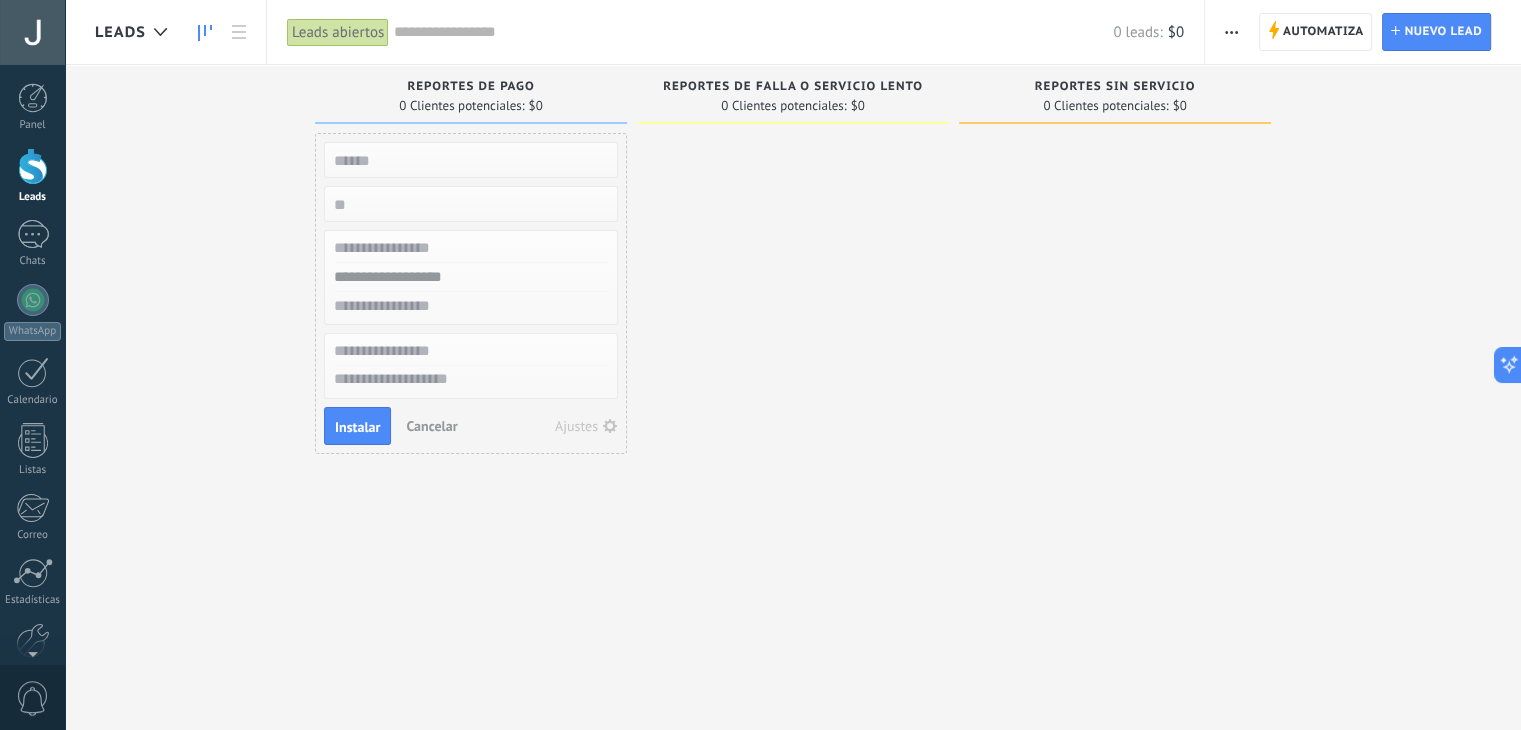 click at bounding box center [793, 367] 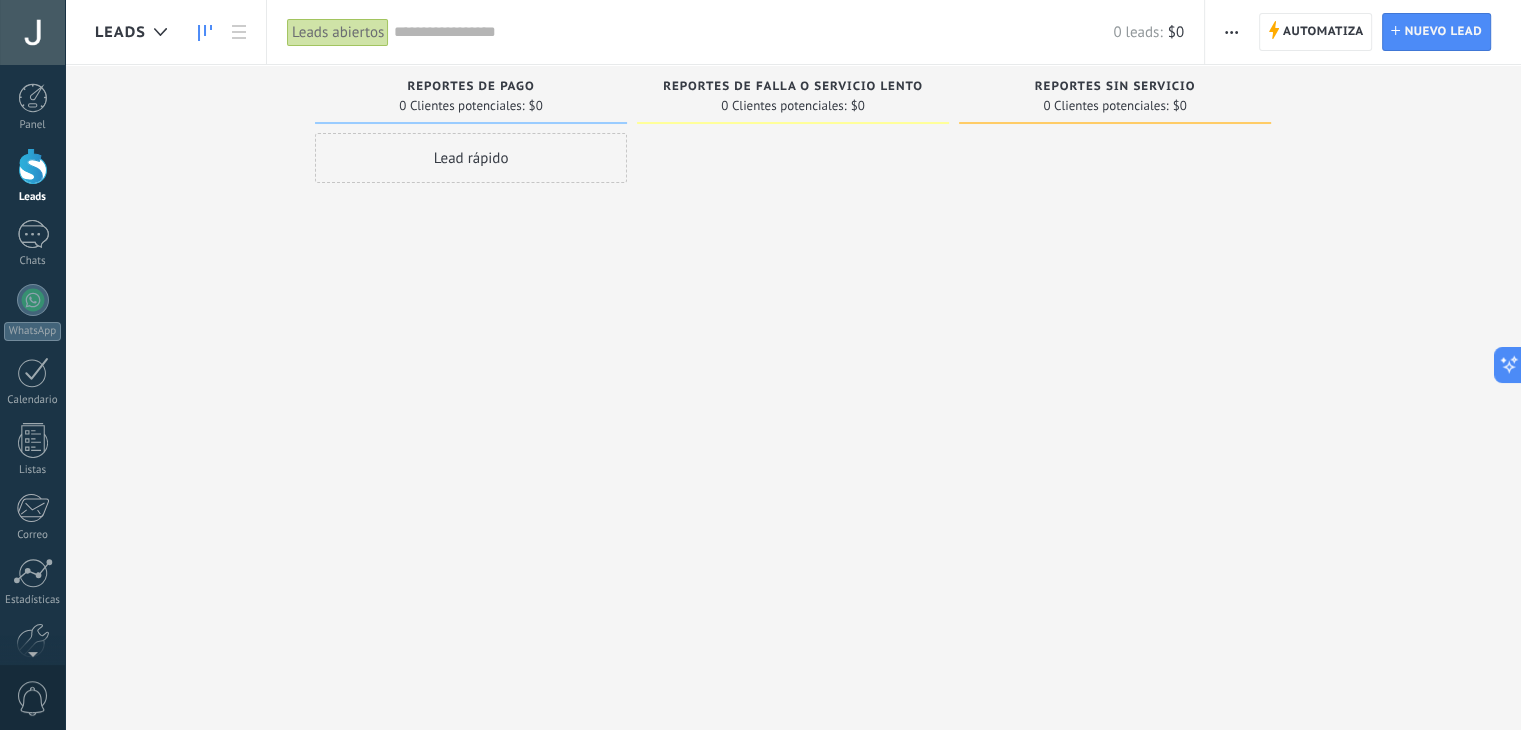 click at bounding box center (1231, 32) 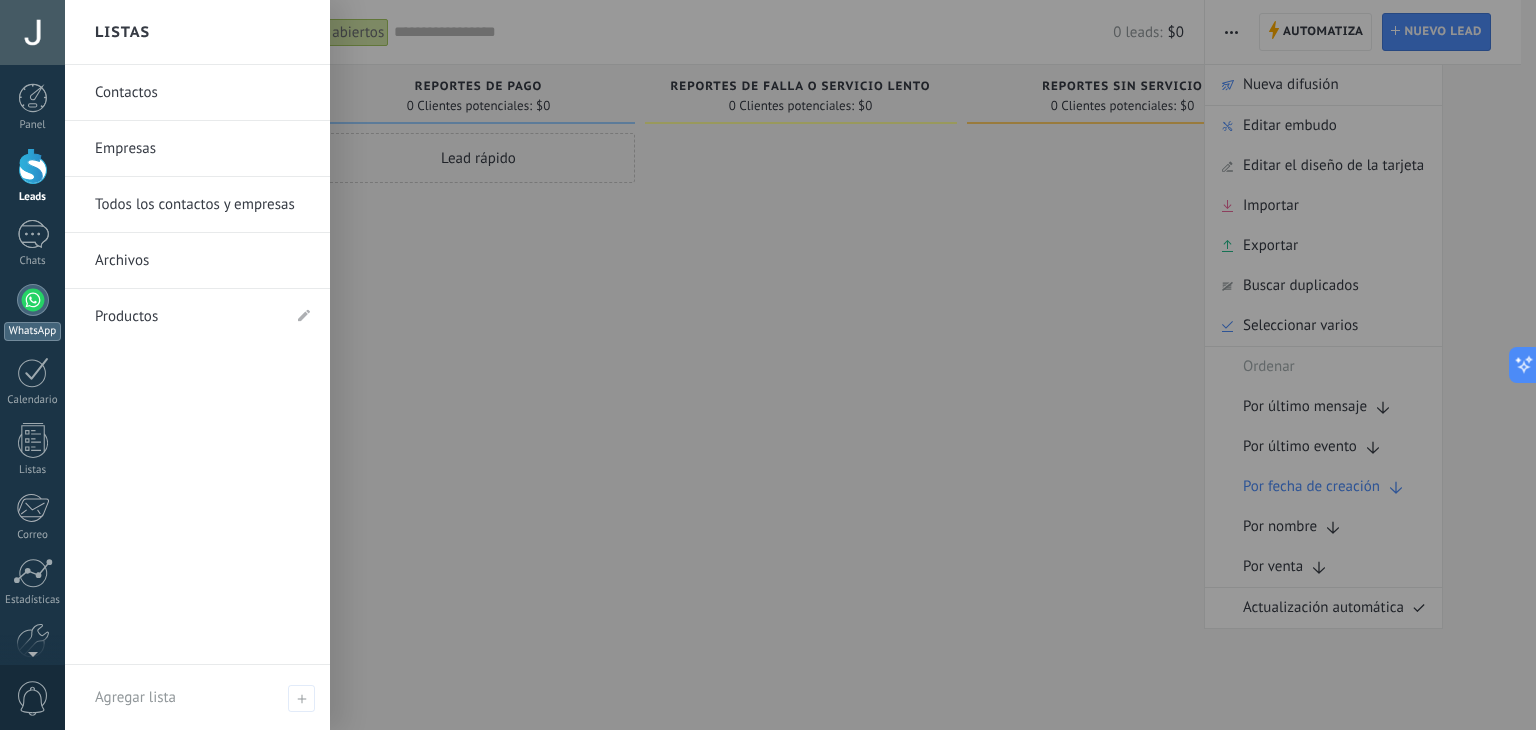 click at bounding box center (33, 300) 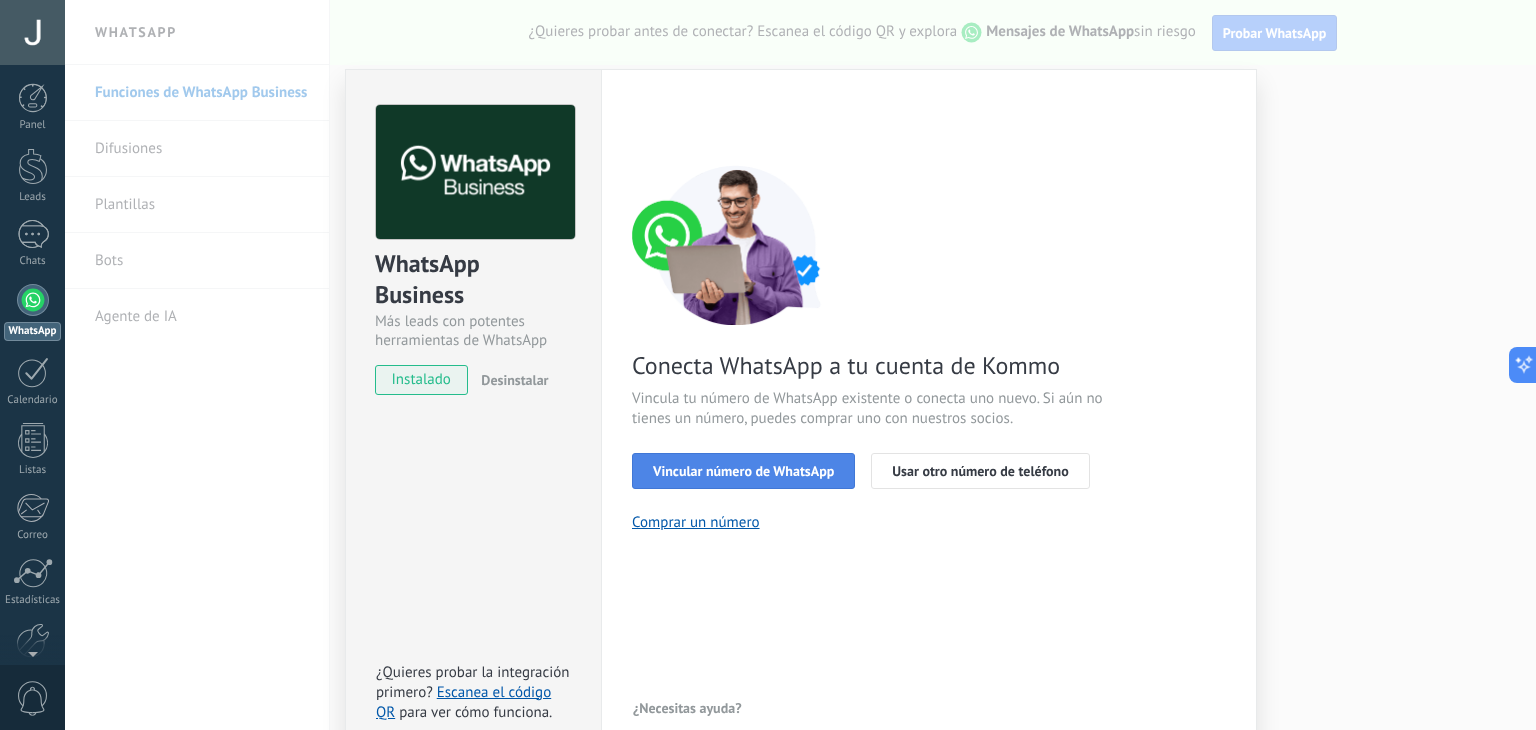 click on "Vincular número de WhatsApp" at bounding box center (743, 471) 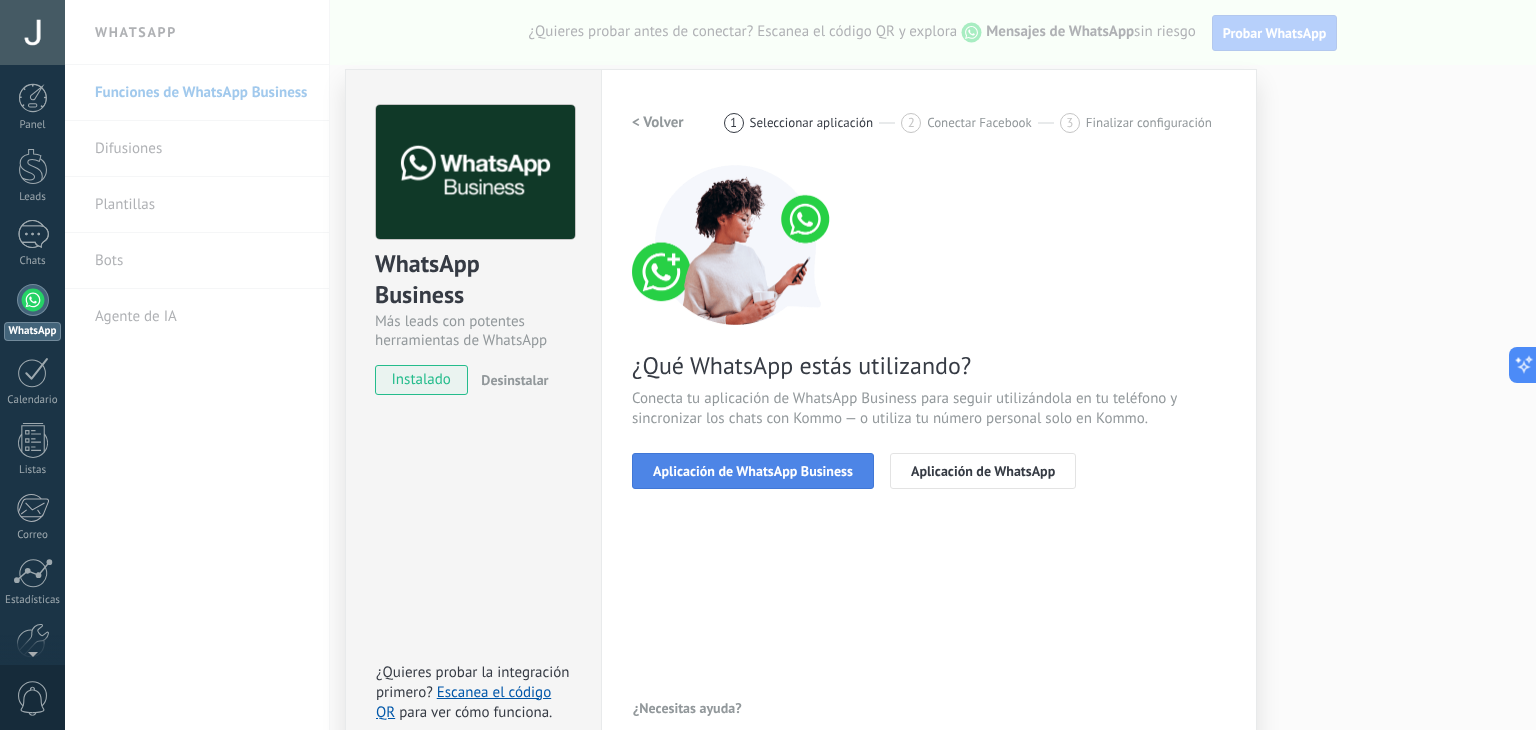 click on "Aplicación de WhatsApp Business" at bounding box center (753, 471) 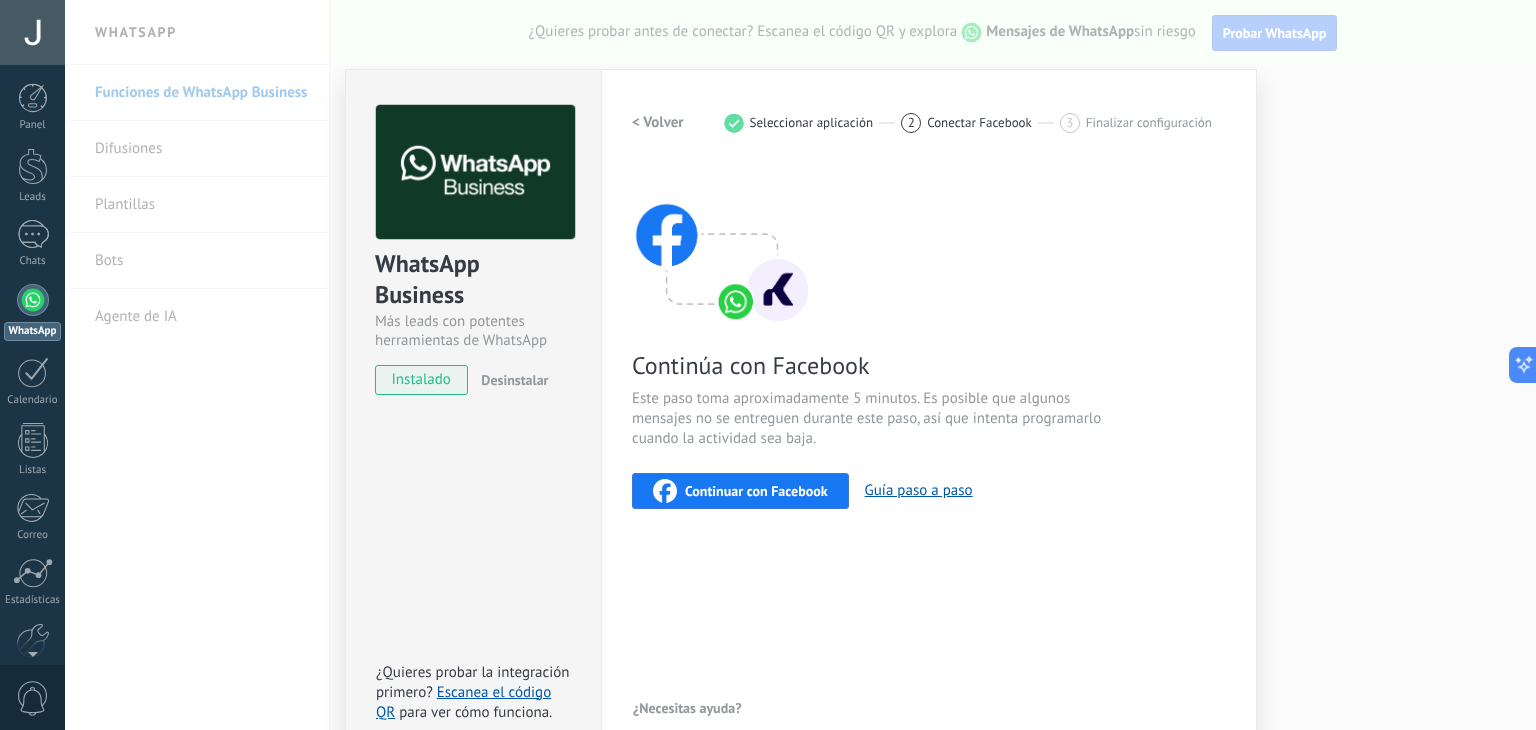 click on "Continuar con Facebook" at bounding box center (756, 491) 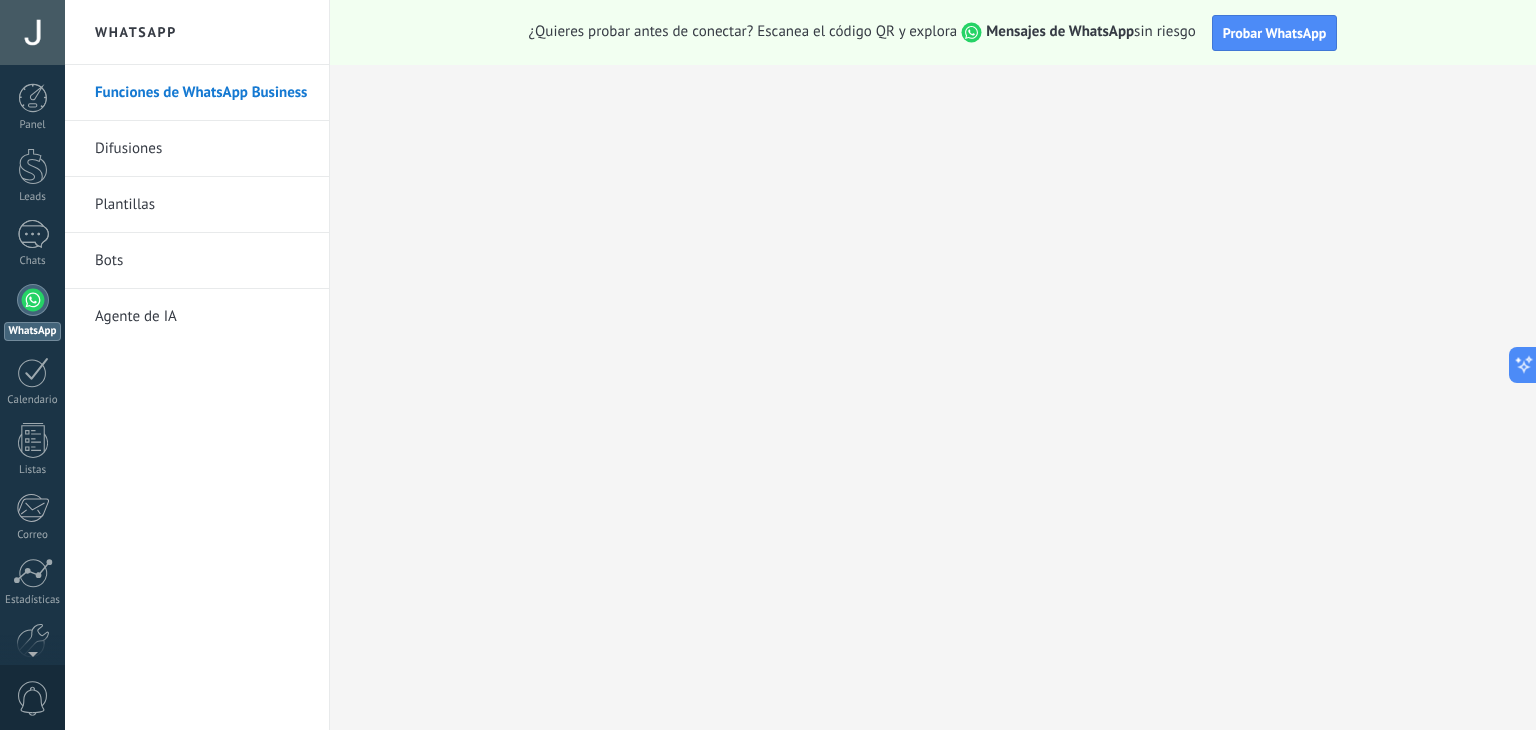 click at bounding box center (32, 32) 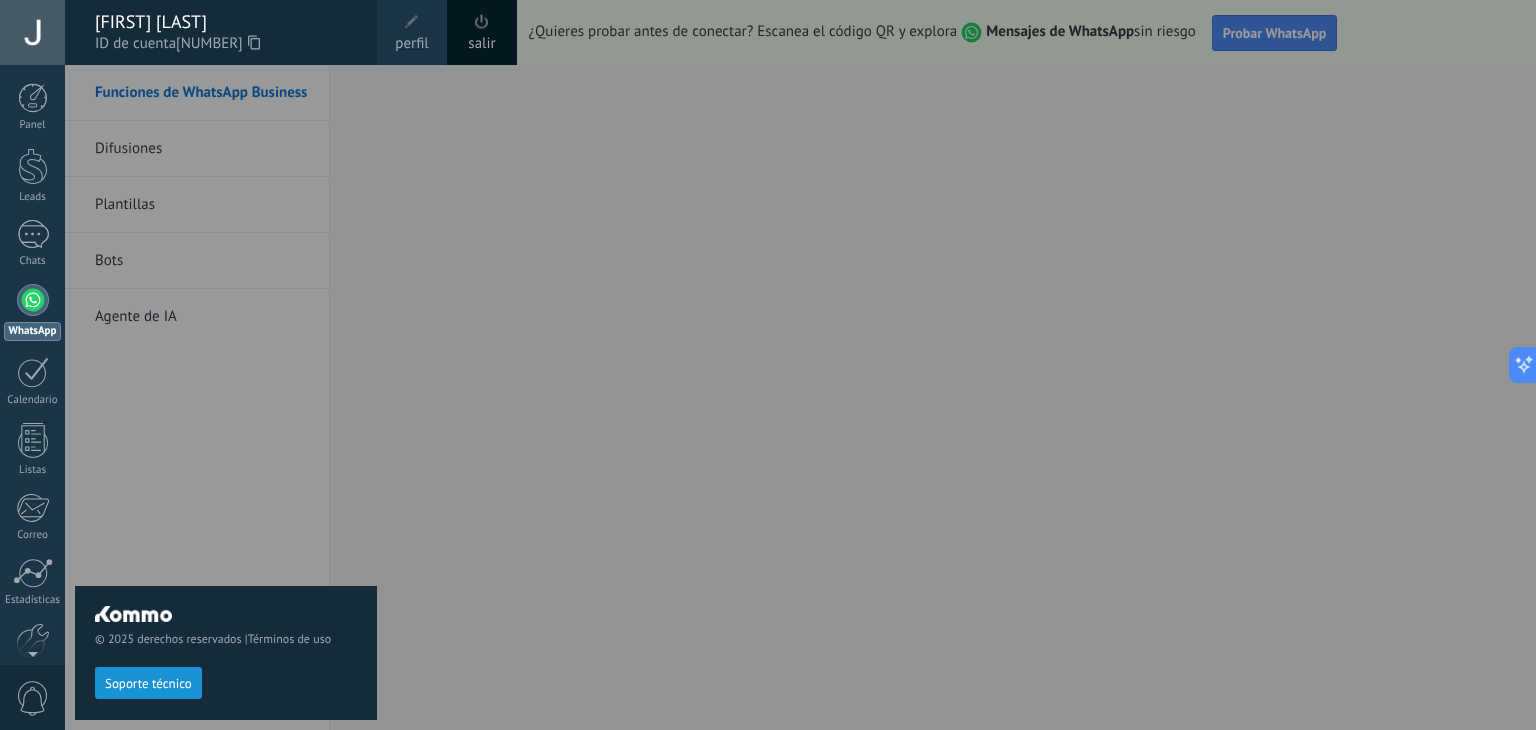 click on "©  2025  derechos reservados |  Términos de uso
Soporte técnico" at bounding box center [226, 397] 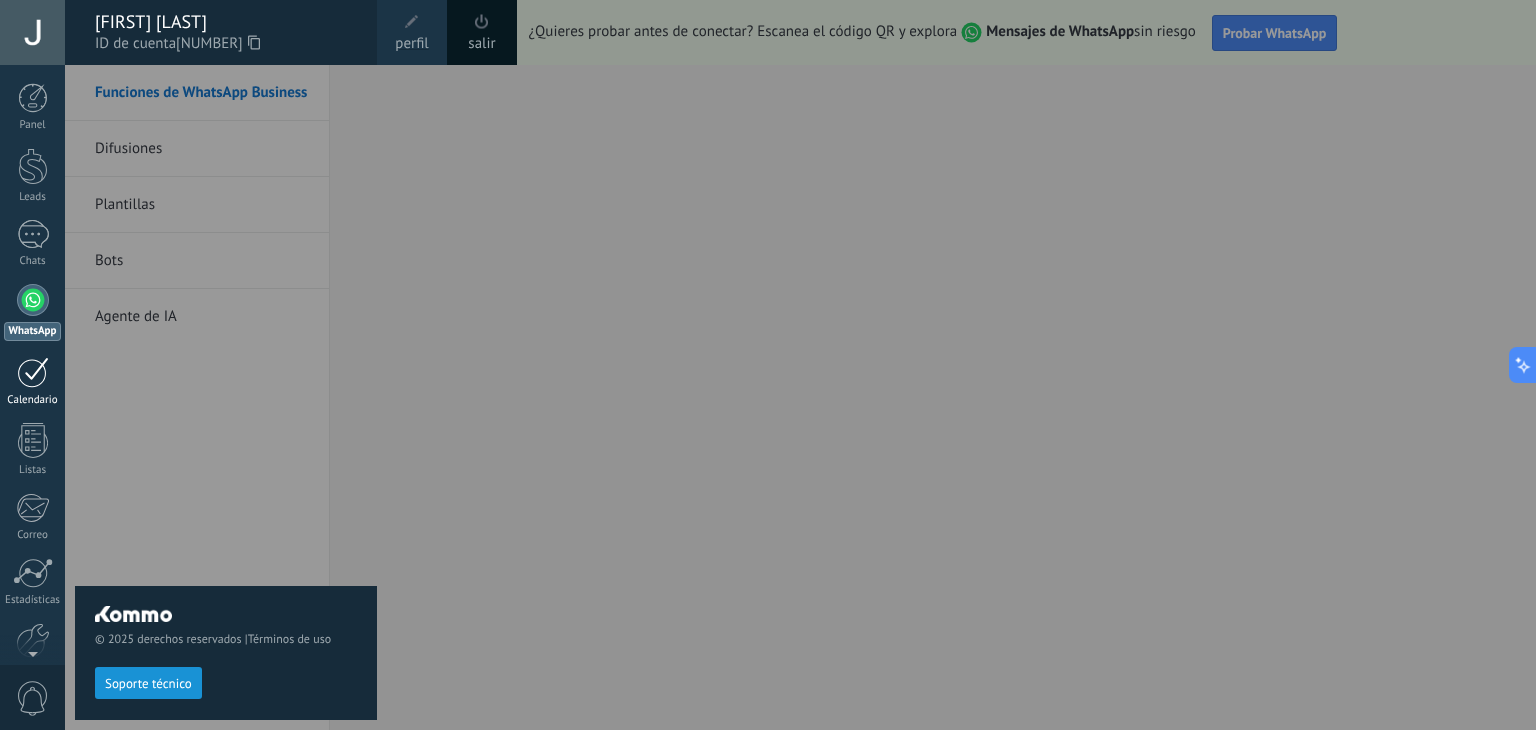 click on "Calendario" at bounding box center [32, 382] 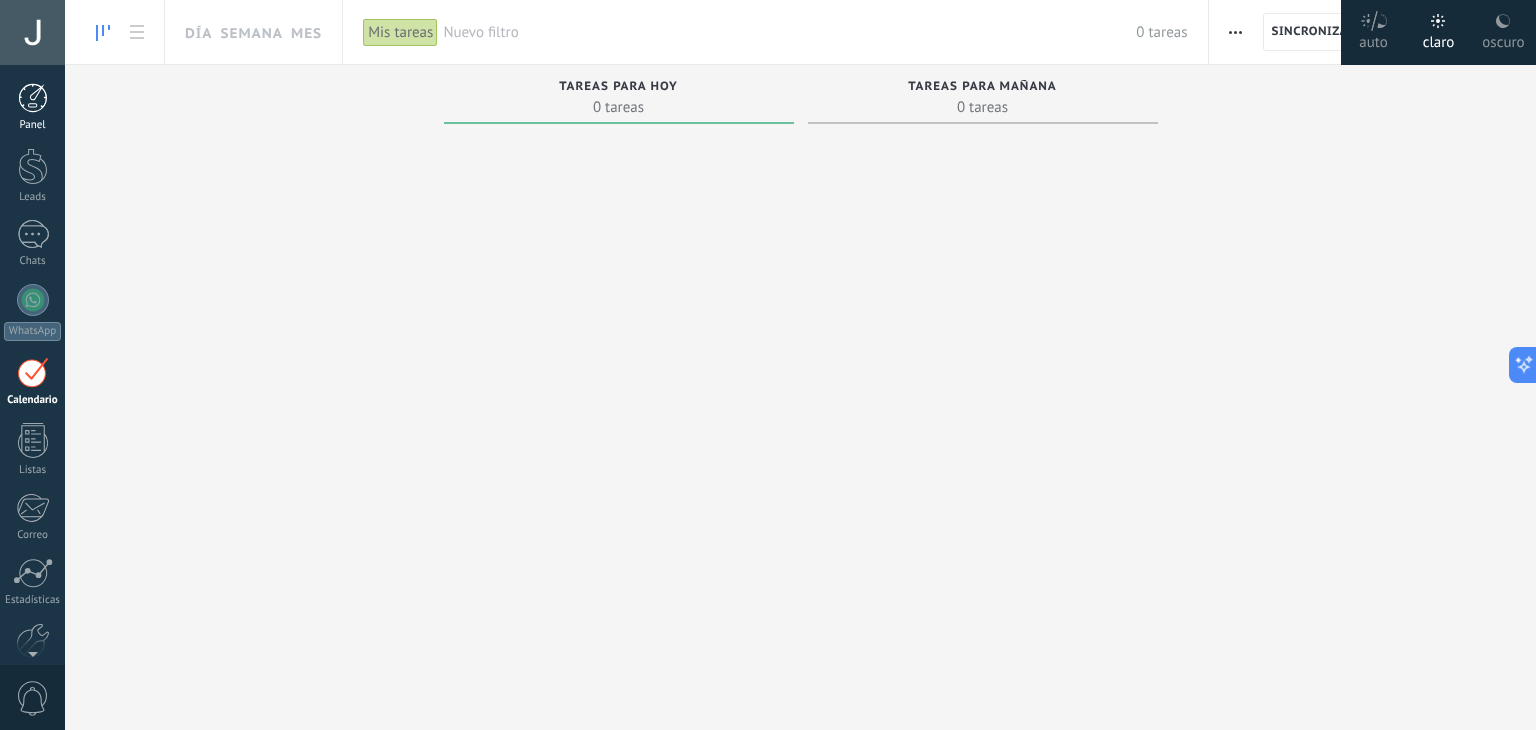 click on "Panel" at bounding box center (32, 107) 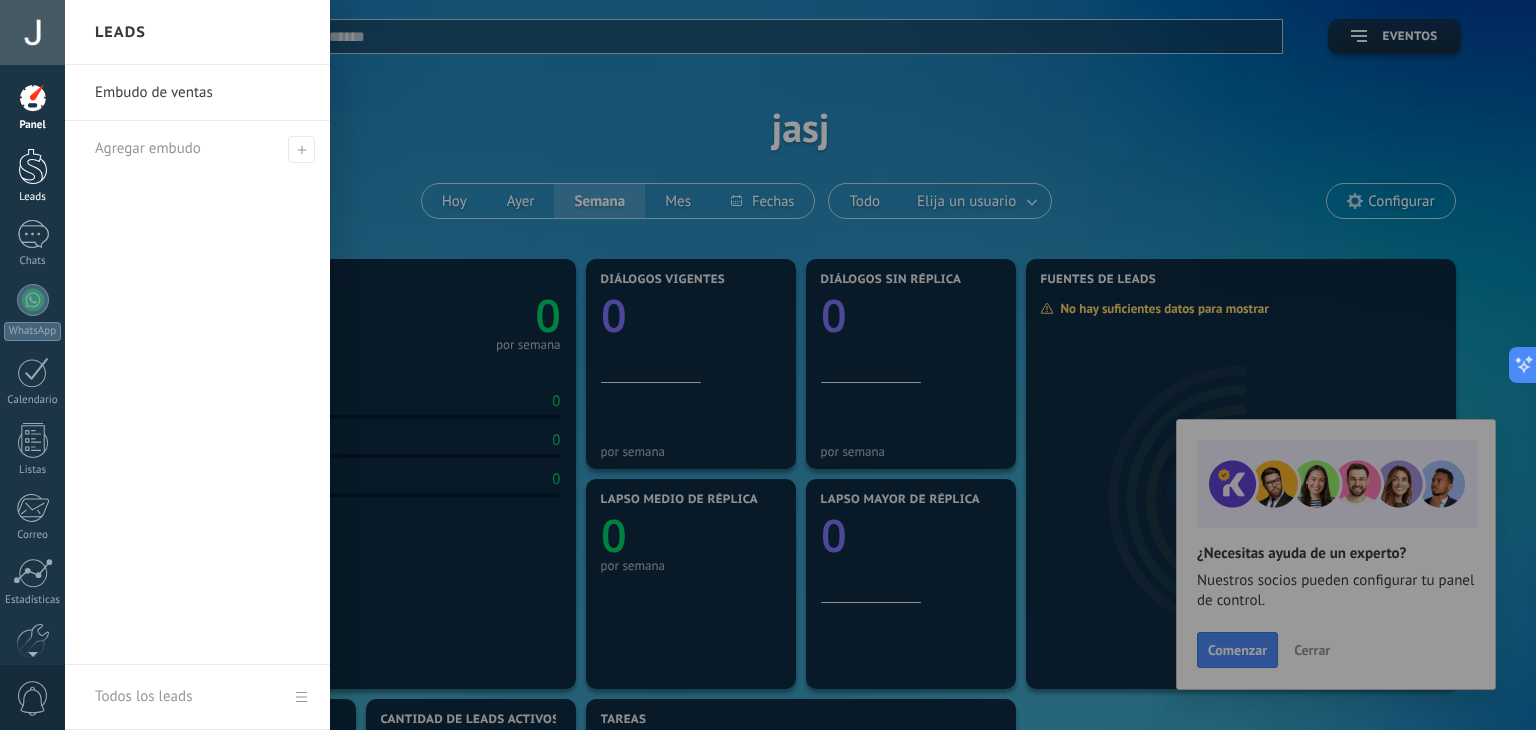 click at bounding box center [33, 166] 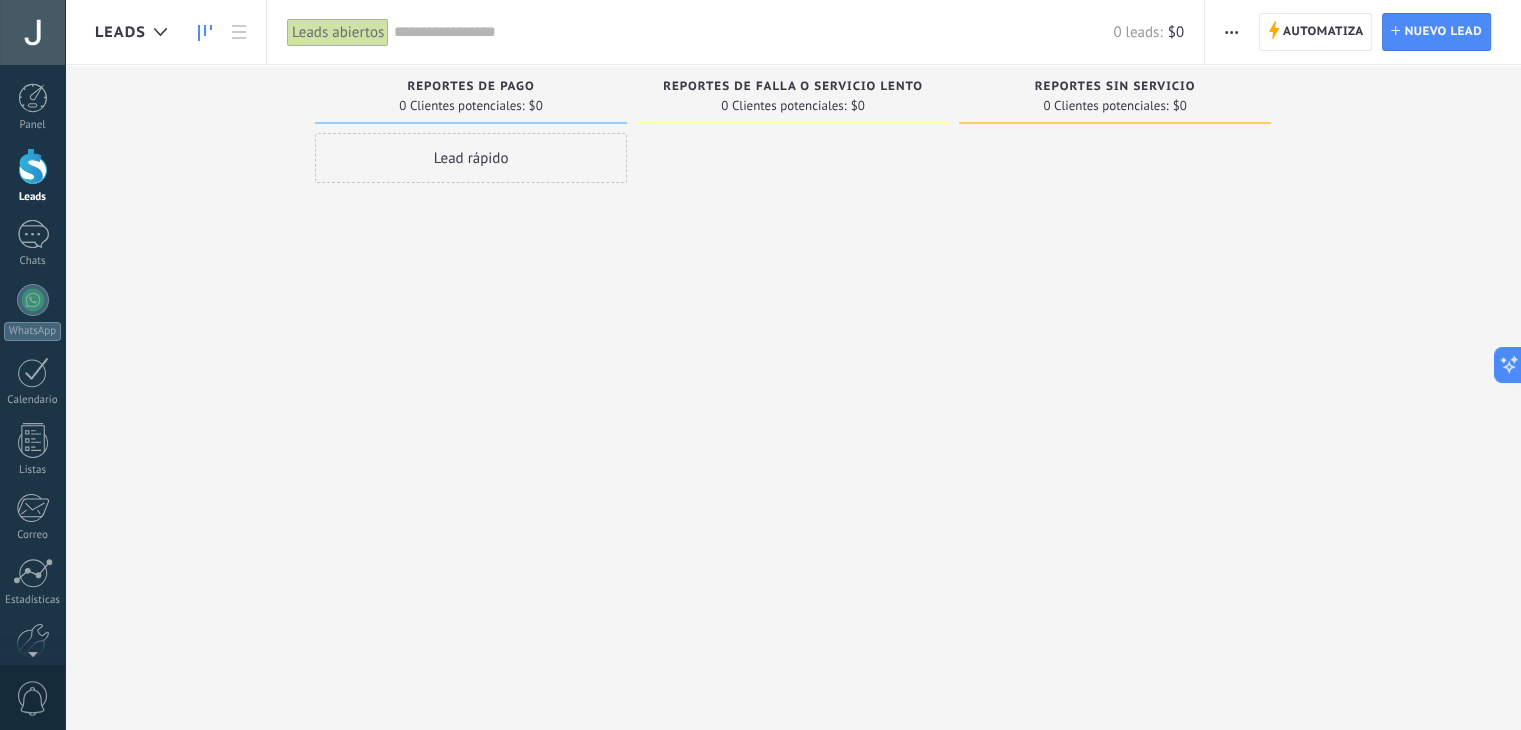 click on "Leads abiertos" at bounding box center [338, 32] 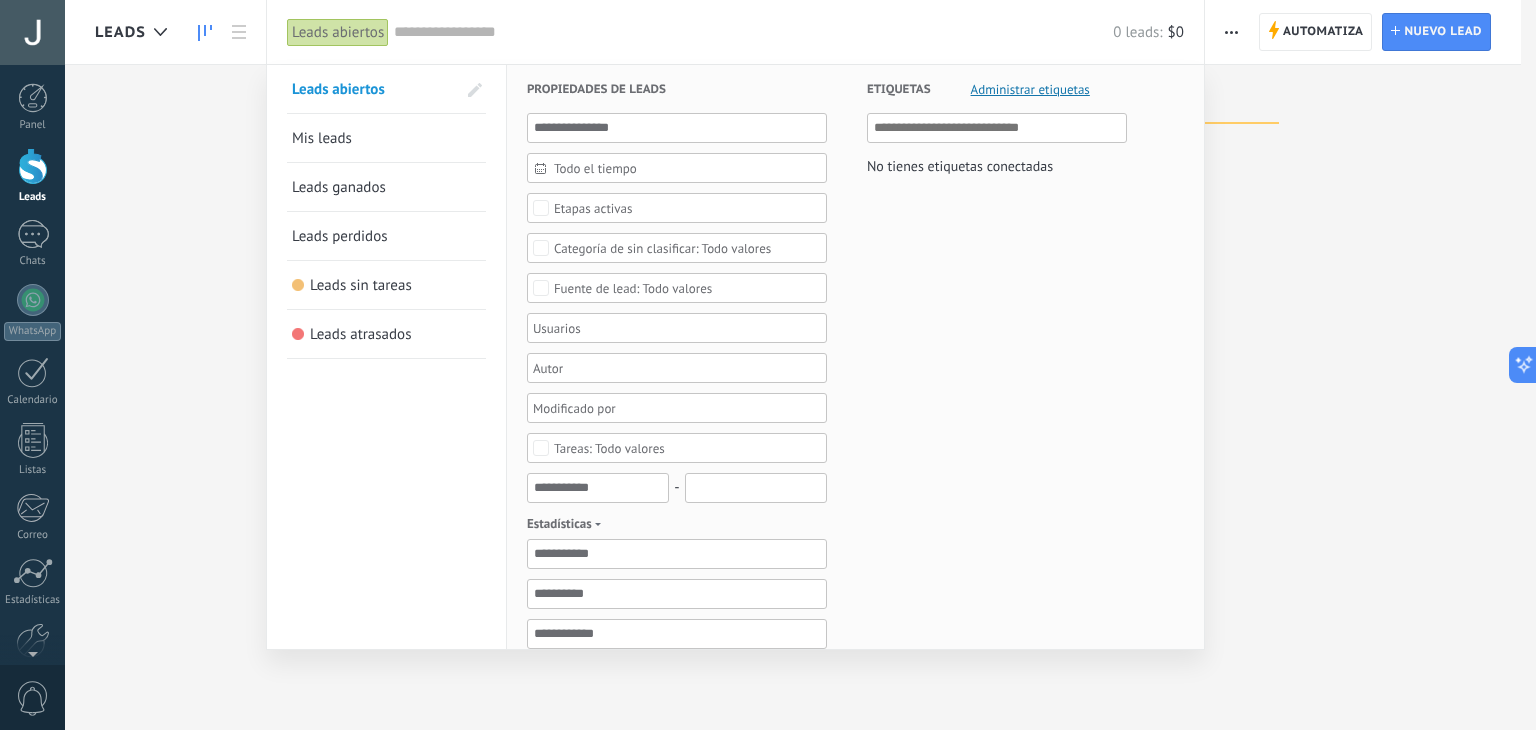 click at bounding box center (768, 365) 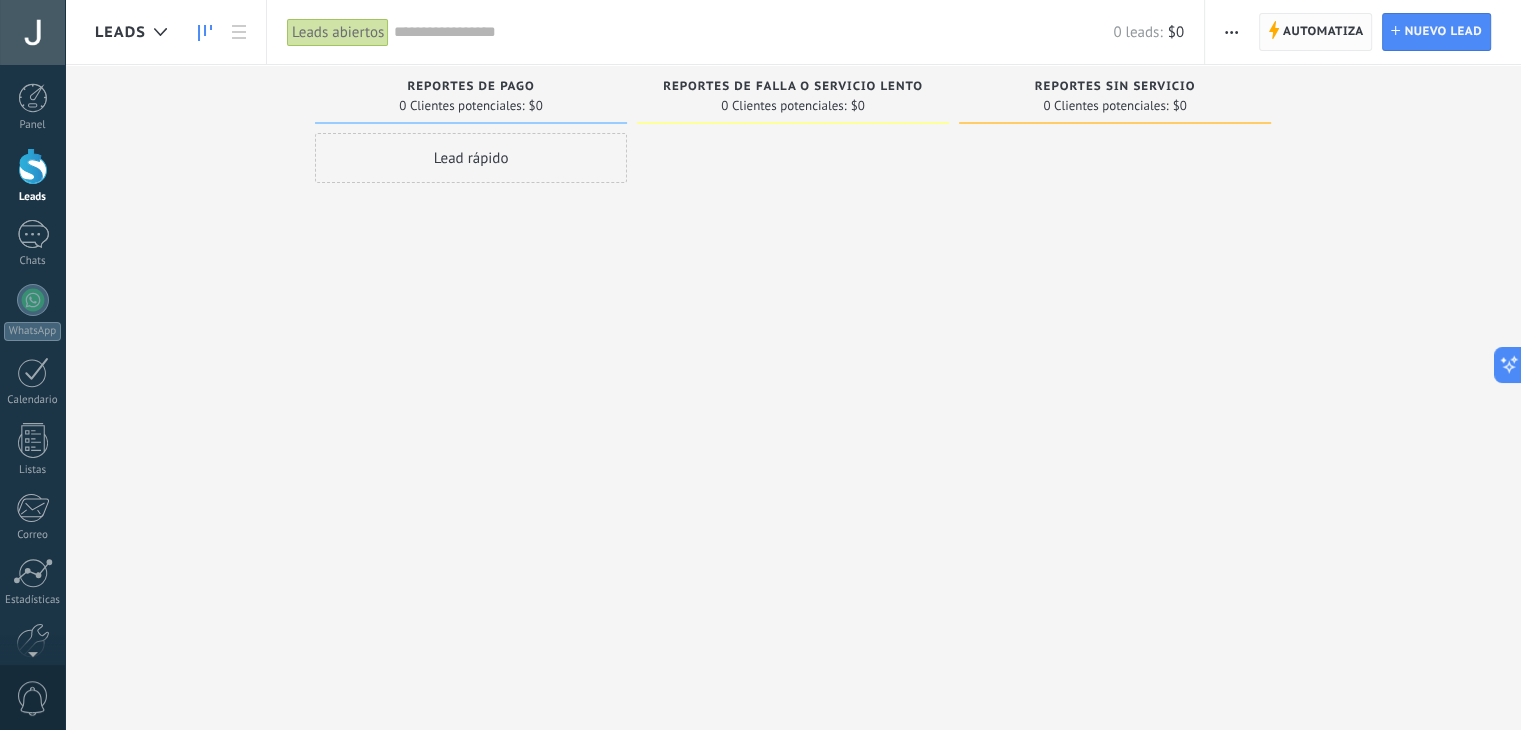 click on "Automatiza" at bounding box center [1323, 32] 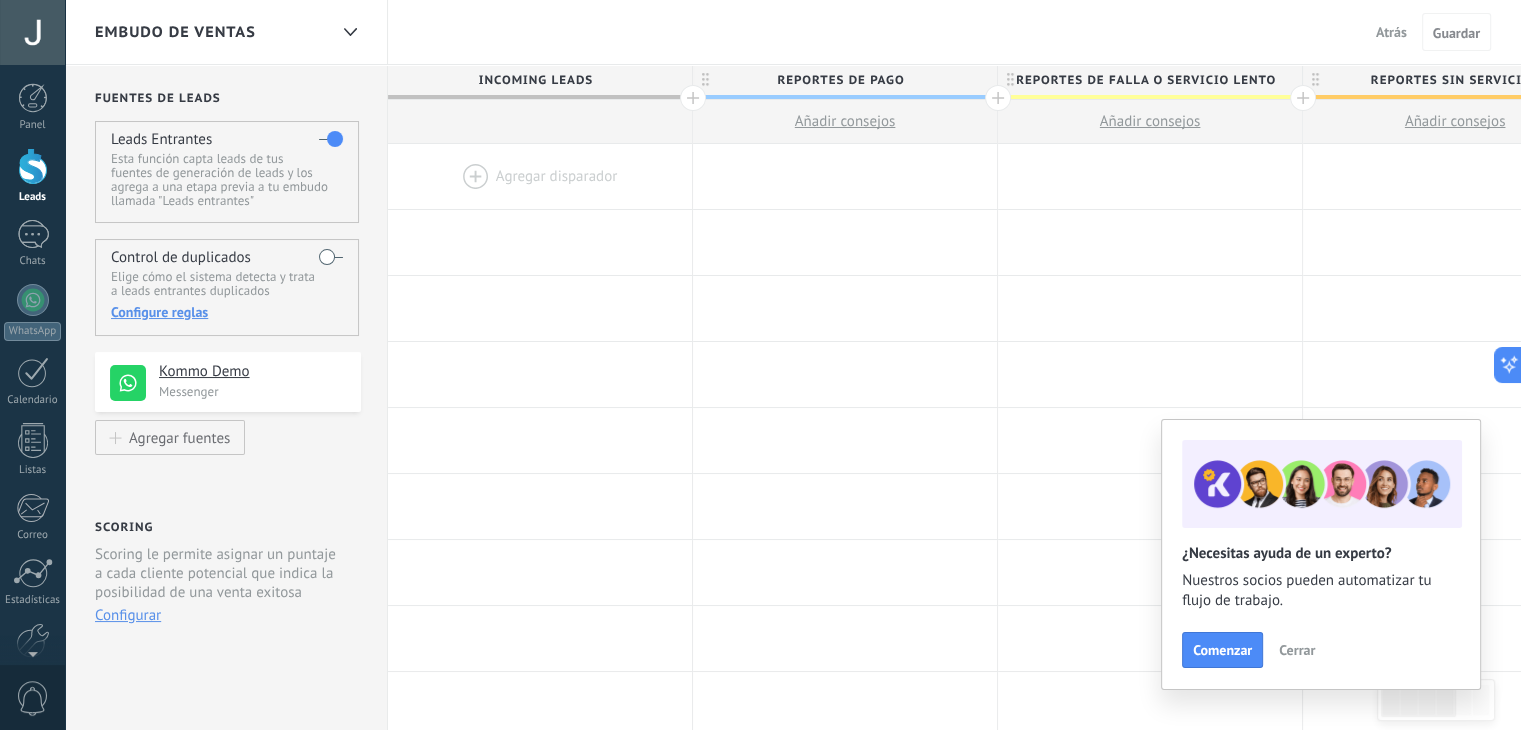 click at bounding box center (540, 176) 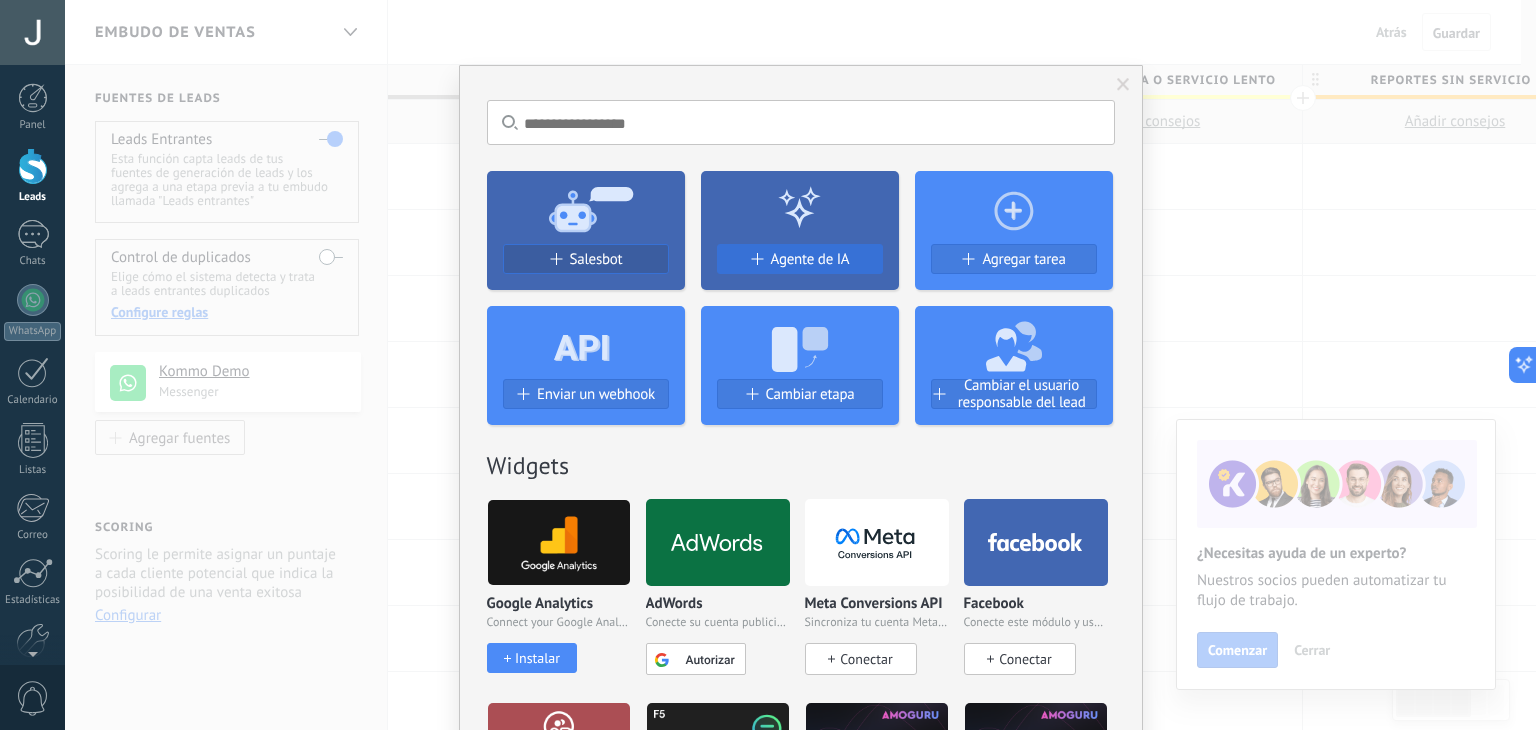 click on "Agente de IA" at bounding box center (810, 259) 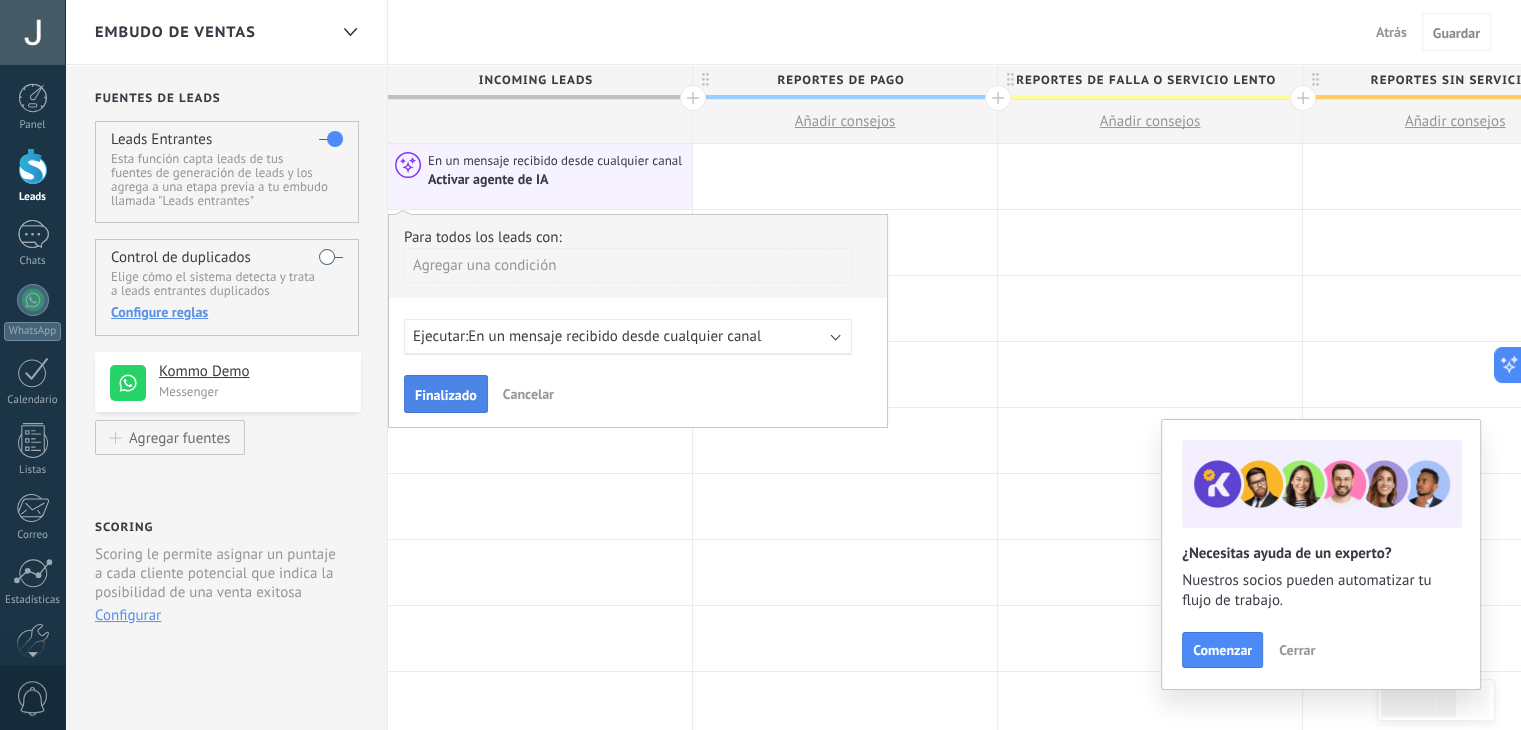 click on "Finalizado" at bounding box center [446, 395] 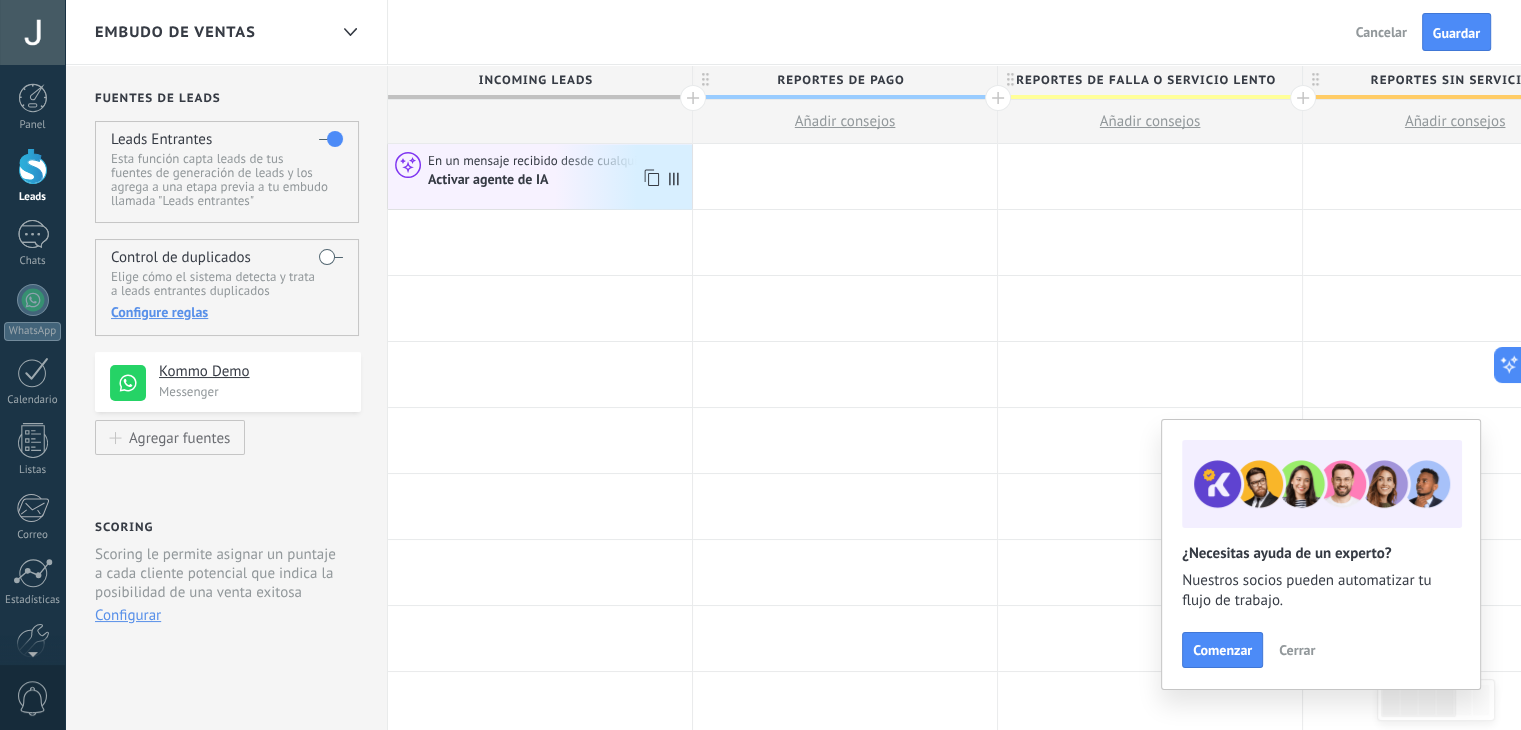 click on "Activar agente de IA" at bounding box center [489, 180] 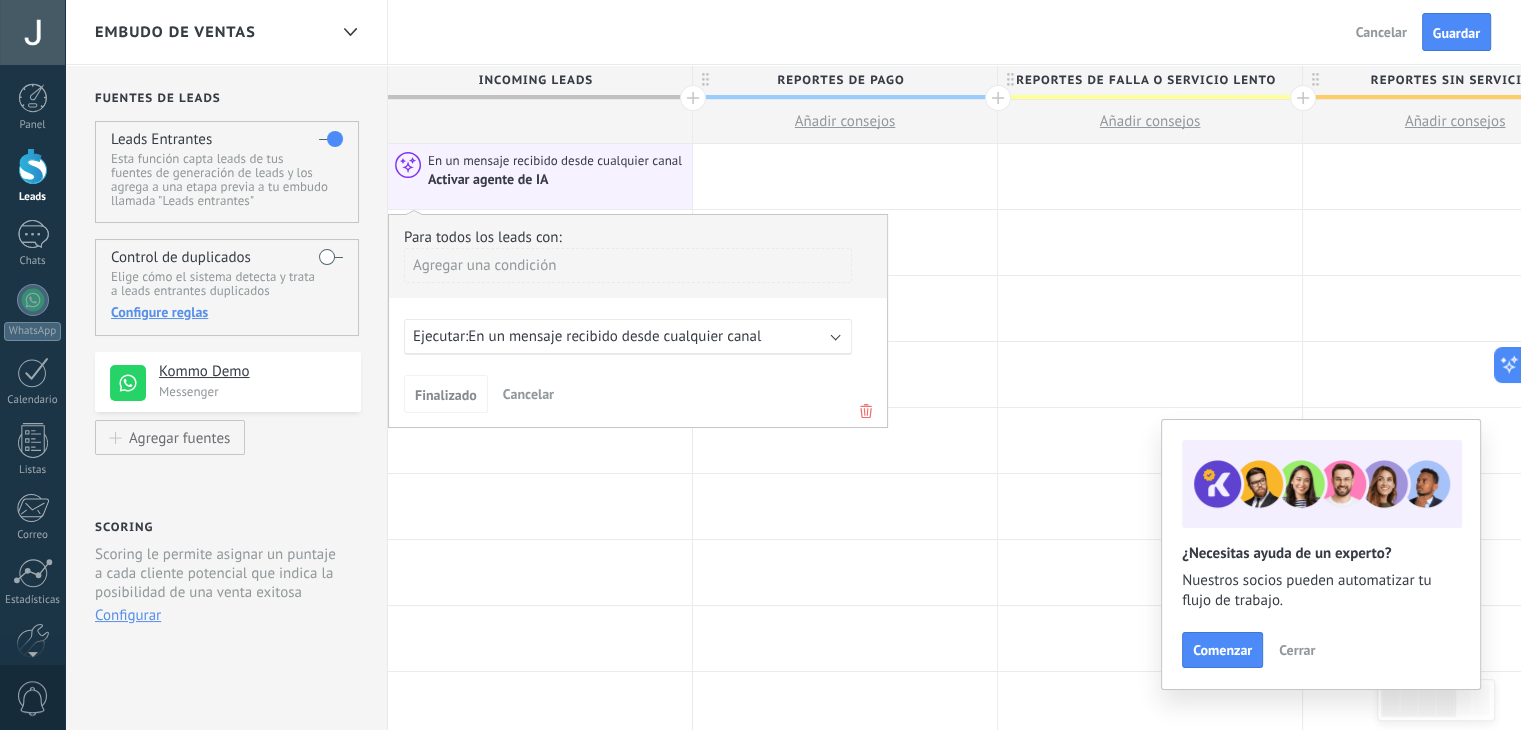 click on "Ejecutar:   En un mensaje recibido desde cualquier canal" at bounding box center (620, 336) 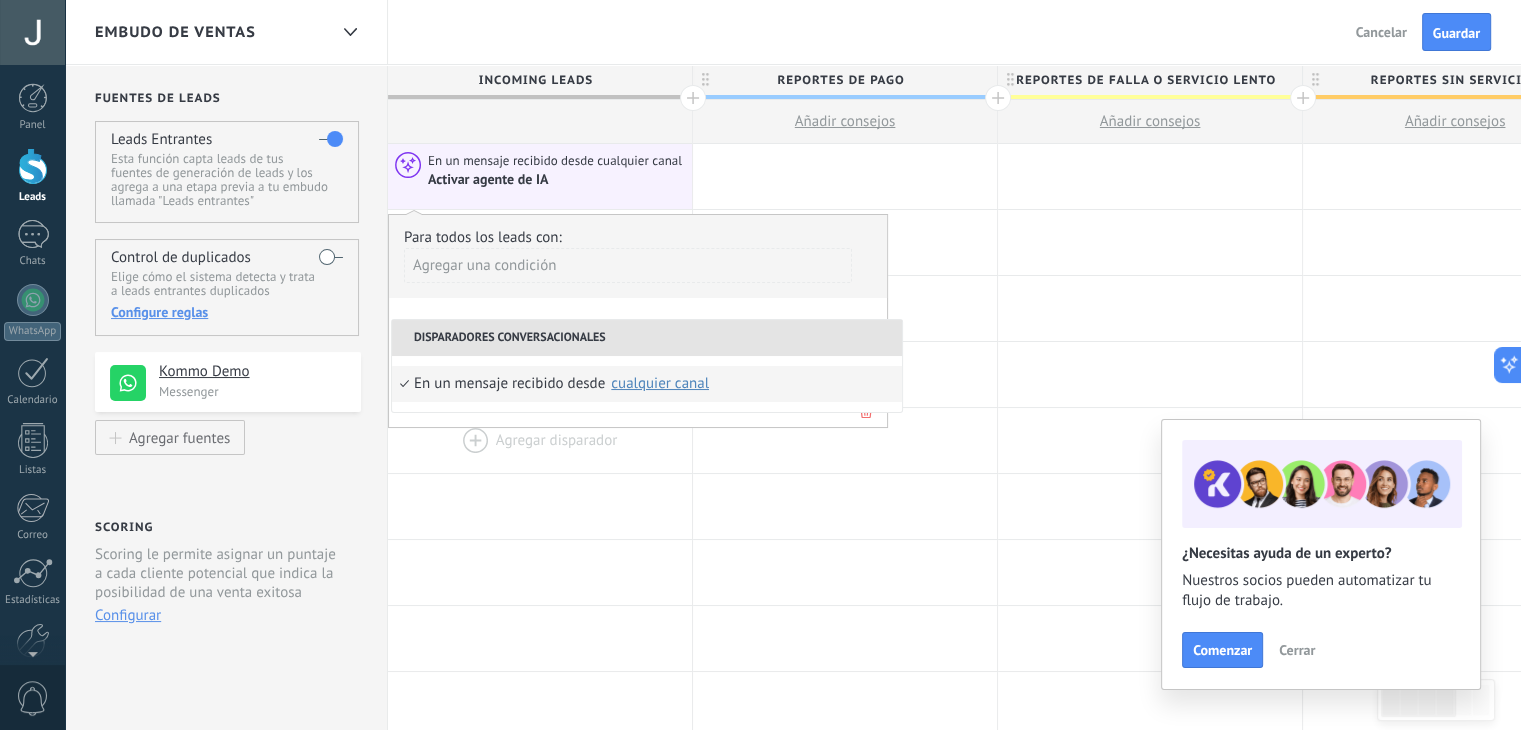 click at bounding box center (540, 440) 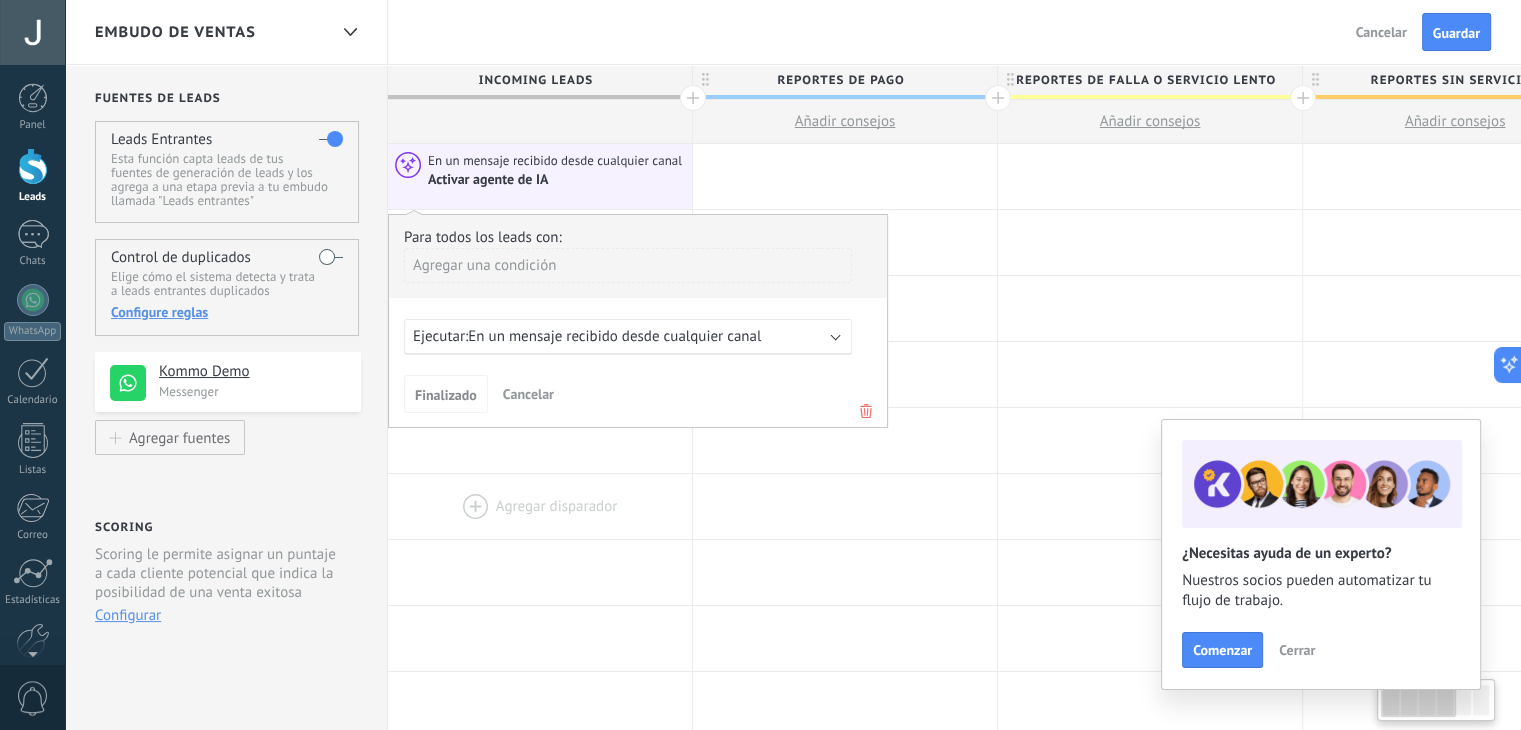 click at bounding box center (540, 506) 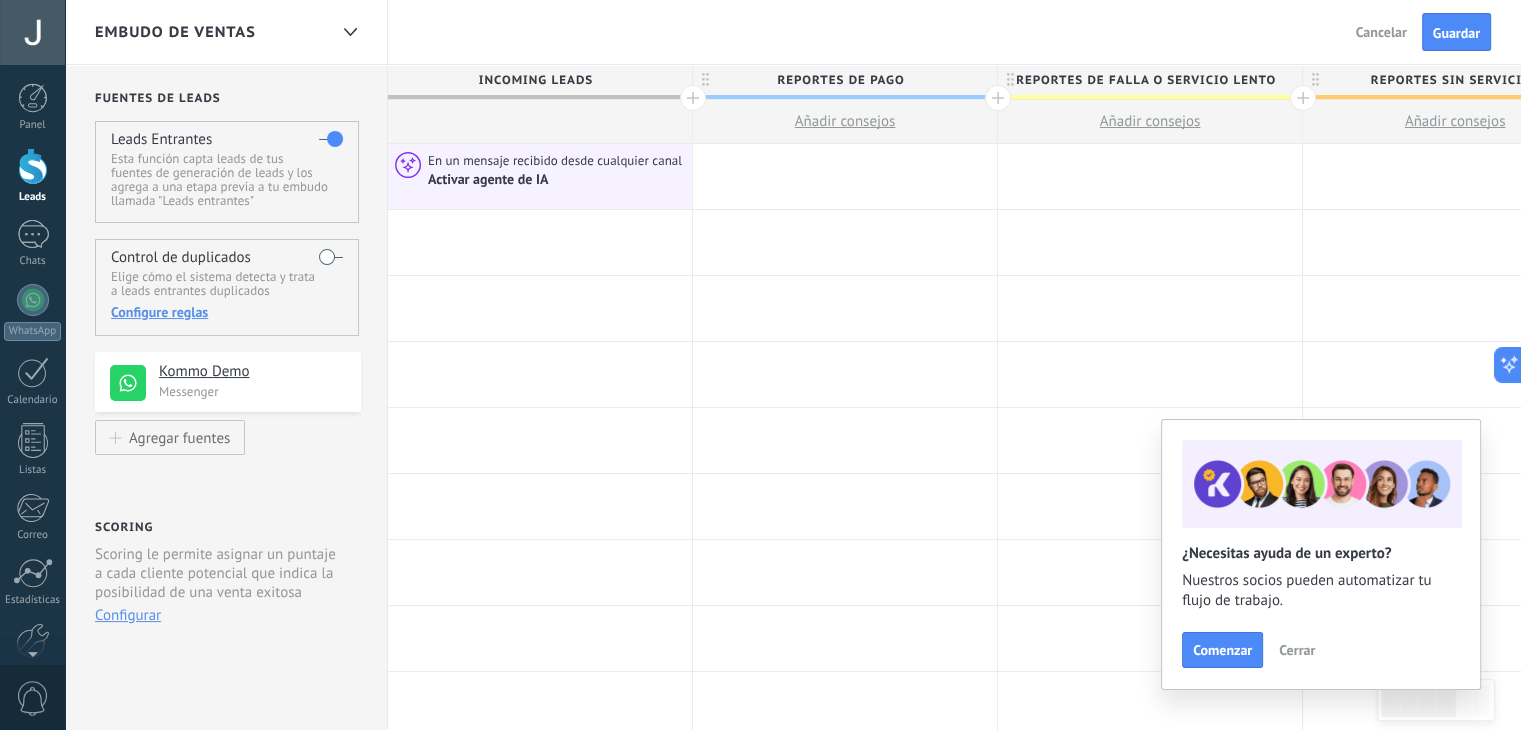 click on "Cerrar" at bounding box center [1297, 650] 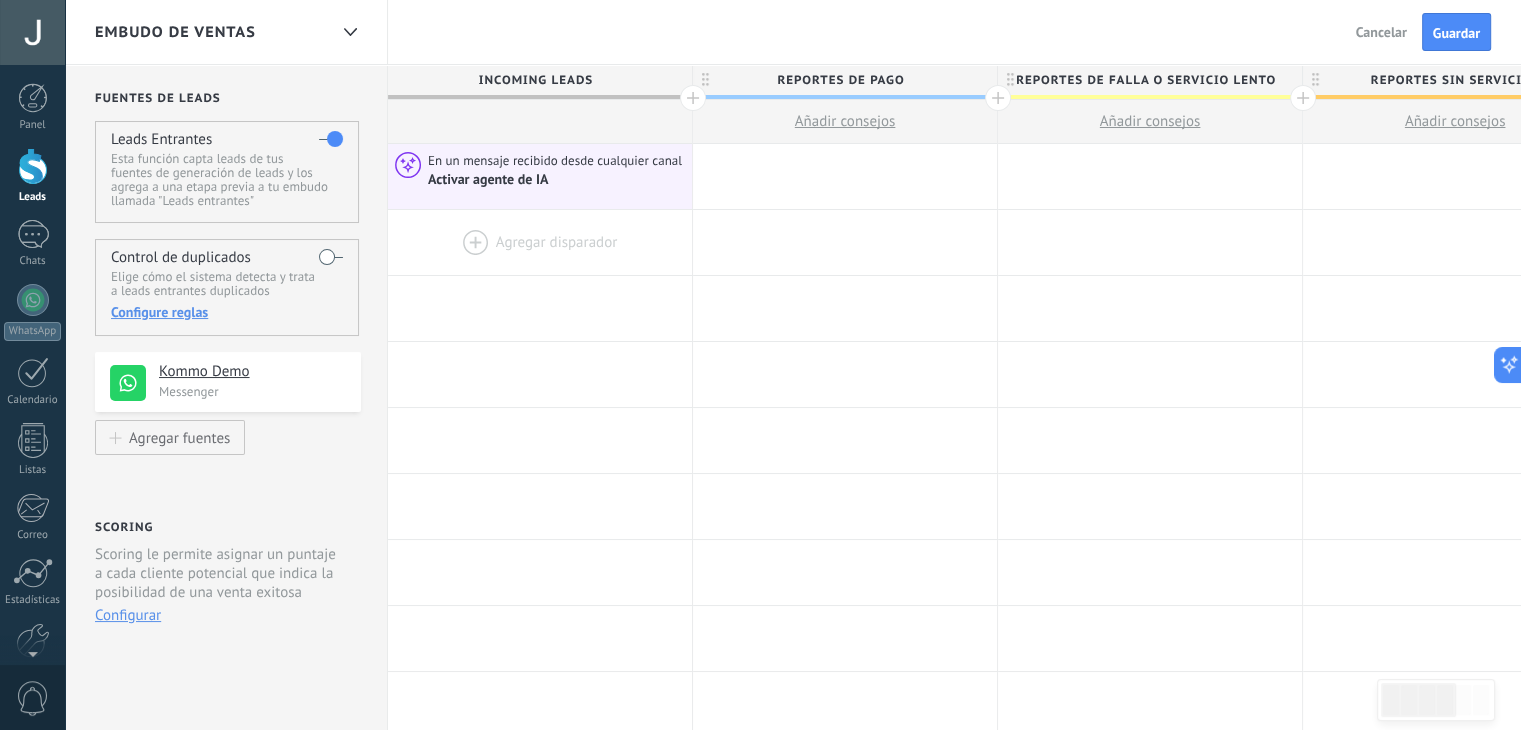 click at bounding box center [540, 242] 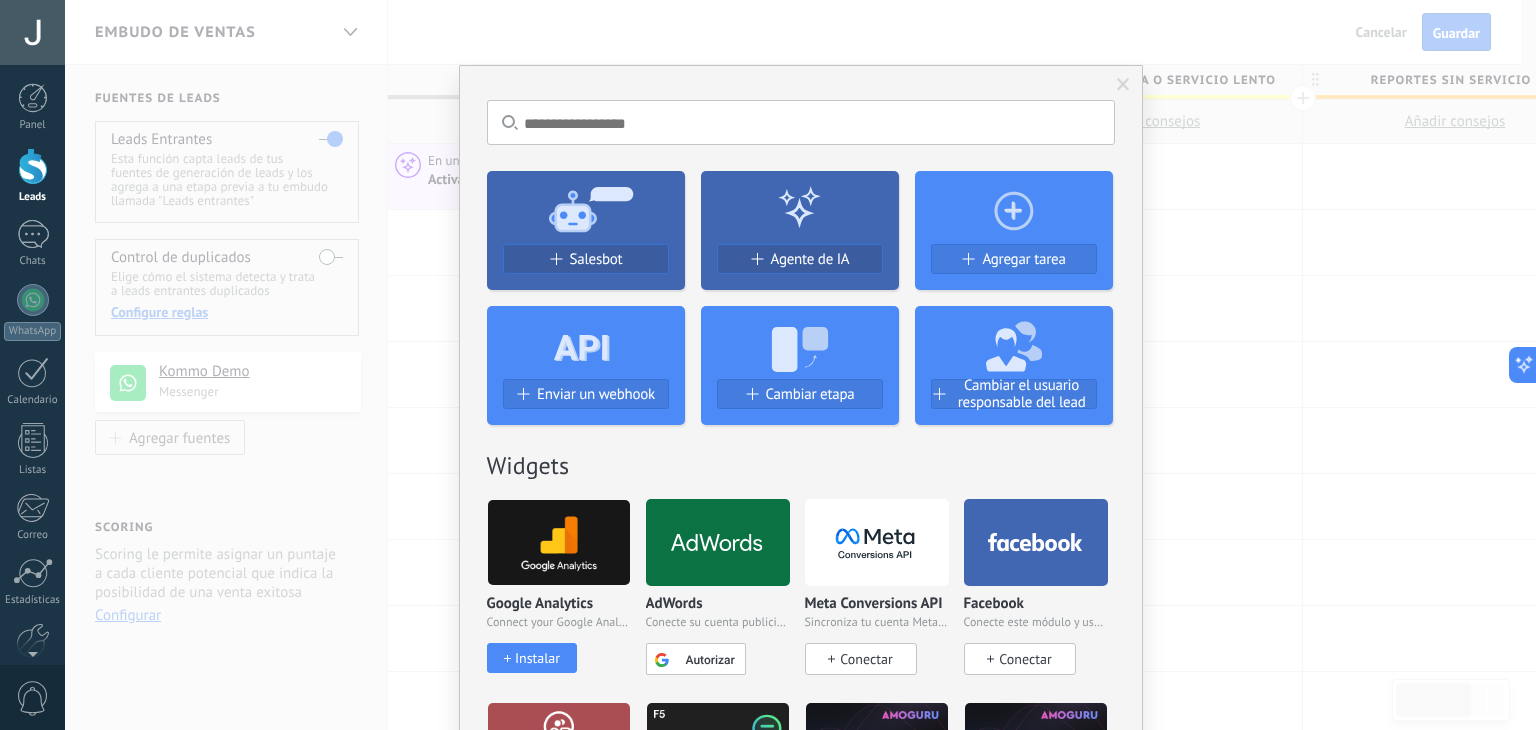 click on "No hay resultados Salesbot Agente de IA Agregar tarea Enviar un webhook Cambiar etapa Cambiar el usuario responsable del lead Widgets Google Analytics Connect your Google Analytics account and create custom Google Analytics Instalar AdWords Conecte su cuenta publicitaria y configure la publicidad en Google Autorizar Meta Conversions API Sincroniza tu cuenta Meta para mejorar tus anuncios Conectar Facebook Conecte este módulo y use la publicidad en Facebook Conectar Creditor por CatCode Control de pagos parciales en un lead Instalar Chatter - WA+ChatGPT via Komanda F5 Integración de WhatsApp, Telegram, Avito & VK Instalar Documentos de Google por AMOGURU Documentos de Google por AMOGURU Instalar Distribución Inteligente por AMOGURU Distribución inteligente de leads de amoGURU Instalar Bloque de cambio de estado de AMOGURU Mover leads solo a etapas configuradas. Instalar Whatsapp de YouMessages Integración de Whatsapp y creador de bots Instalar Calculadora de campo. Fórmulas Instalar Guru Service Instalar" at bounding box center [800, 365] 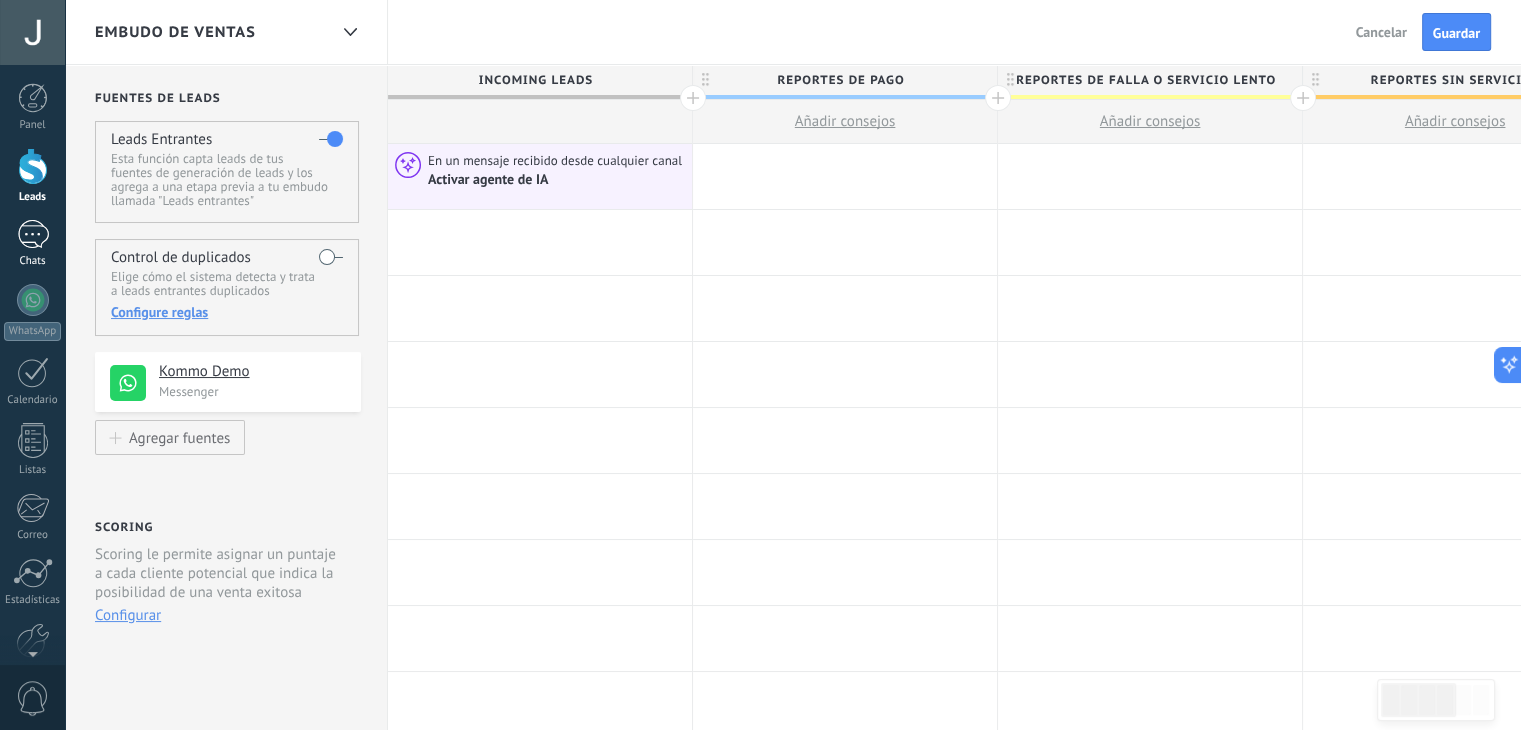 click at bounding box center (33, 234) 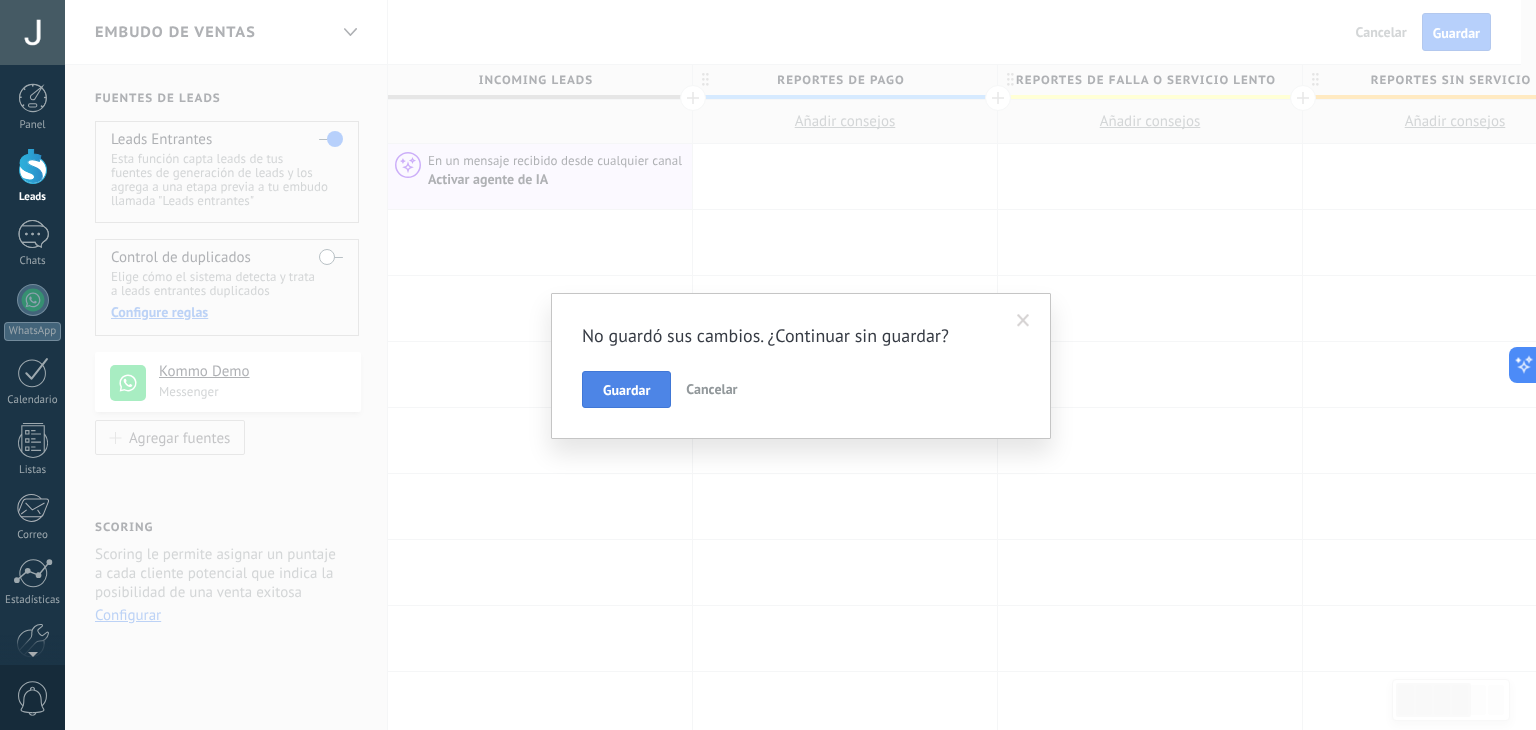 click on "Guardar" at bounding box center [626, 390] 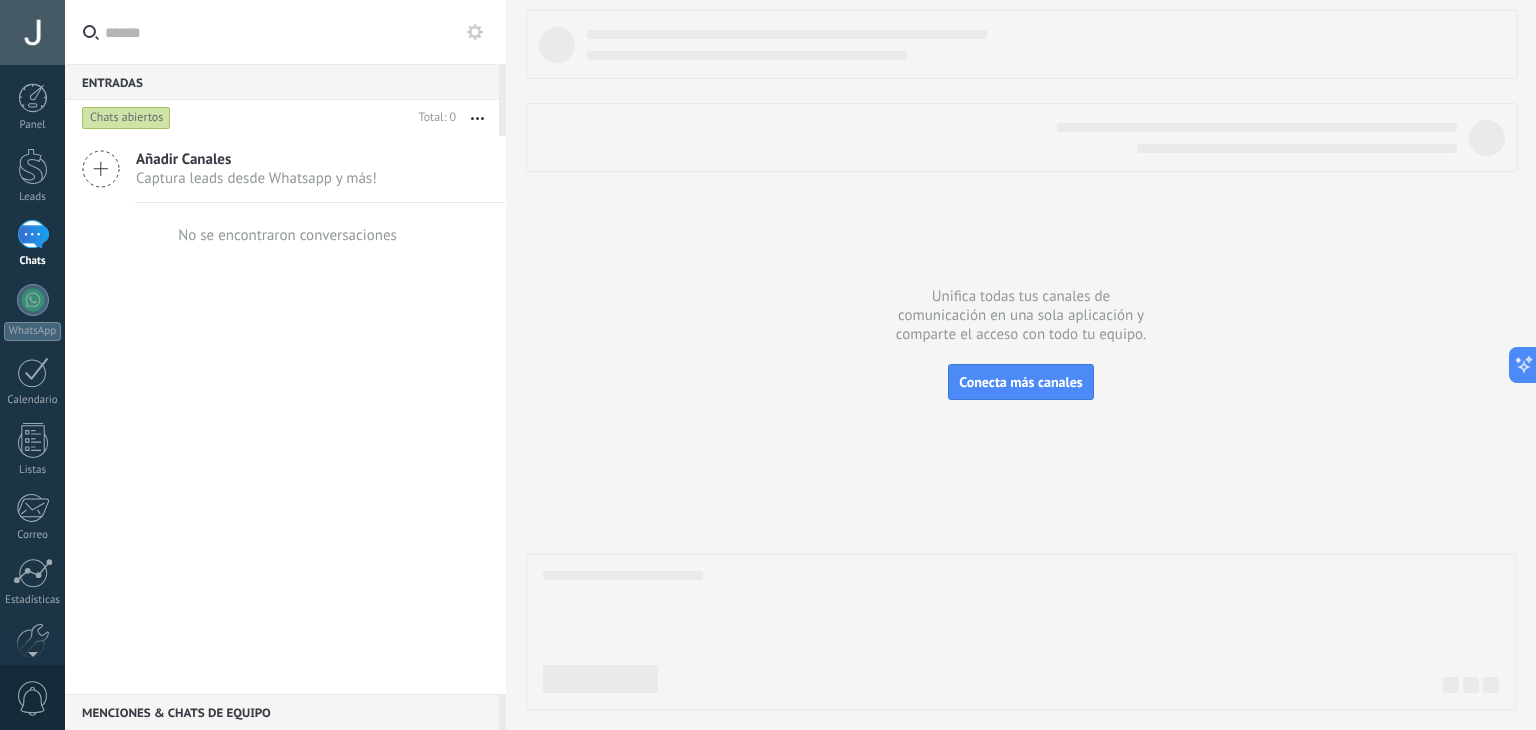 click on "Captura leads desde Whatsapp y más!" at bounding box center (256, 178) 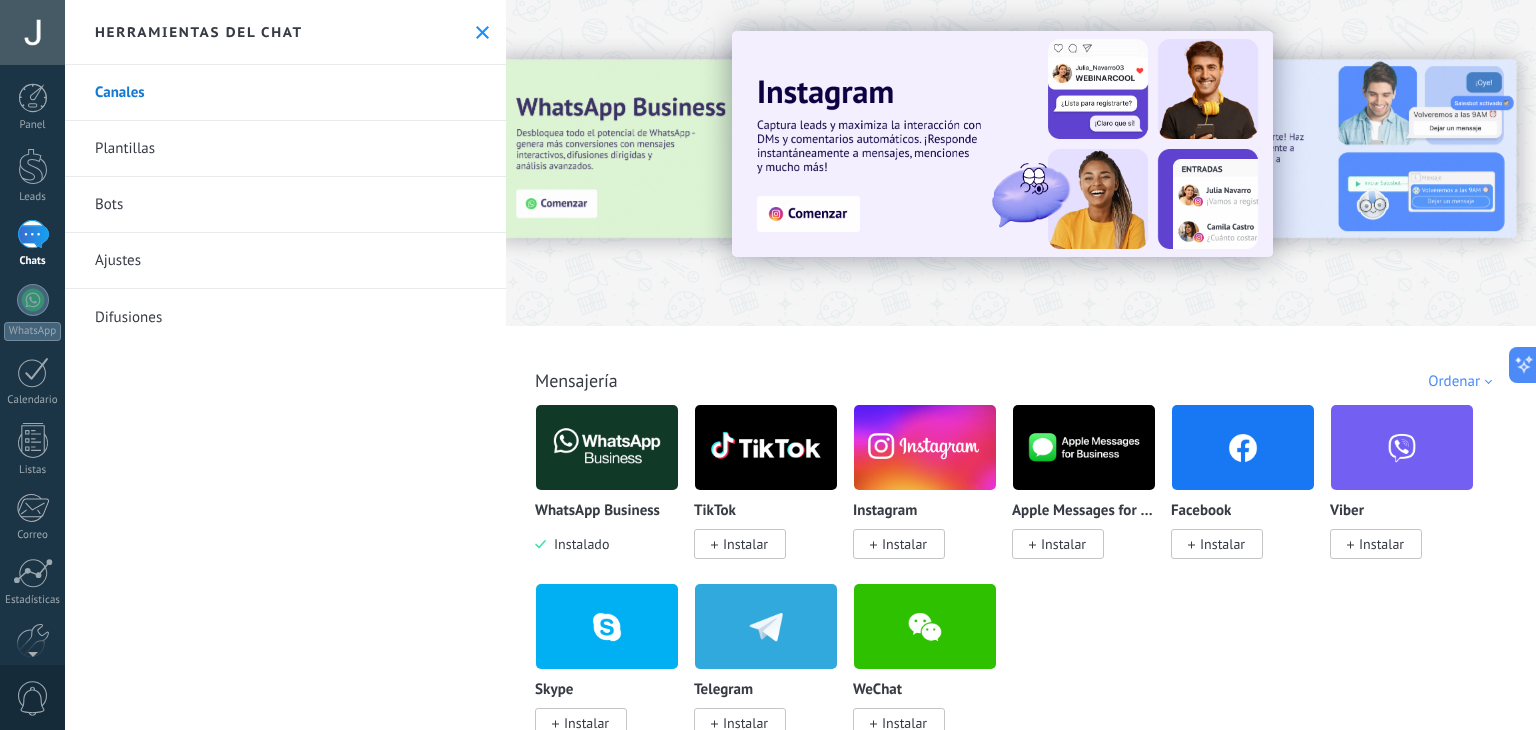 click at bounding box center [607, 447] 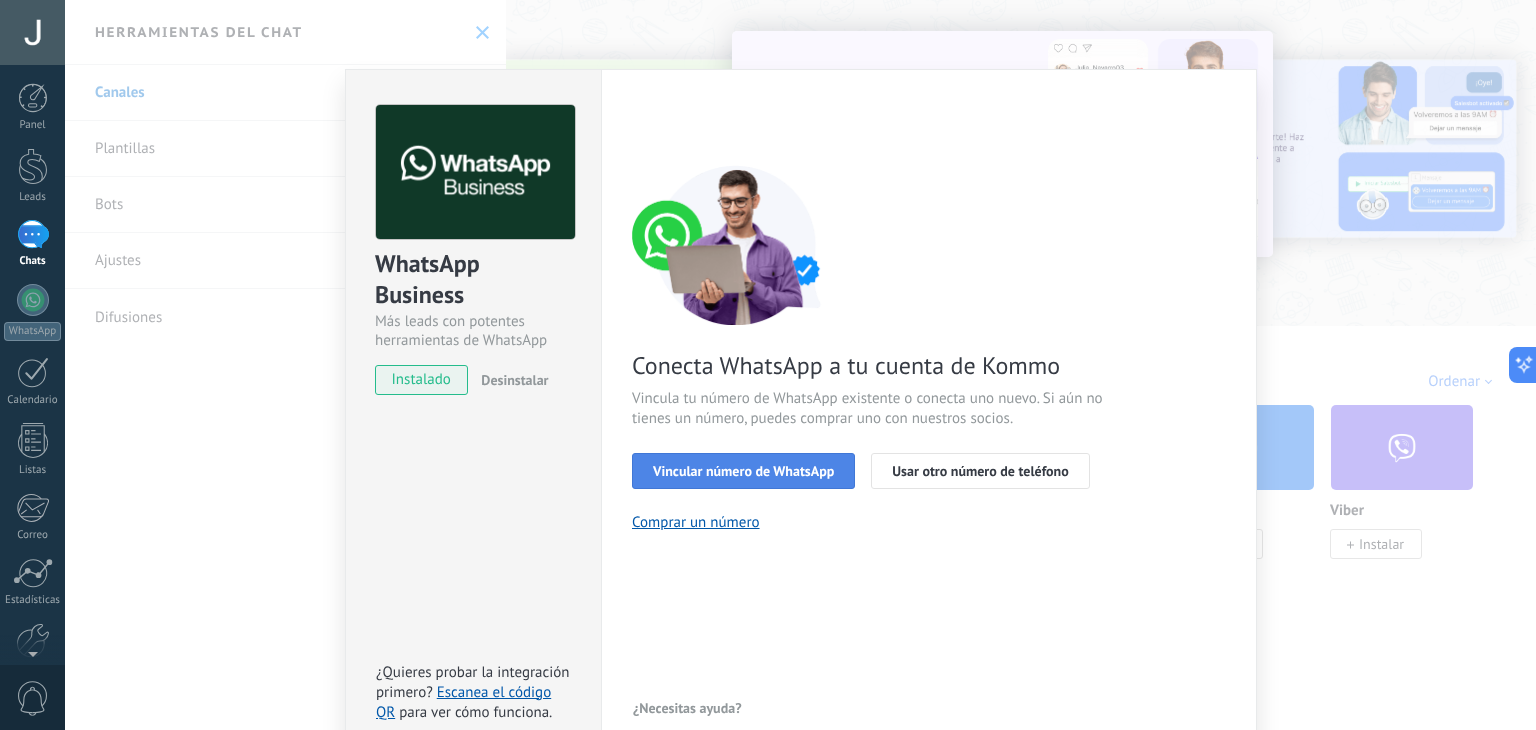 click on "Vincular número de WhatsApp" at bounding box center (743, 471) 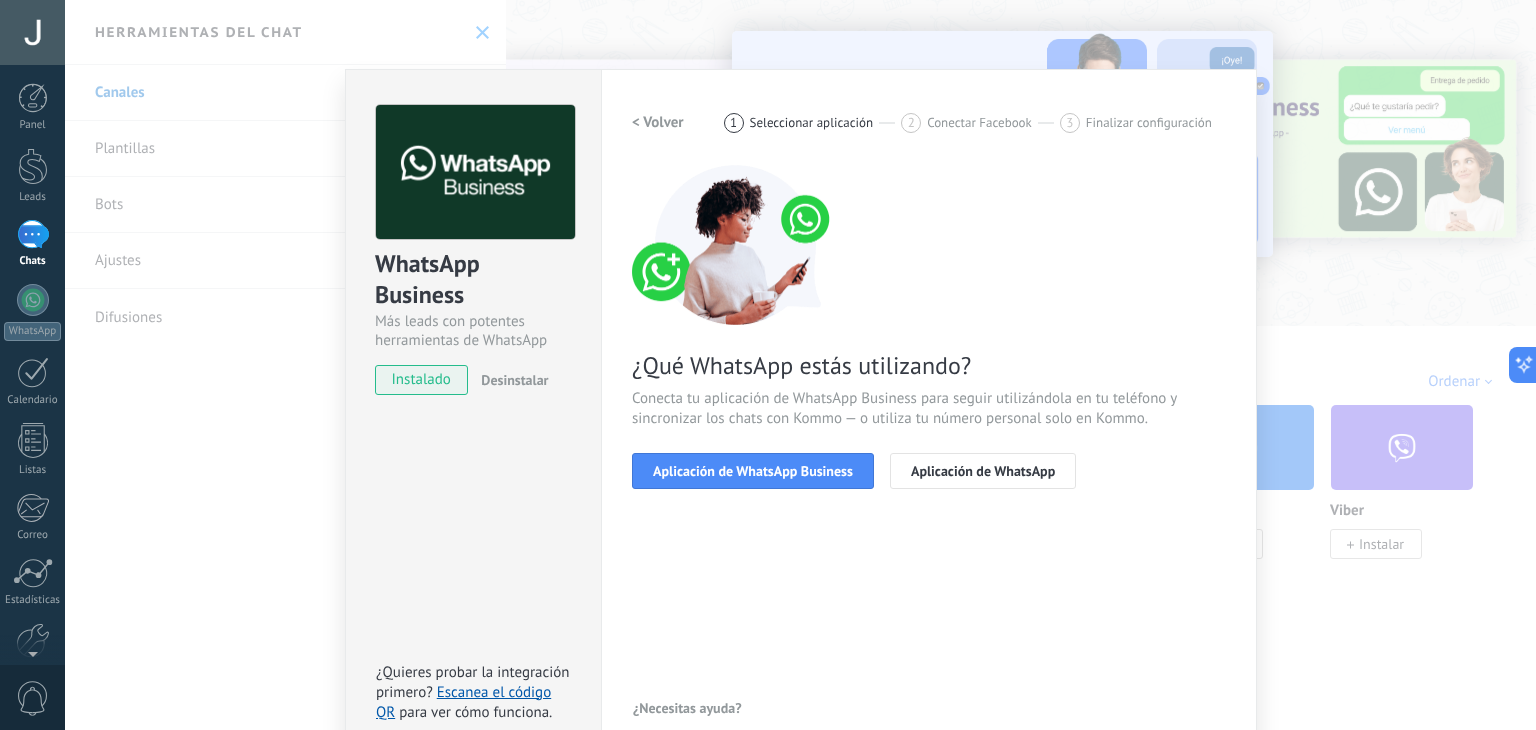 click on "2 Conectar Facebook" at bounding box center [980, 123] 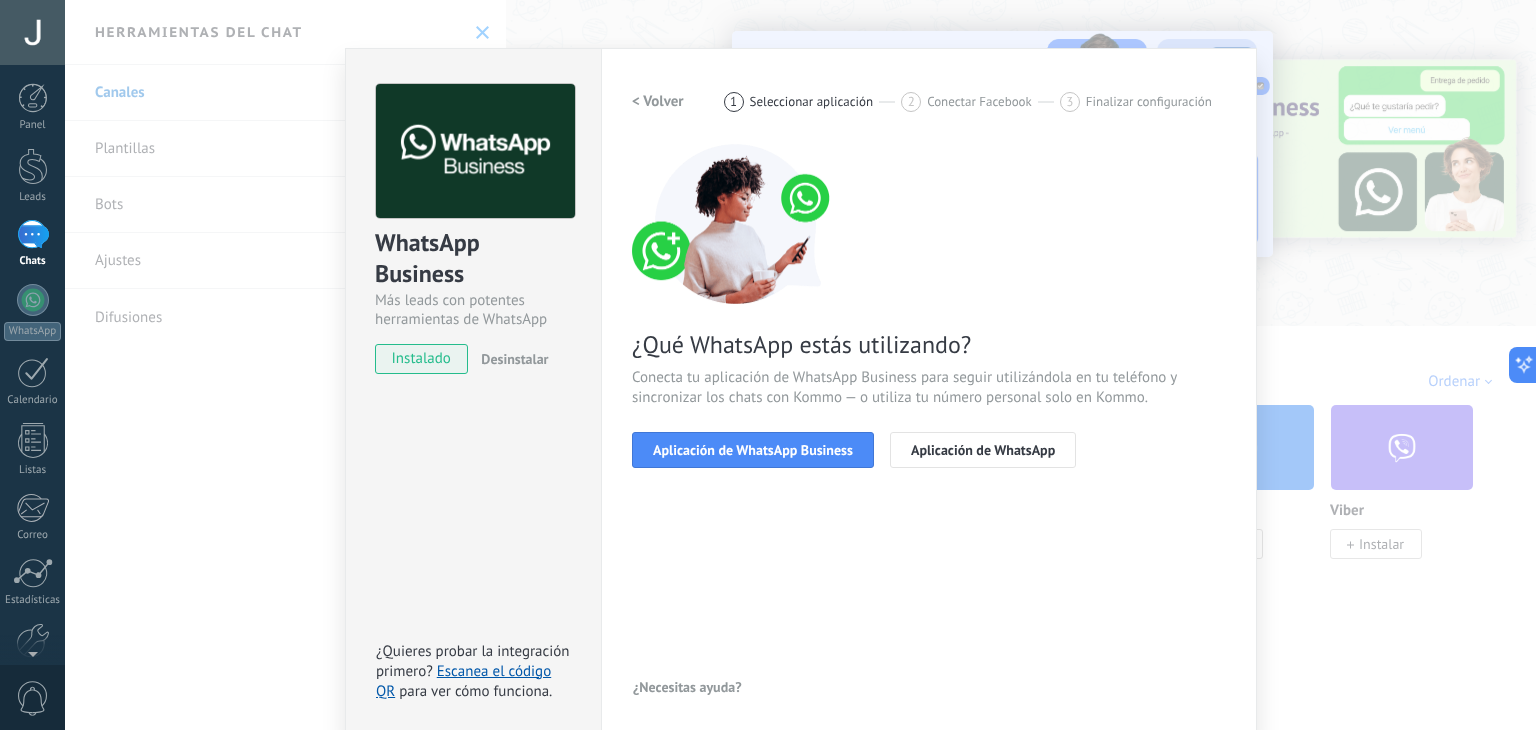 scroll, scrollTop: 28, scrollLeft: 0, axis: vertical 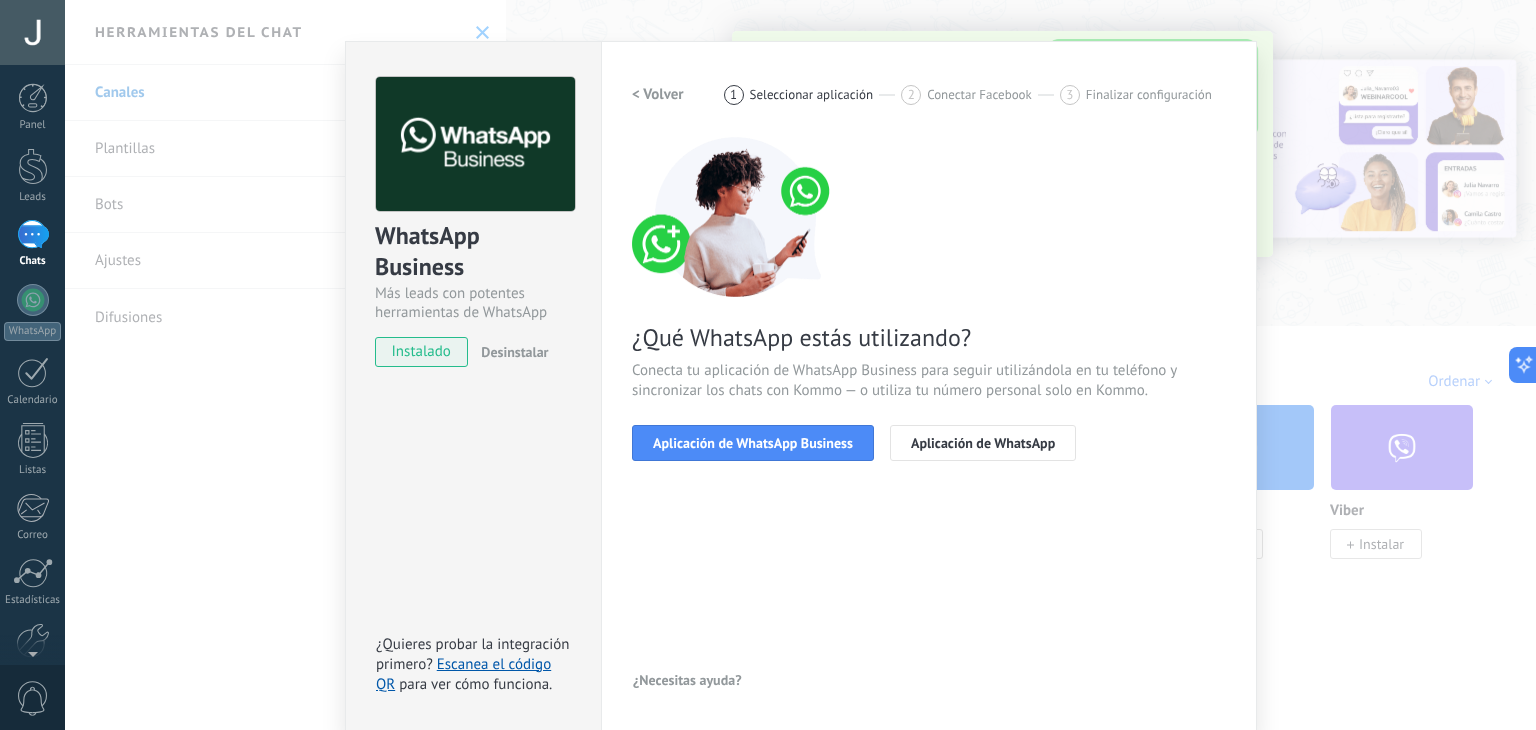 click on "WhatsApp Business Más leads con potentes herramientas de WhatsApp instalado Desinstalar ¿Quieres probar la integración primero?   Escanea el código QR   para ver cómo funciona. Configuraciones Autorizaciones Esta pestaña registra a los usuarios que han concedido acceso a las integración a esta cuenta. Si deseas remover la posibilidad que un usuario pueda enviar solicitudes a la cuenta en nombre de esta integración, puedes revocar el acceso. Si el acceso a todos los usuarios es revocado, la integración dejará de funcionar. Esta aplicacion está instalada, pero nadie le ha dado acceso aun. WhatsApp Cloud API más _:  Guardar < Volver 1 Seleccionar aplicación 2 Conectar Facebook  3 Finalizar configuración ¿Qué WhatsApp estás utilizando? Conecta tu aplicación de WhatsApp Business para seguir utilizándola en tu teléfono y sincronizar los chats con Kommo — o utiliza tu número personal solo en Kommo. Aplicación de WhatsApp Business Aplicación de WhatsApp ¿Necesitas ayuda?" at bounding box center (800, 365) 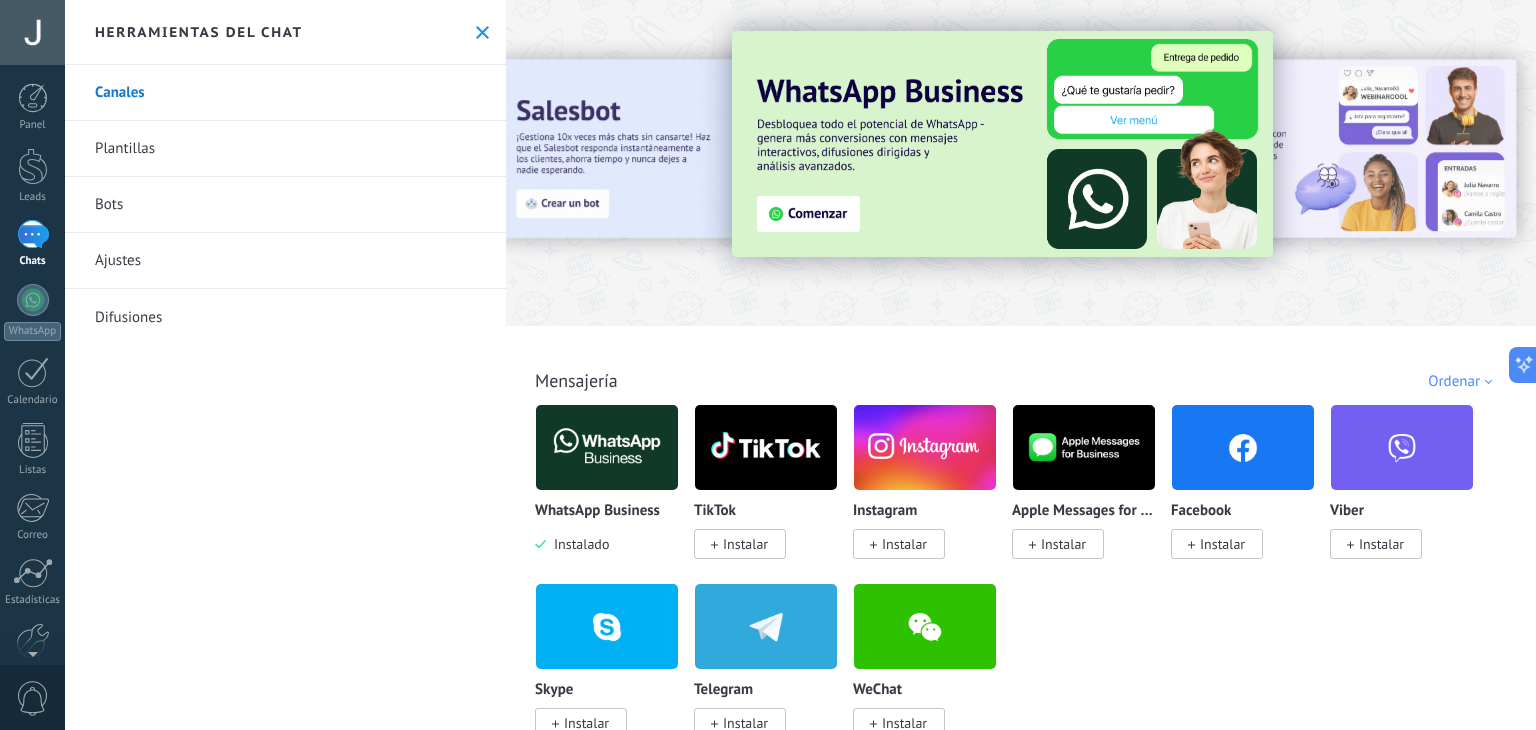 click on "Plantillas" at bounding box center [285, 149] 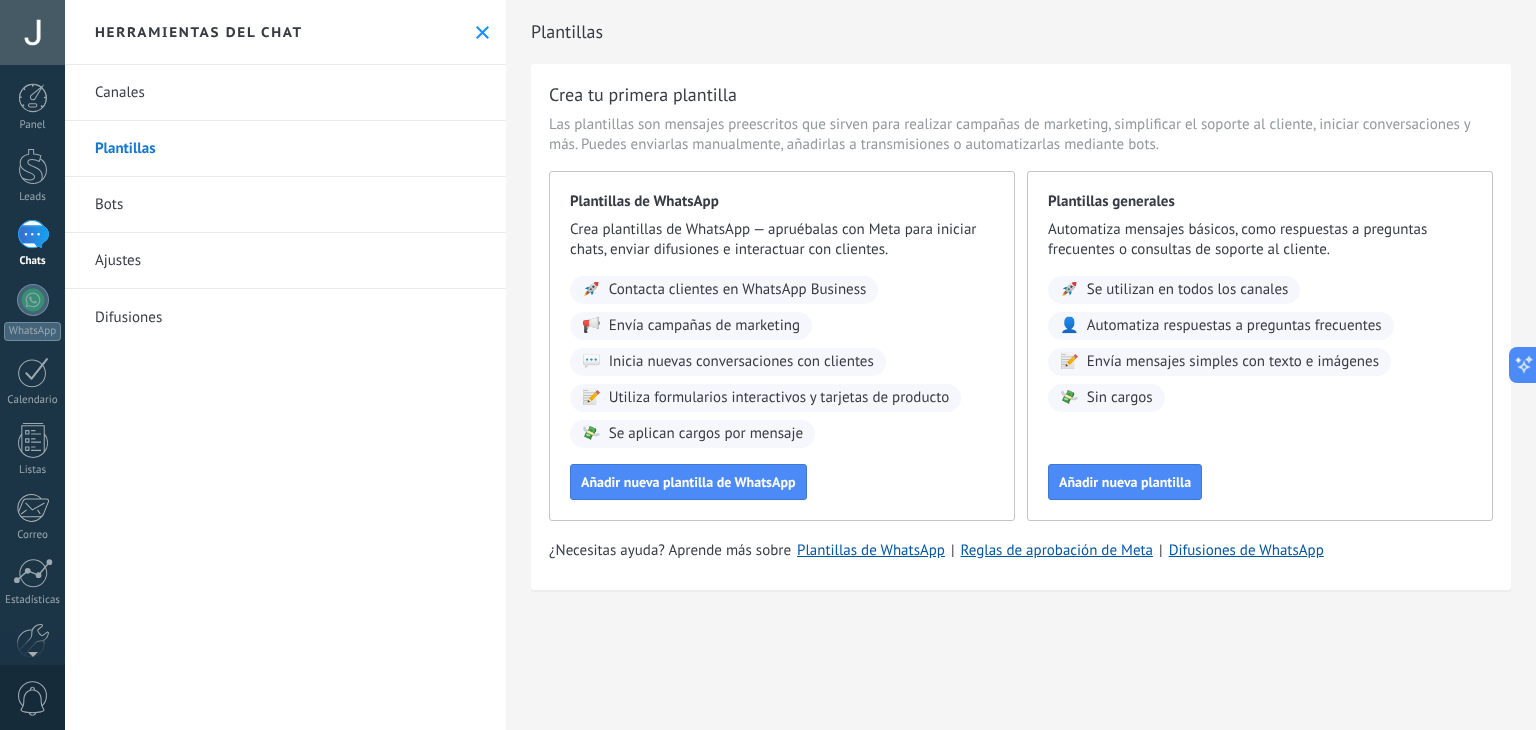click on "Bots" at bounding box center (285, 205) 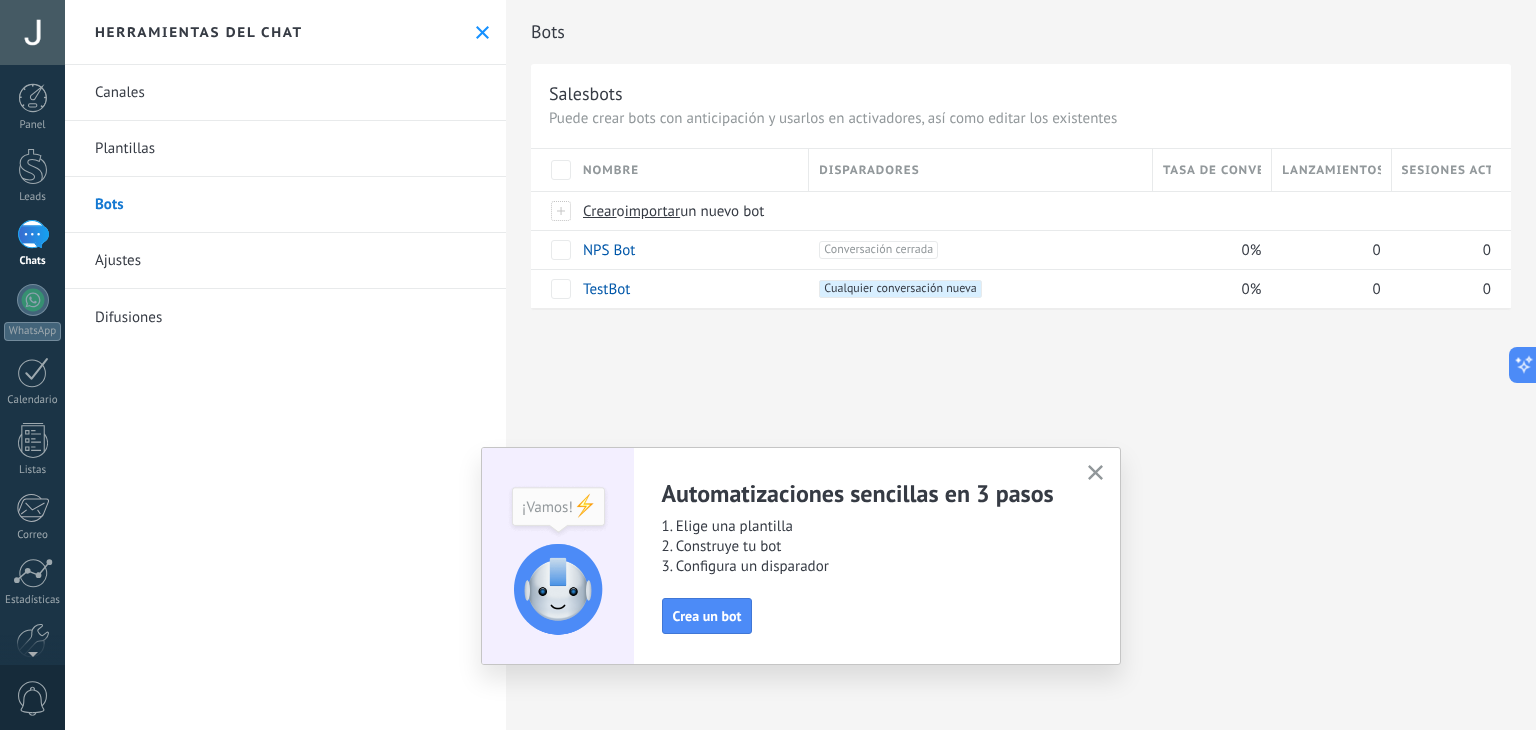 click on "Bots" at bounding box center [285, 205] 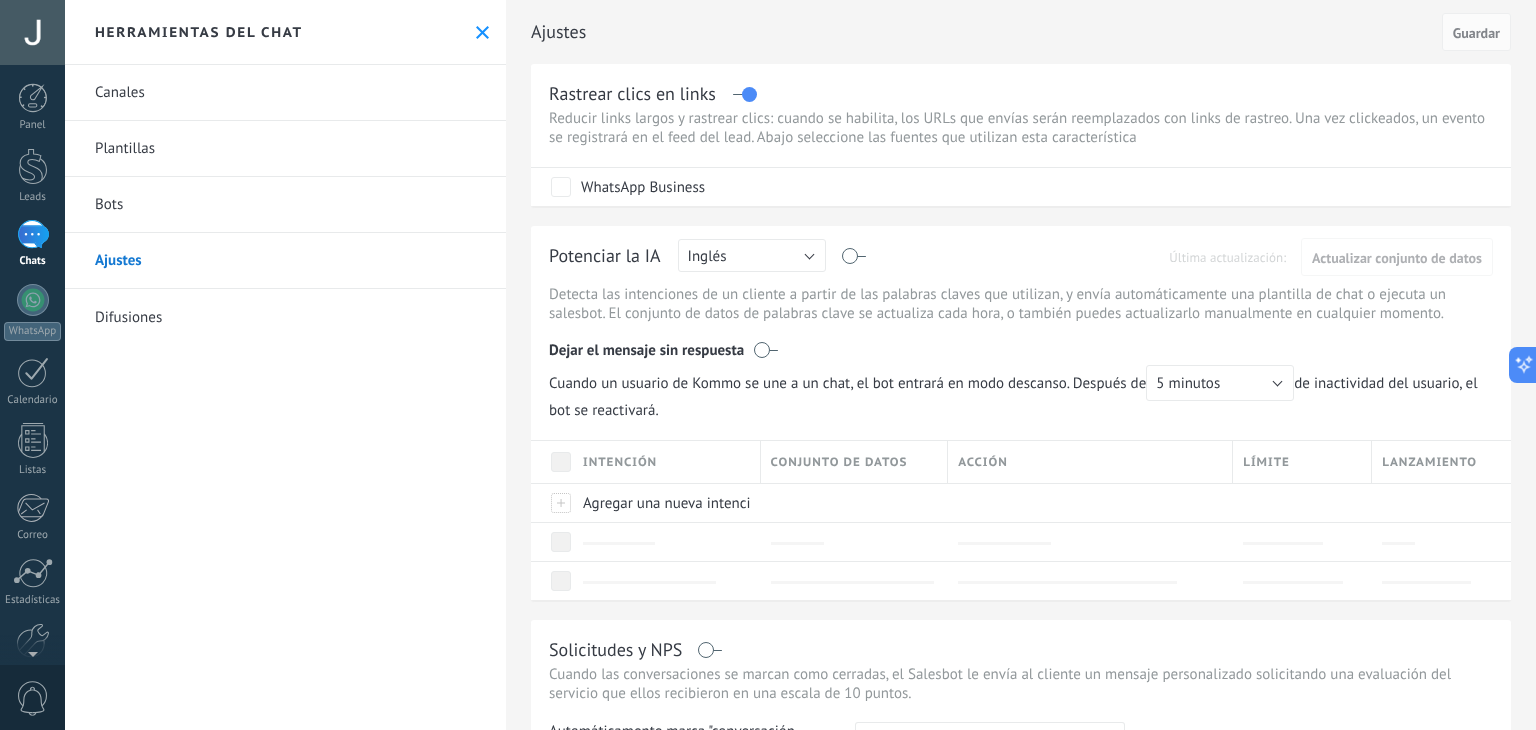 click on "Difusiones" at bounding box center [285, 317] 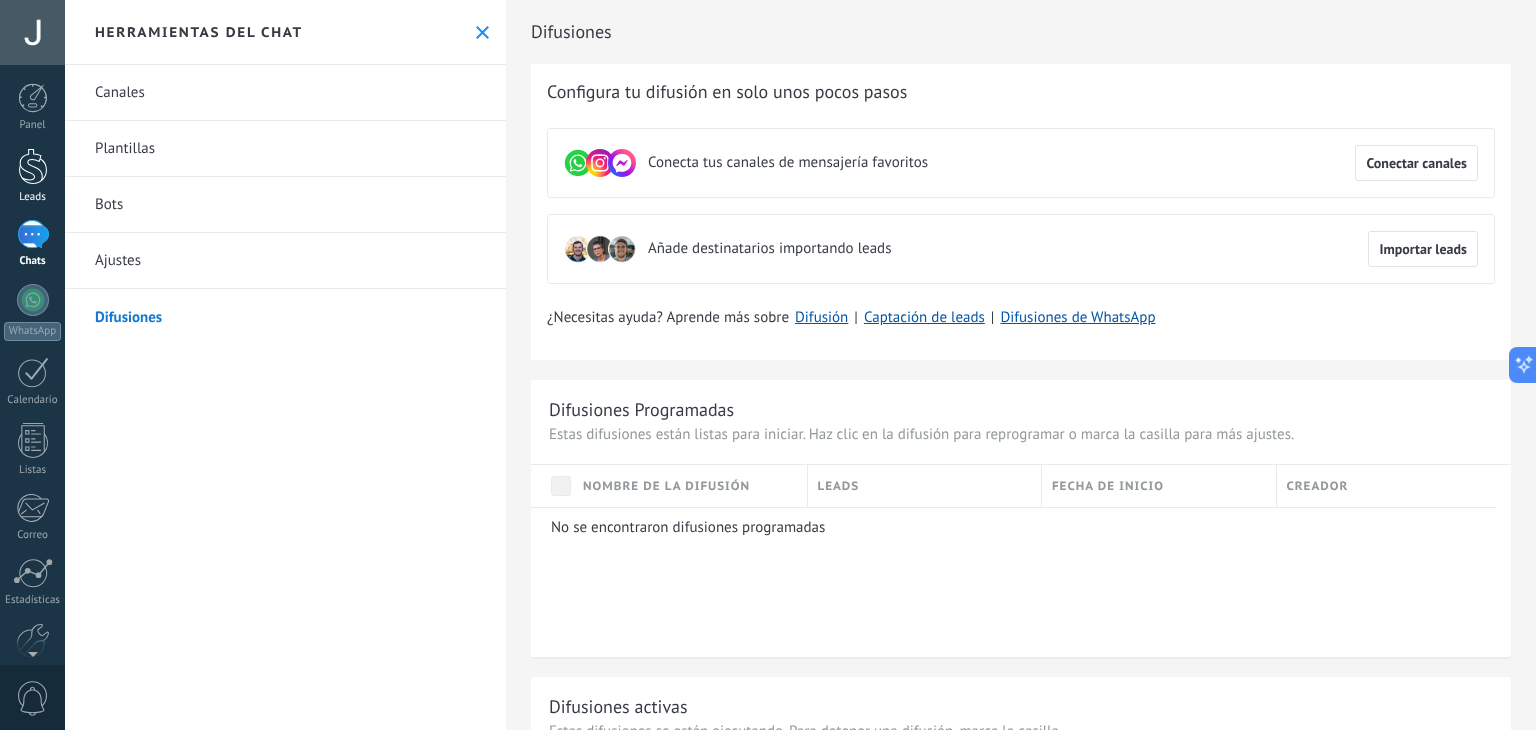 click on "Leads" at bounding box center (32, 176) 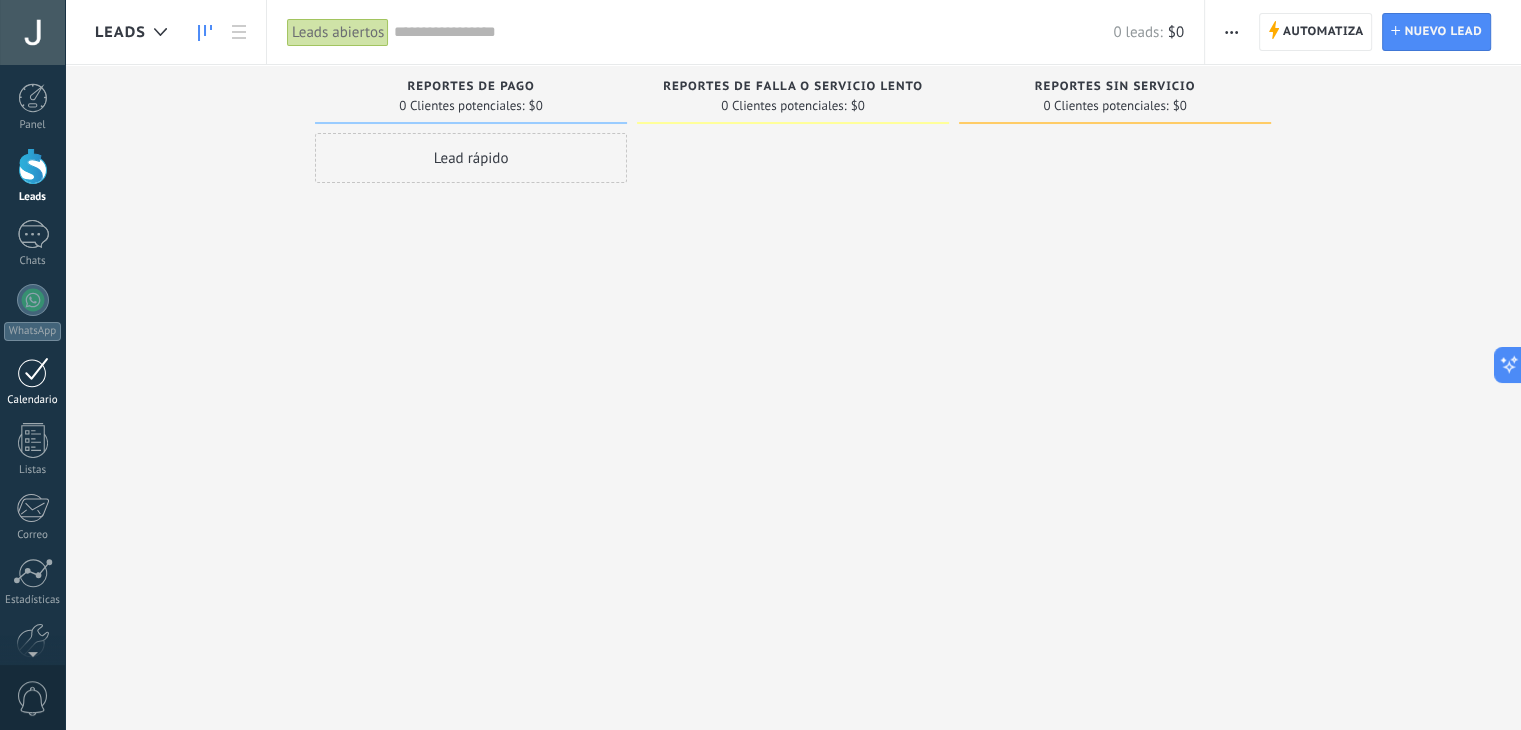 click on "Calendario" at bounding box center (32, 382) 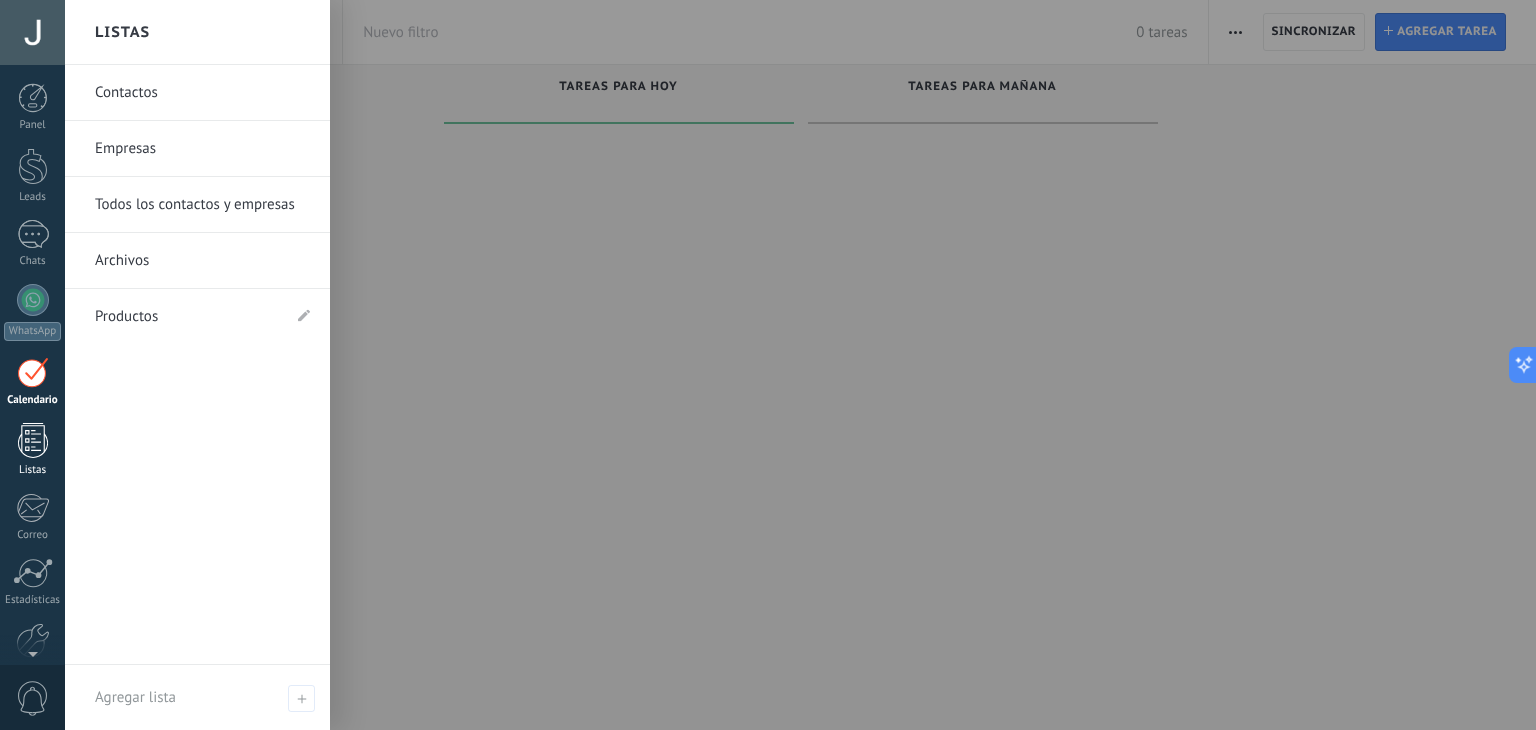 click on "Listas" at bounding box center (32, 450) 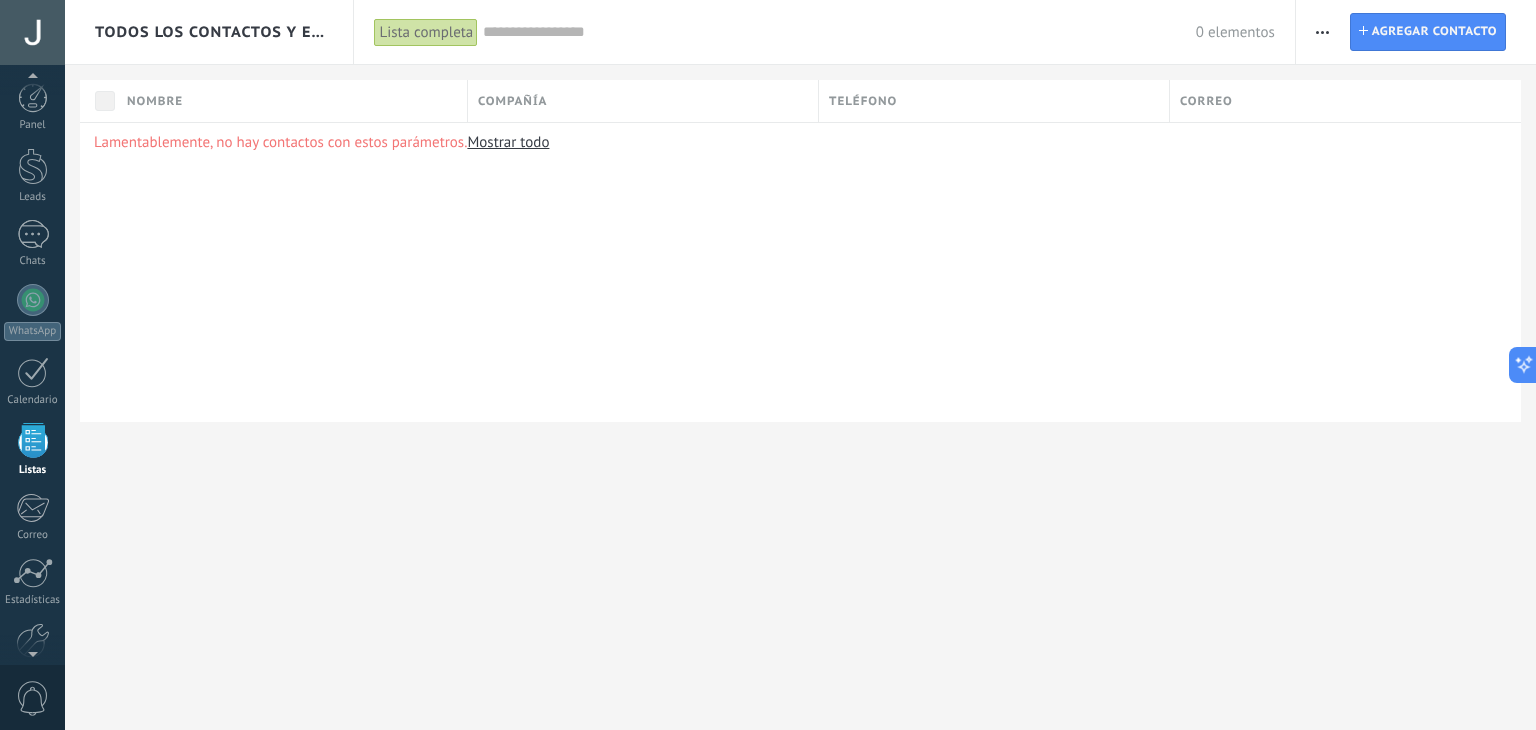 scroll, scrollTop: 51, scrollLeft: 0, axis: vertical 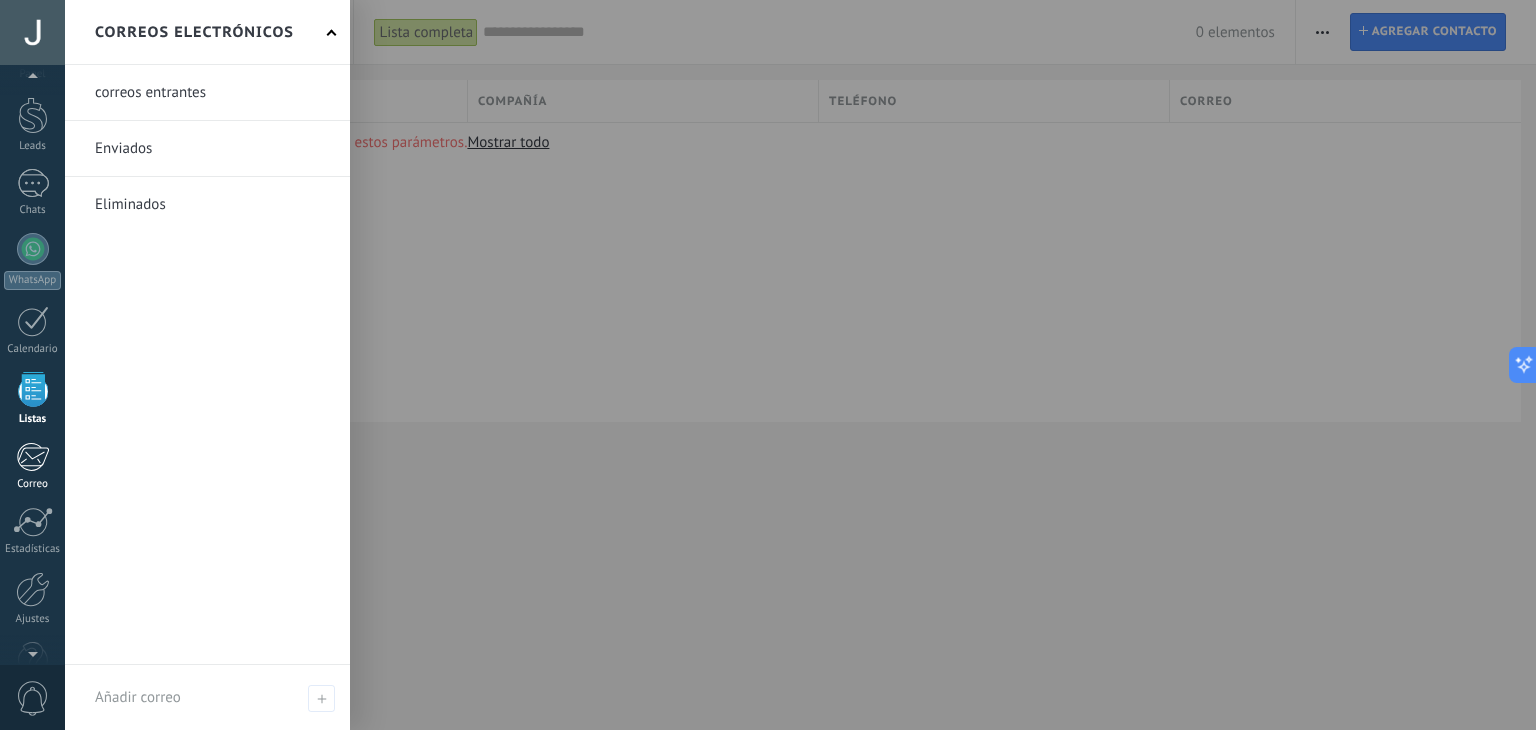 click on "Correo" at bounding box center [32, 466] 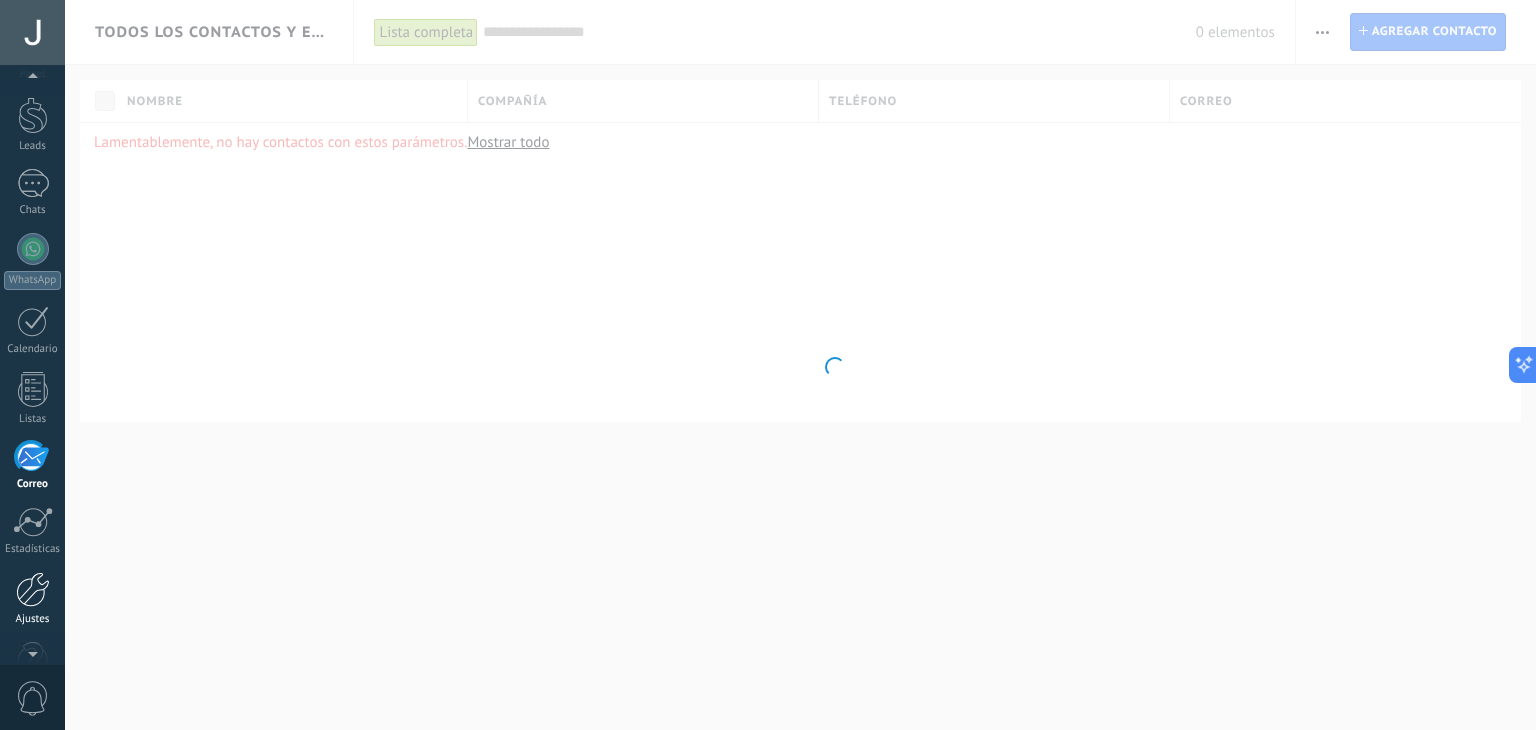 scroll, scrollTop: 101, scrollLeft: 0, axis: vertical 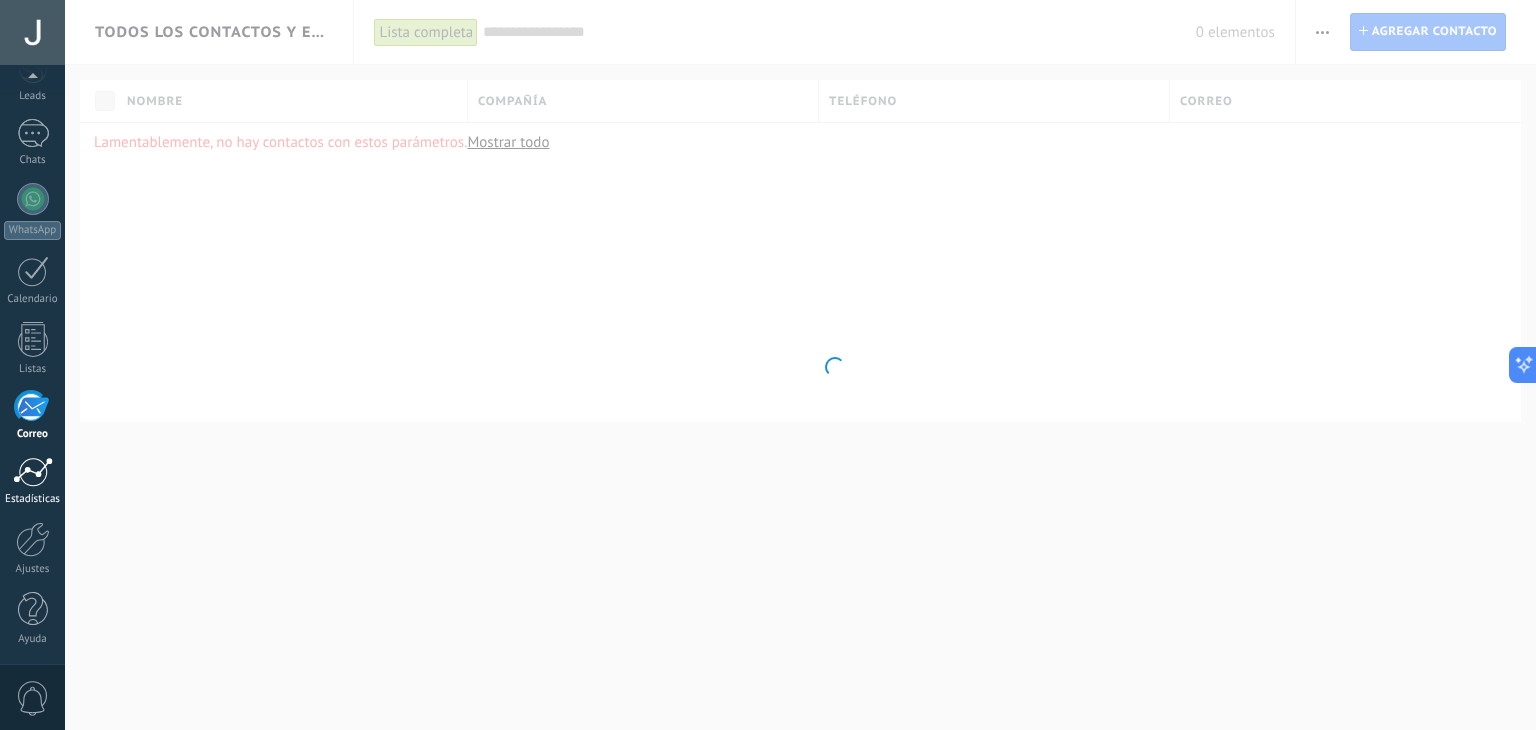 click at bounding box center [33, 472] 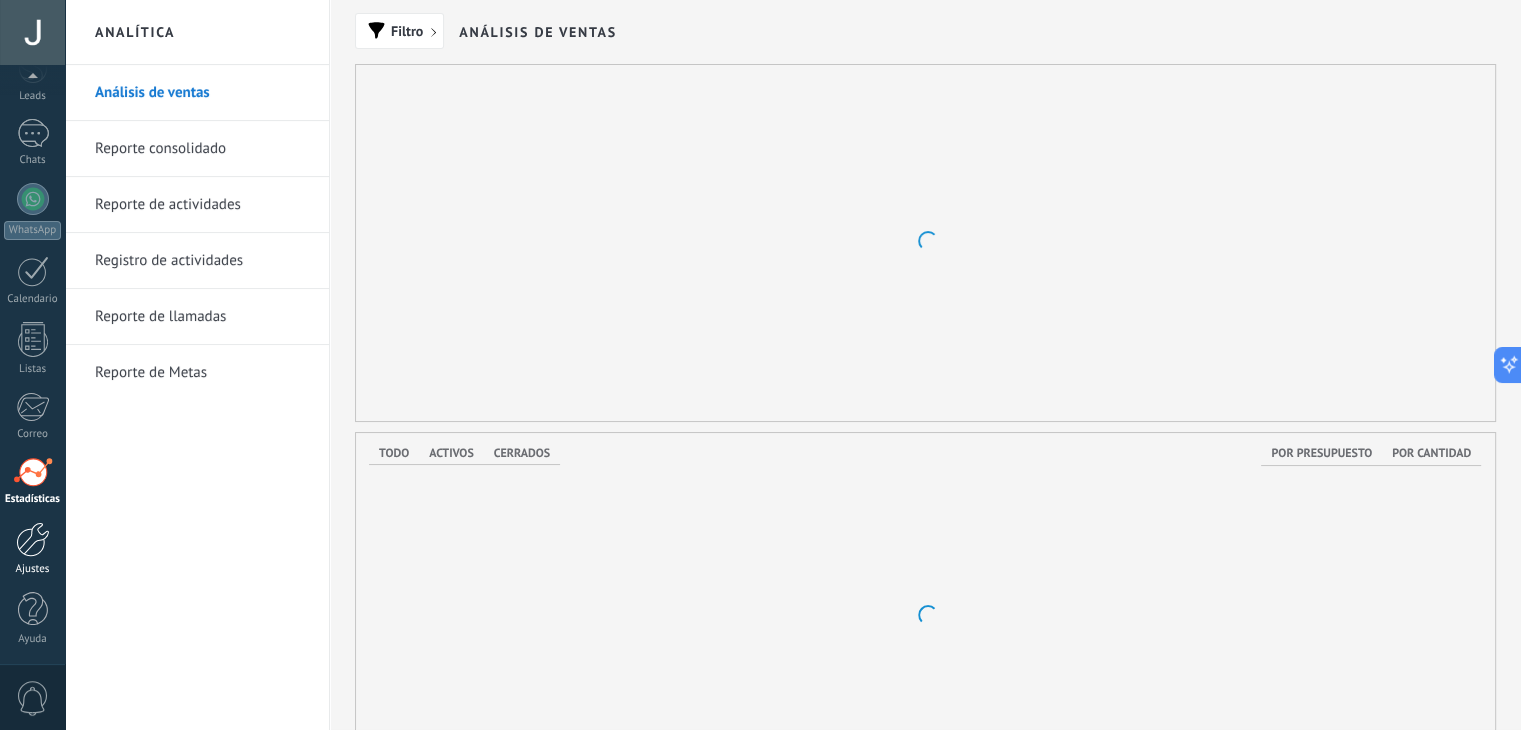 click at bounding box center (33, 539) 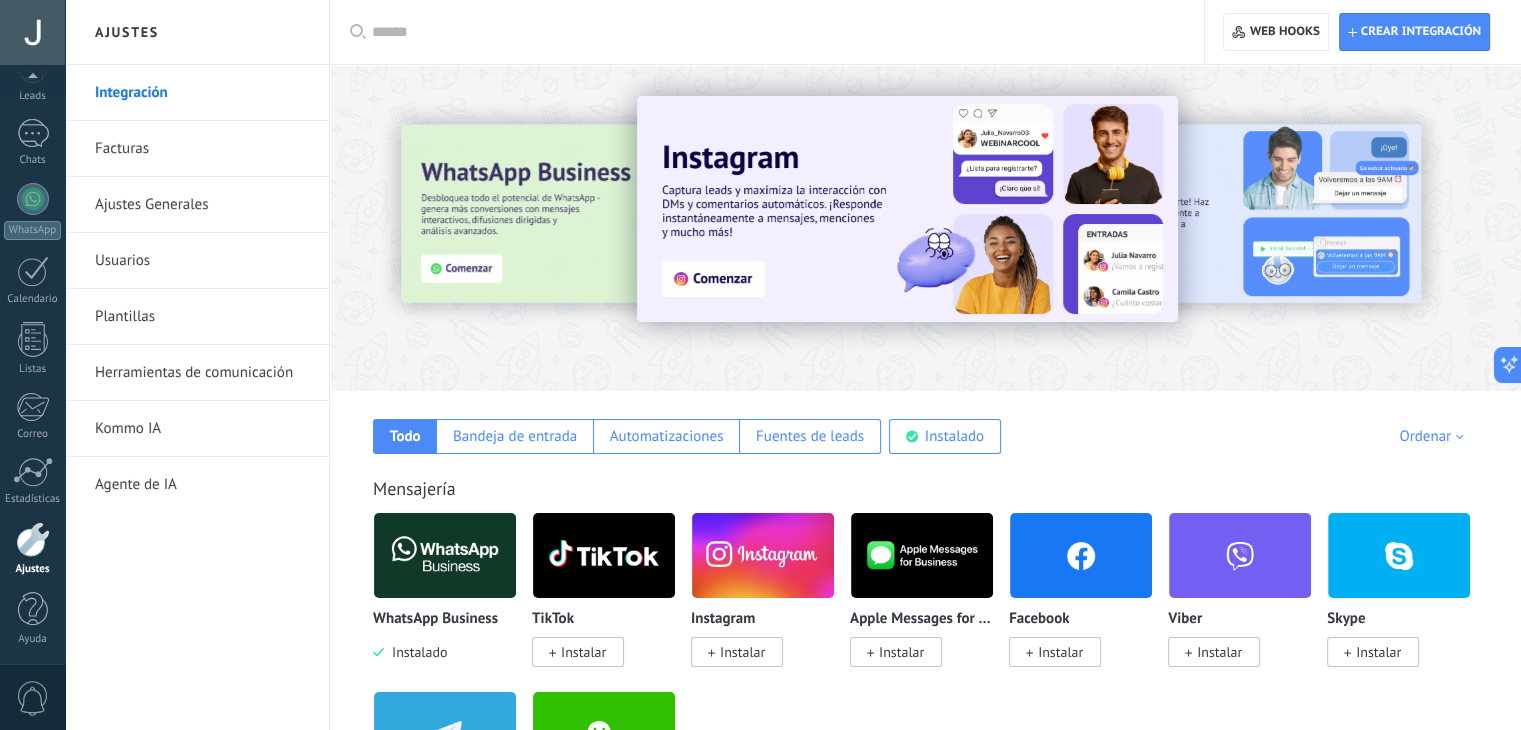 click on "Ajustes Generales" at bounding box center [202, 205] 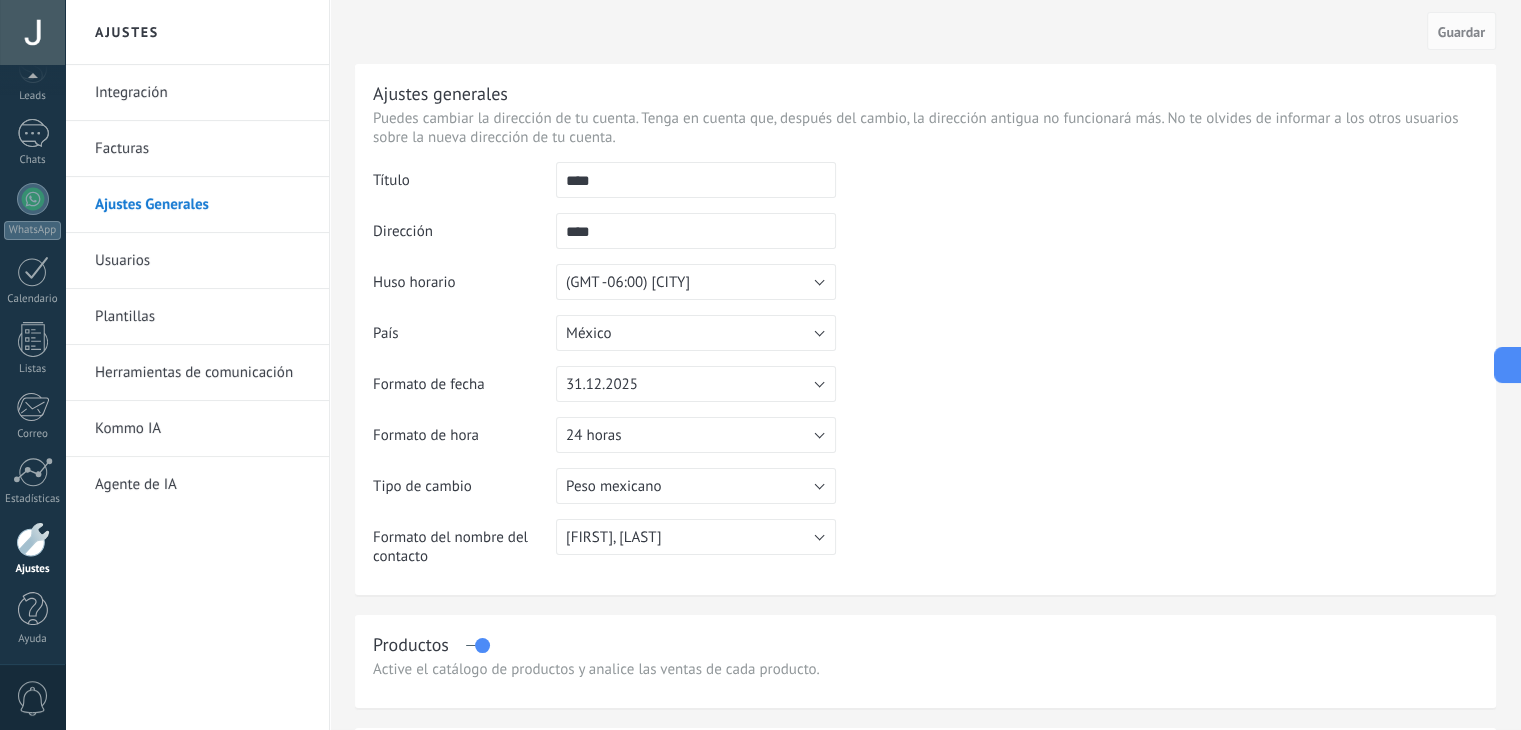 click on "Kommo IA" at bounding box center [202, 429] 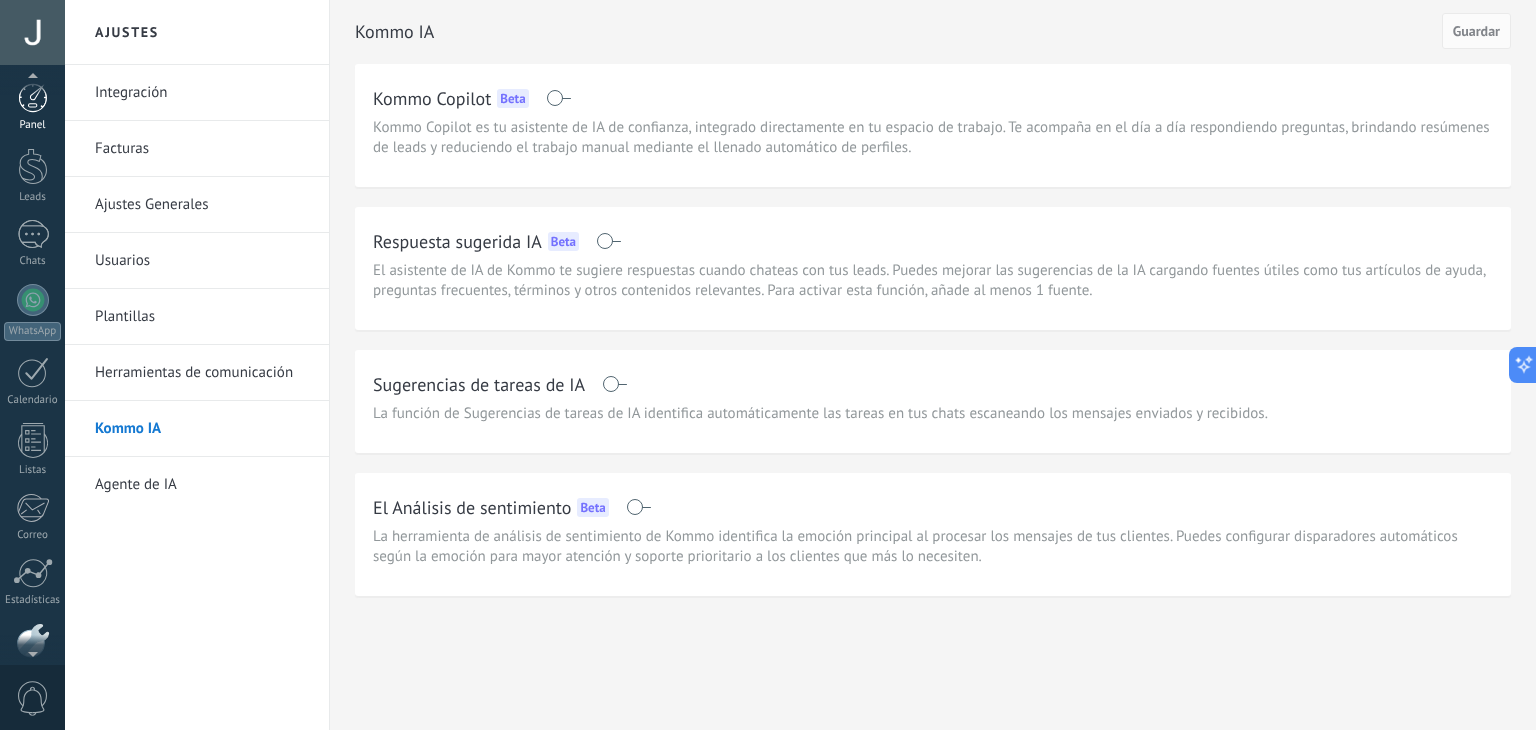 scroll, scrollTop: 0, scrollLeft: 0, axis: both 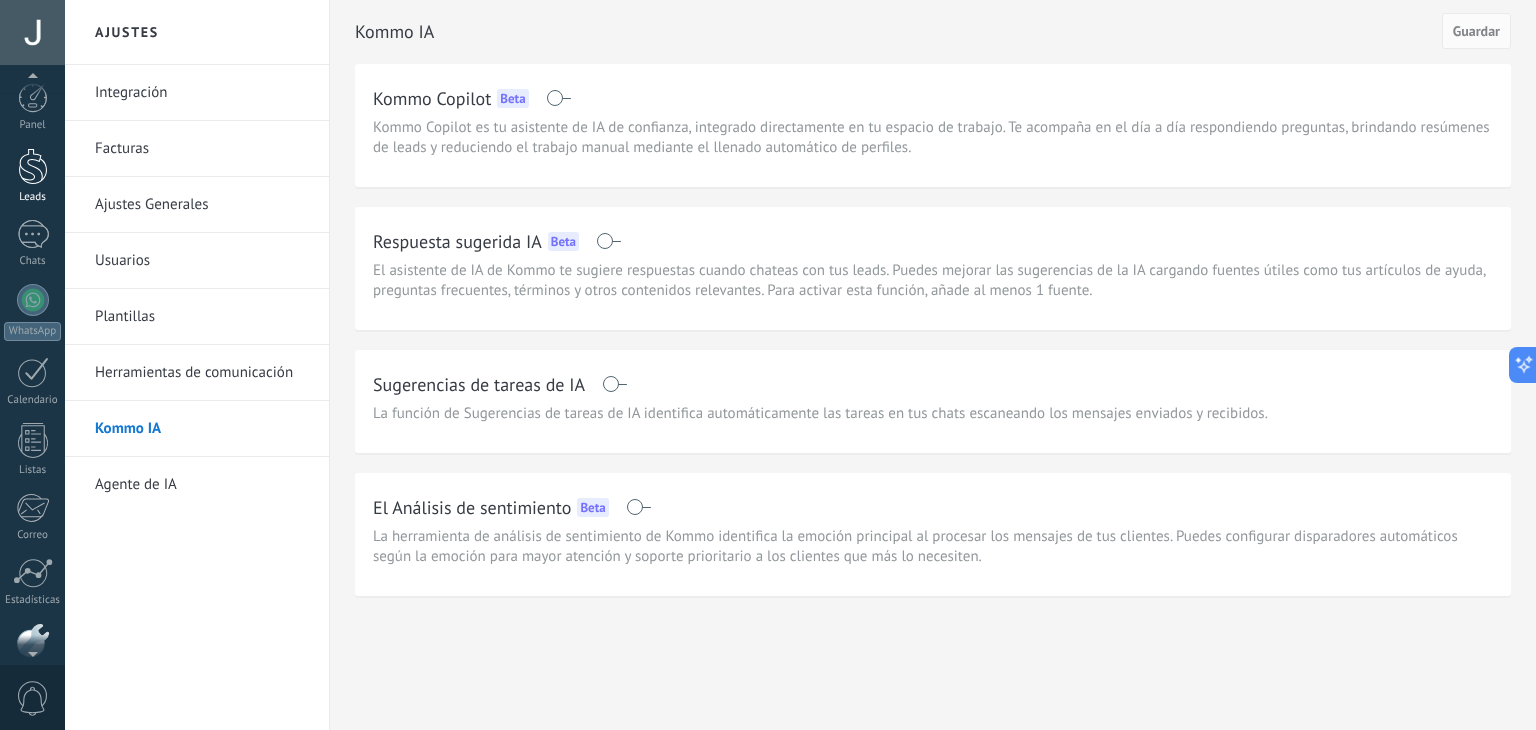 click at bounding box center (33, 166) 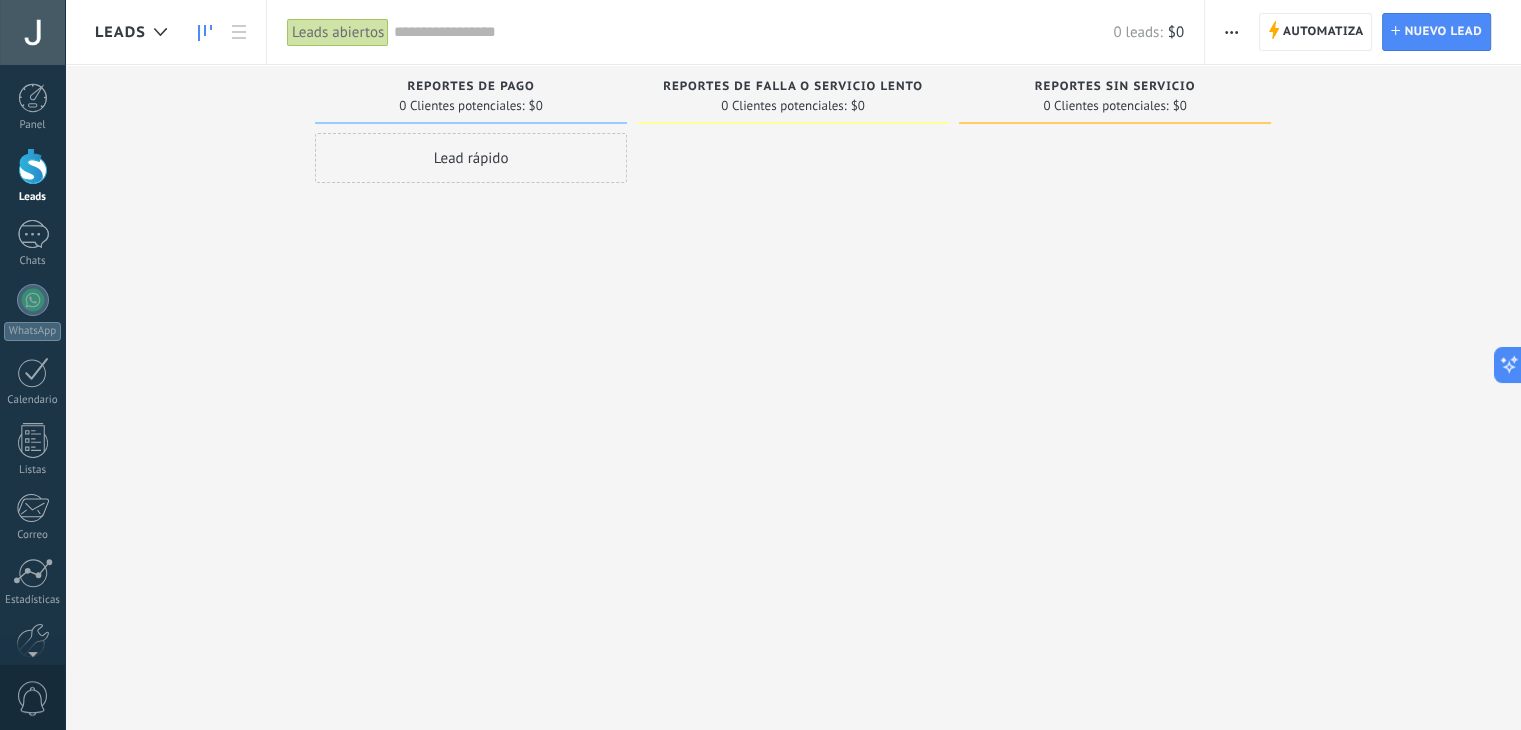 click 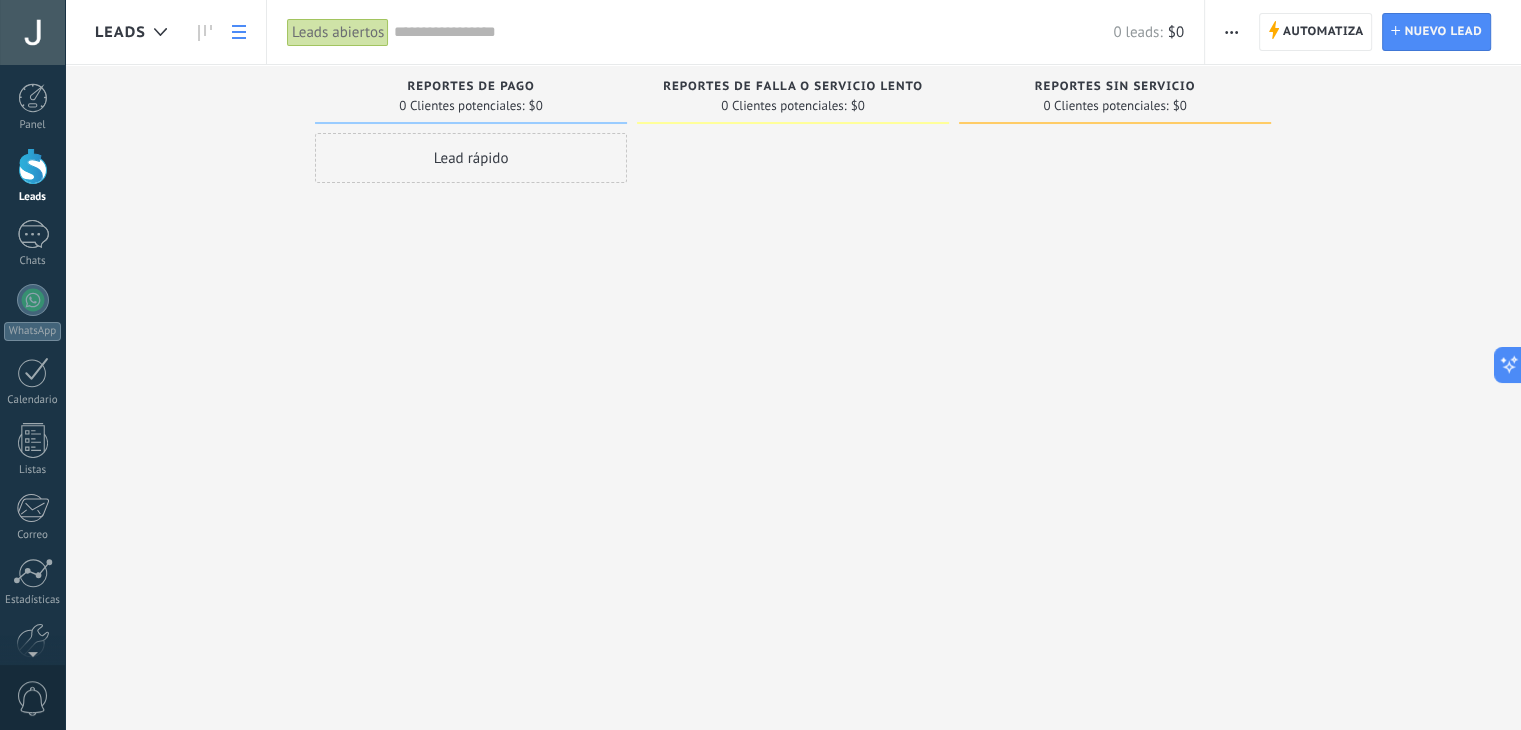 click at bounding box center [239, 32] 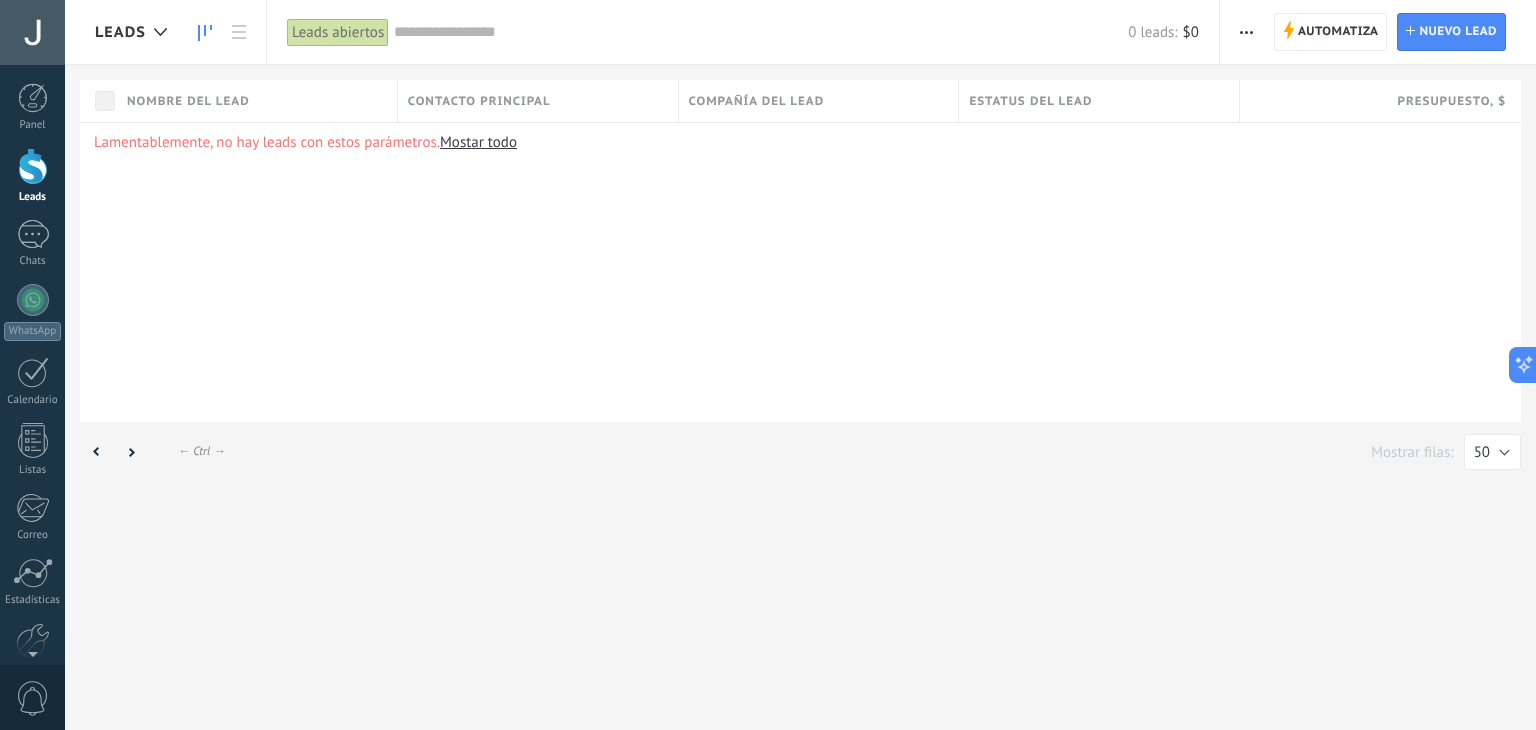 click 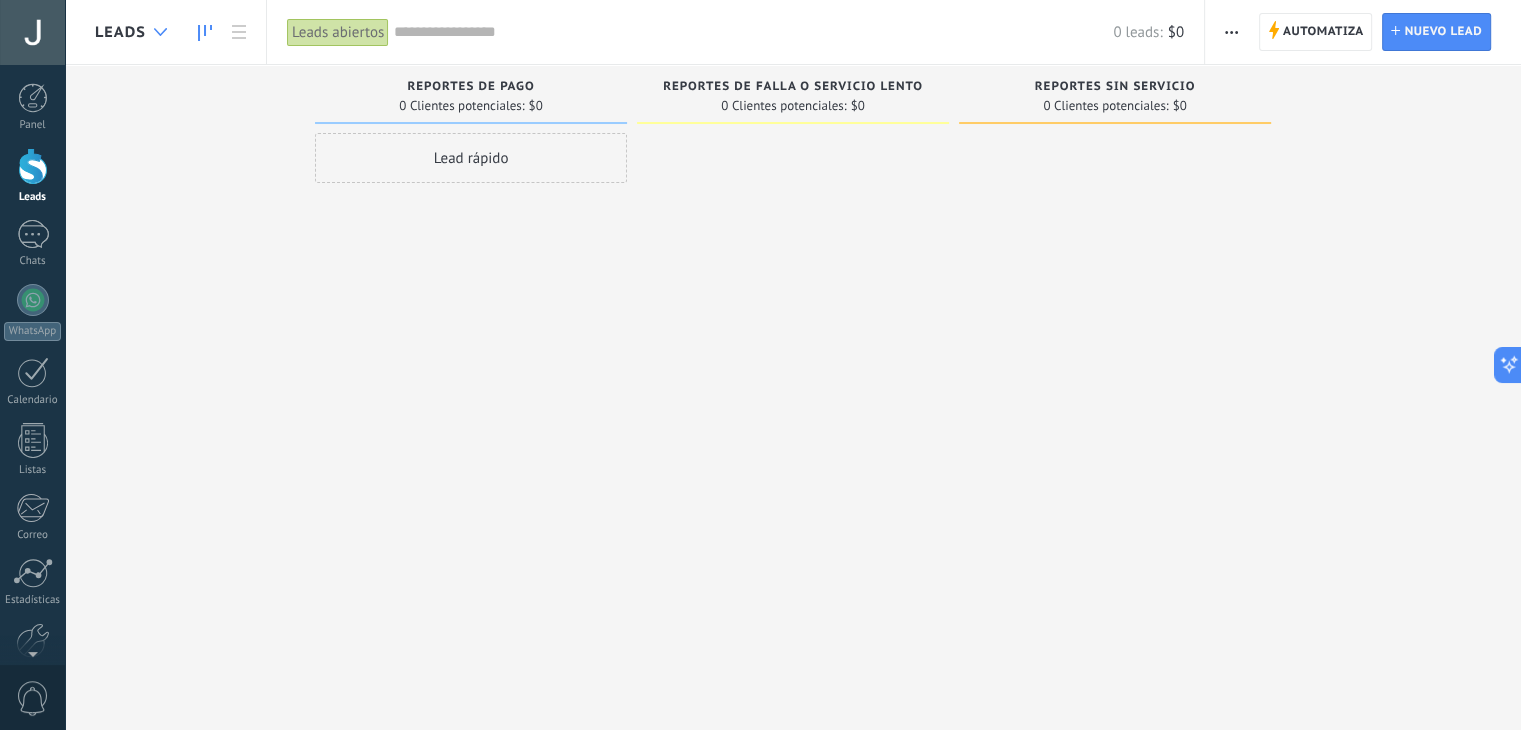 click at bounding box center (160, 32) 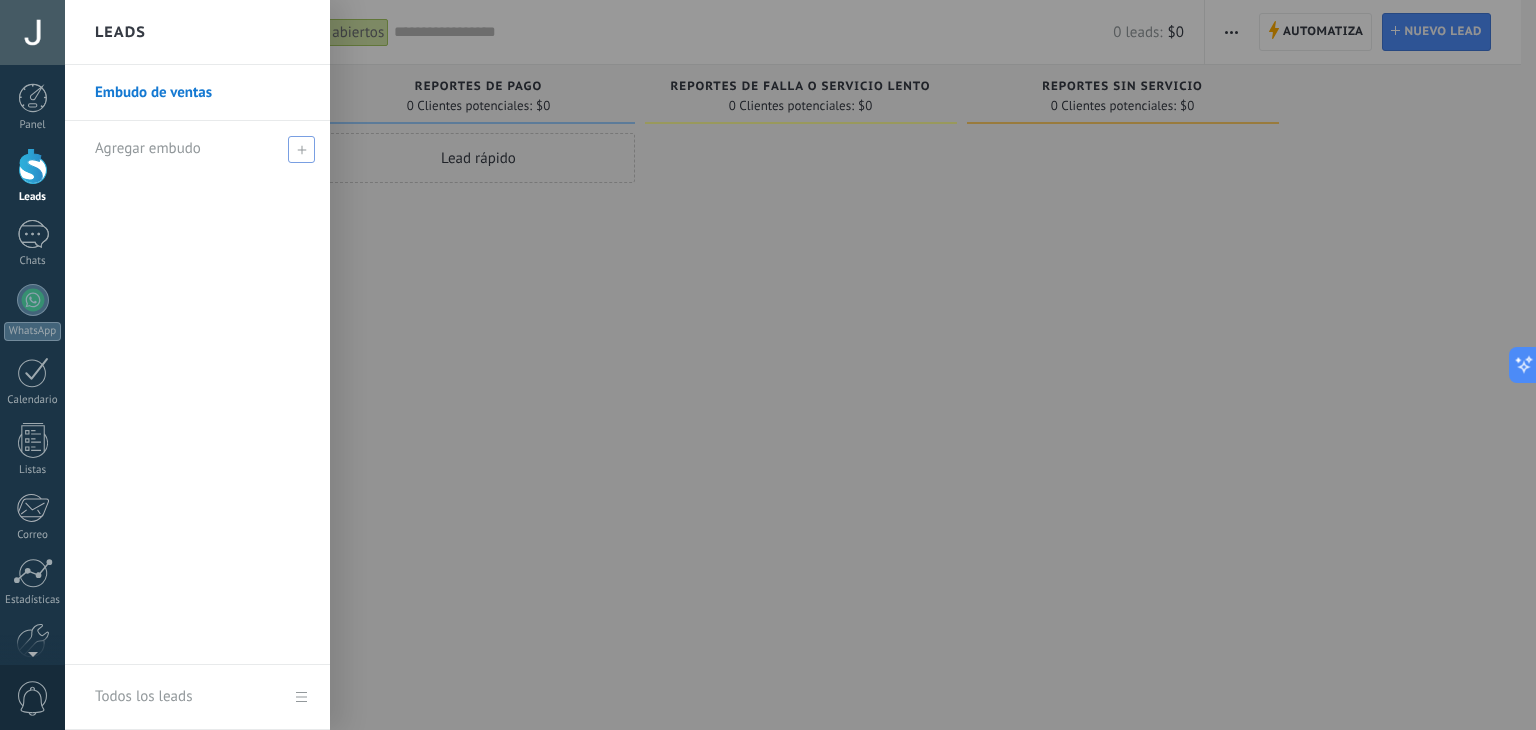click at bounding box center [301, 149] 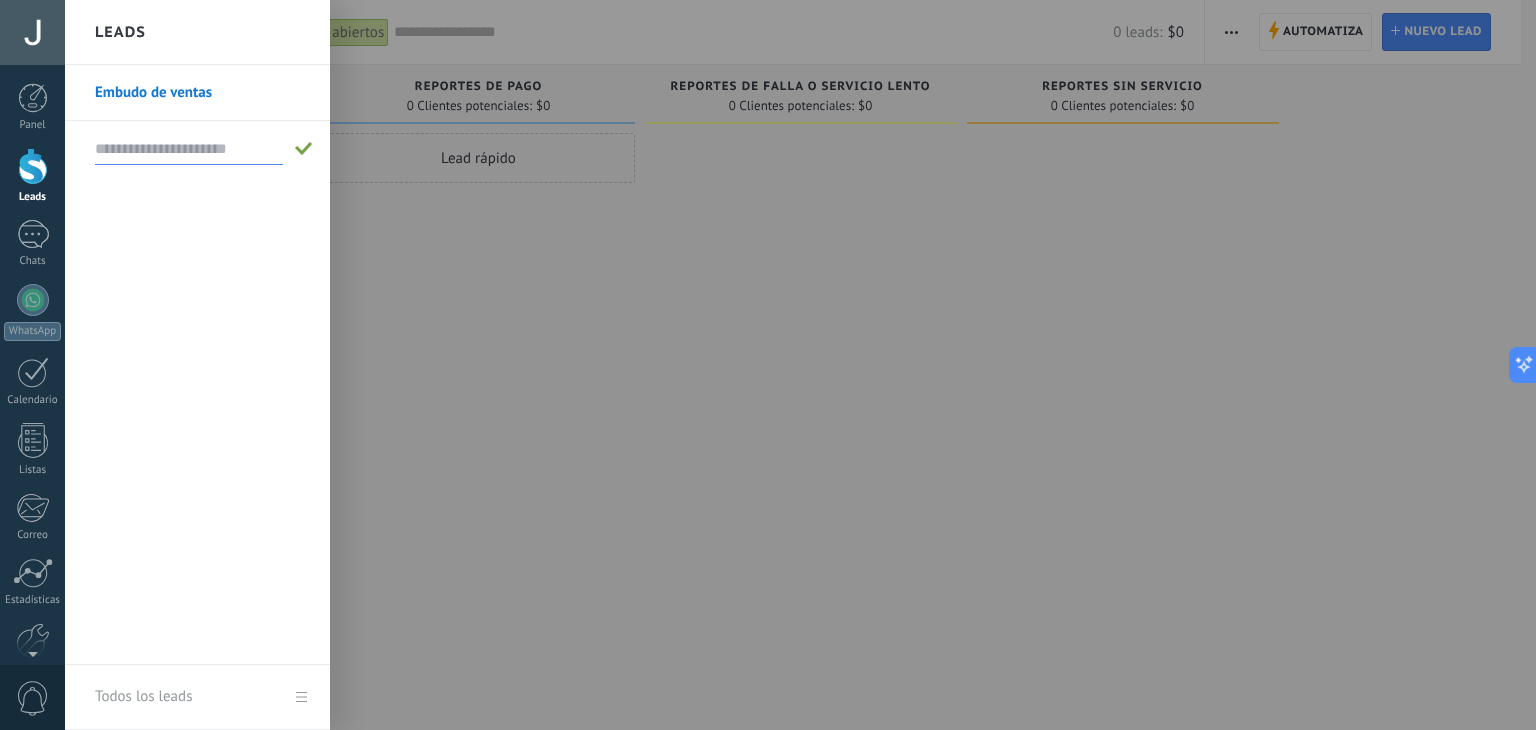 click at bounding box center [189, 149] 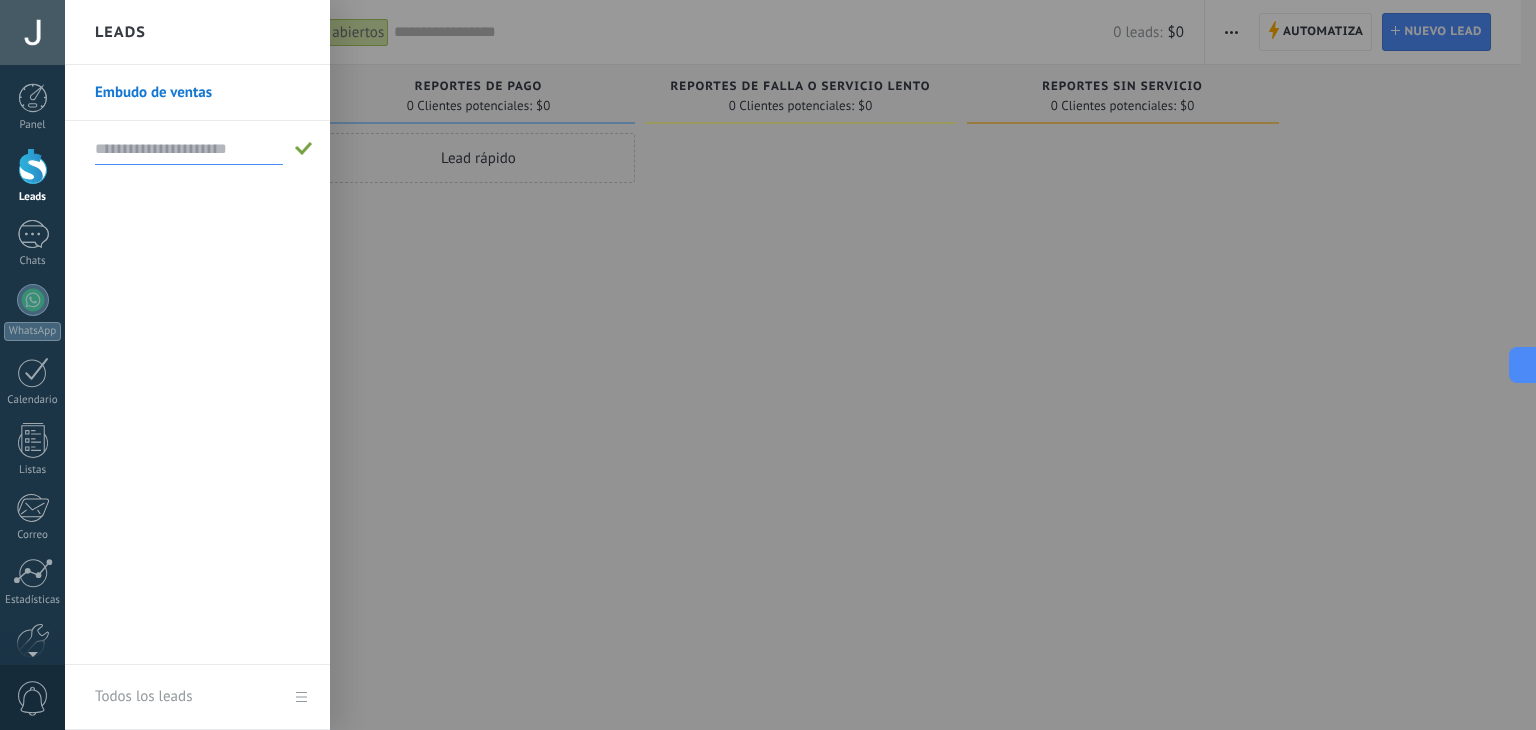 click at bounding box center [833, 365] 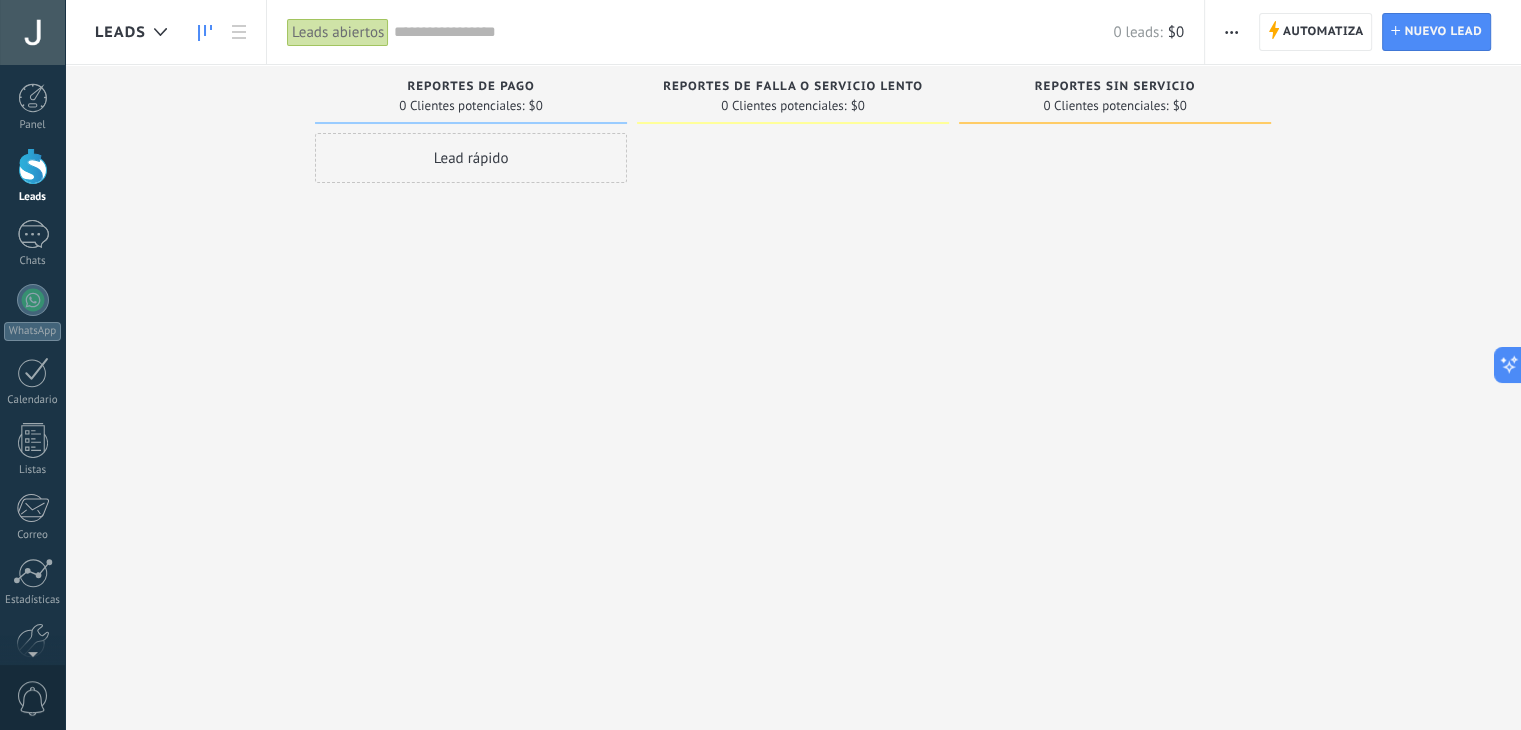 click at bounding box center [1231, 32] 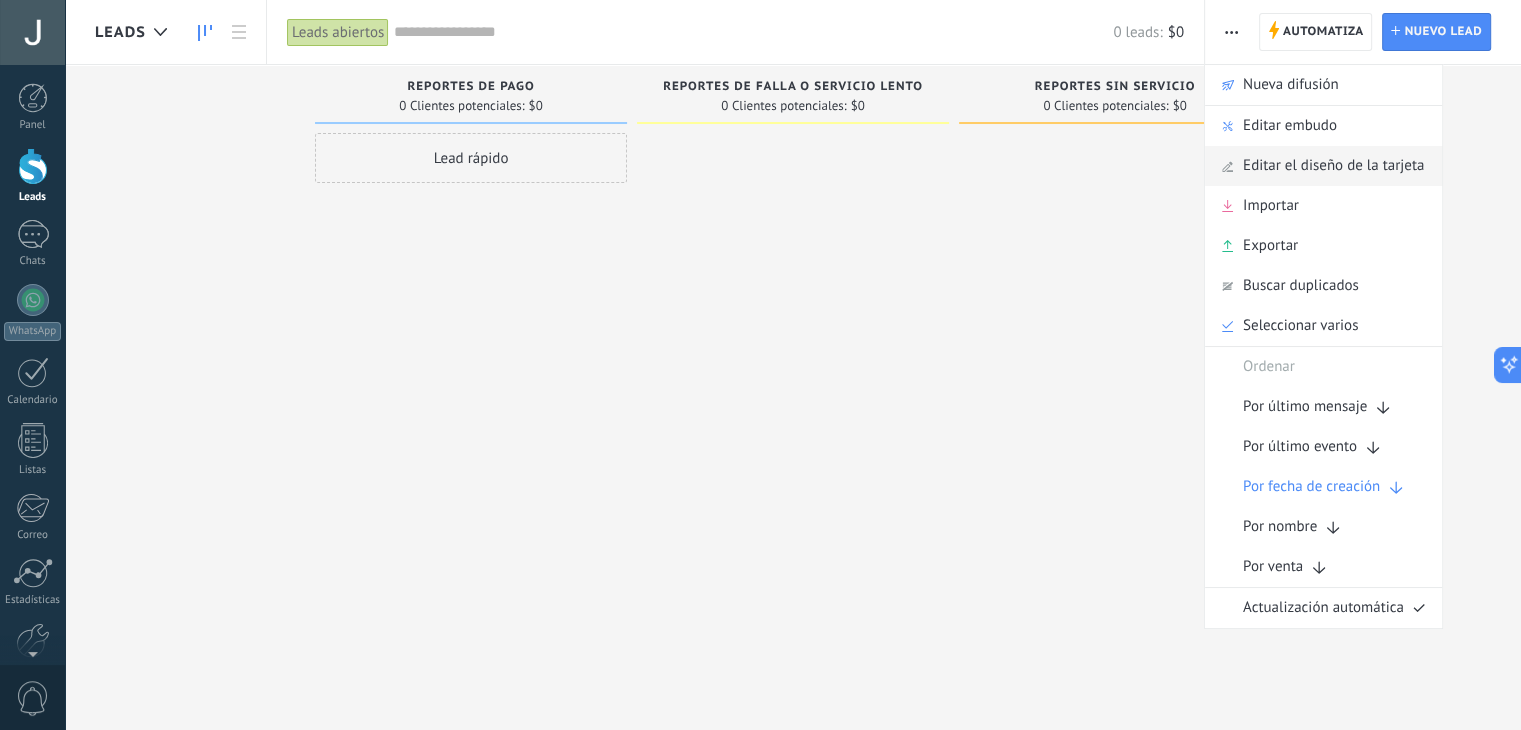 click on "Editar el diseño de la tarjeta" at bounding box center [1333, 166] 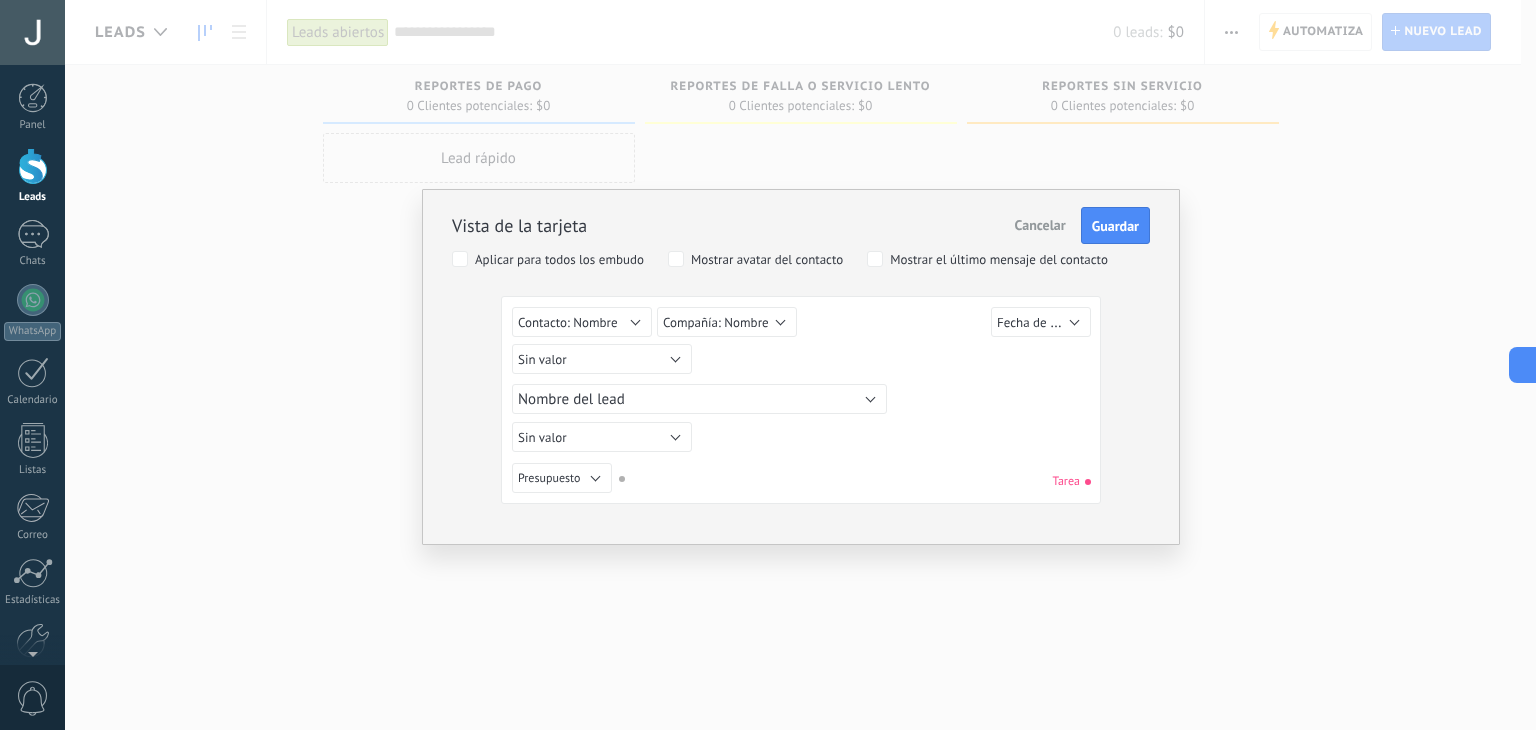 click on "Mostrar el último mensaje del contacto" at bounding box center (999, 260) 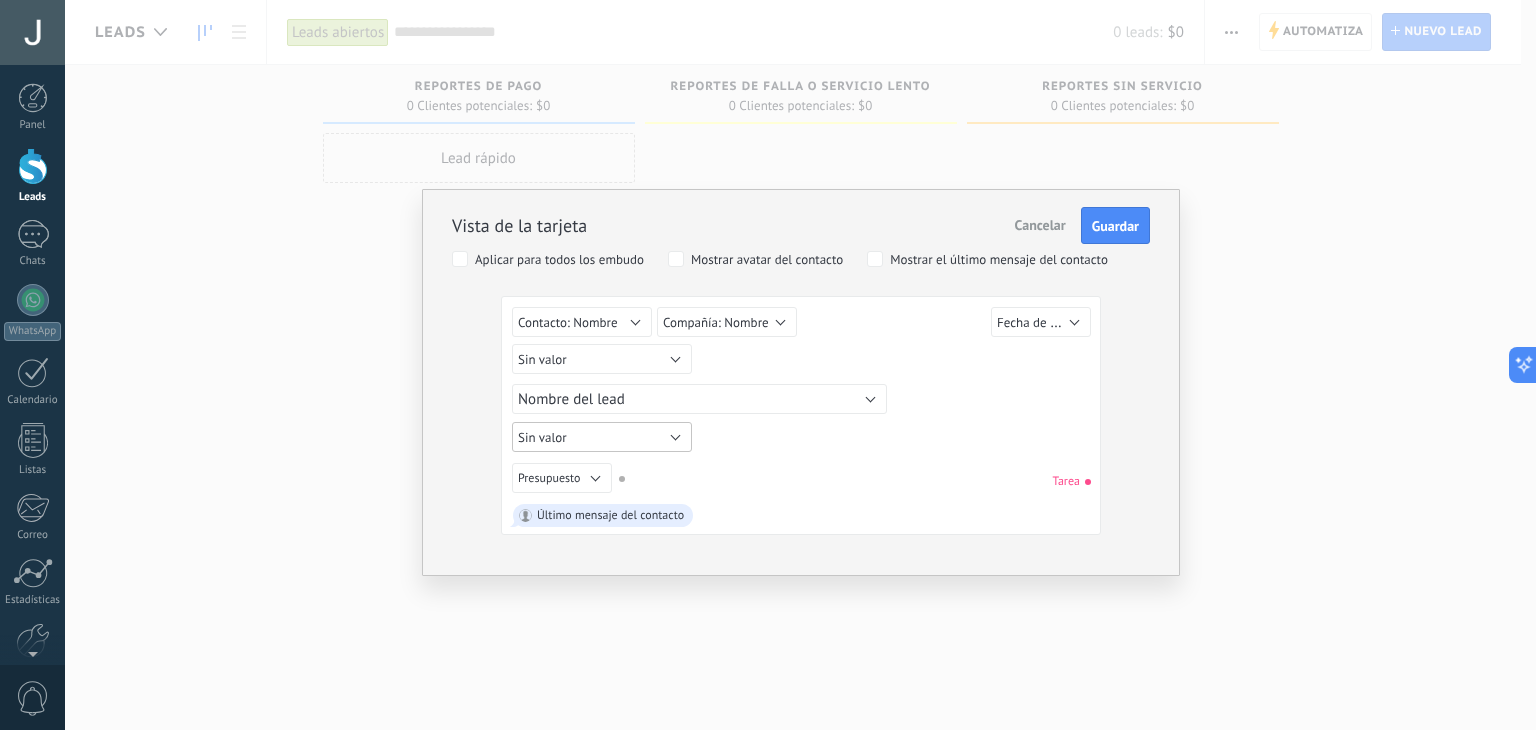 click on "Sin valor" at bounding box center (602, 437) 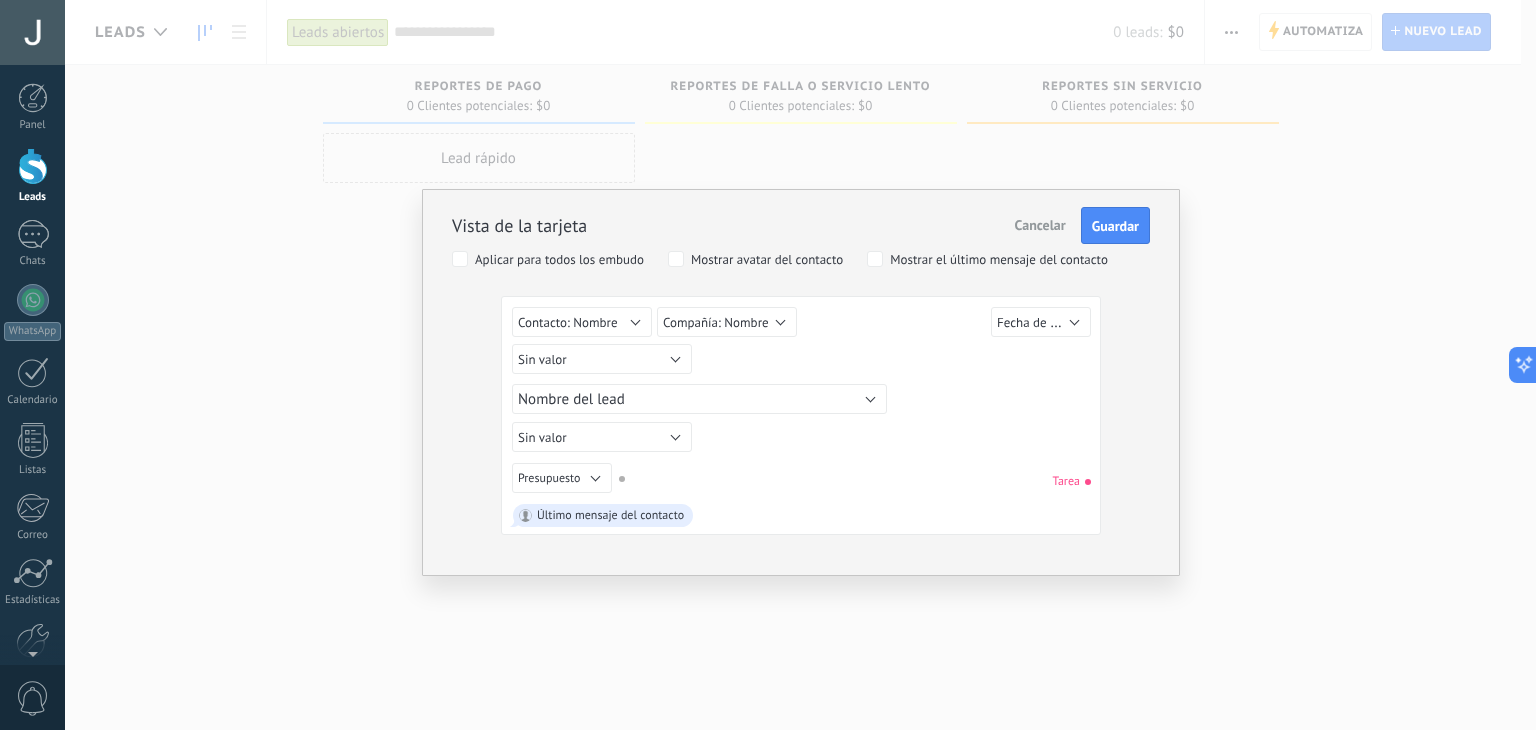 drag, startPoint x: 694, startPoint y: 465, endPoint x: 696, endPoint y: 485, distance: 20.09975 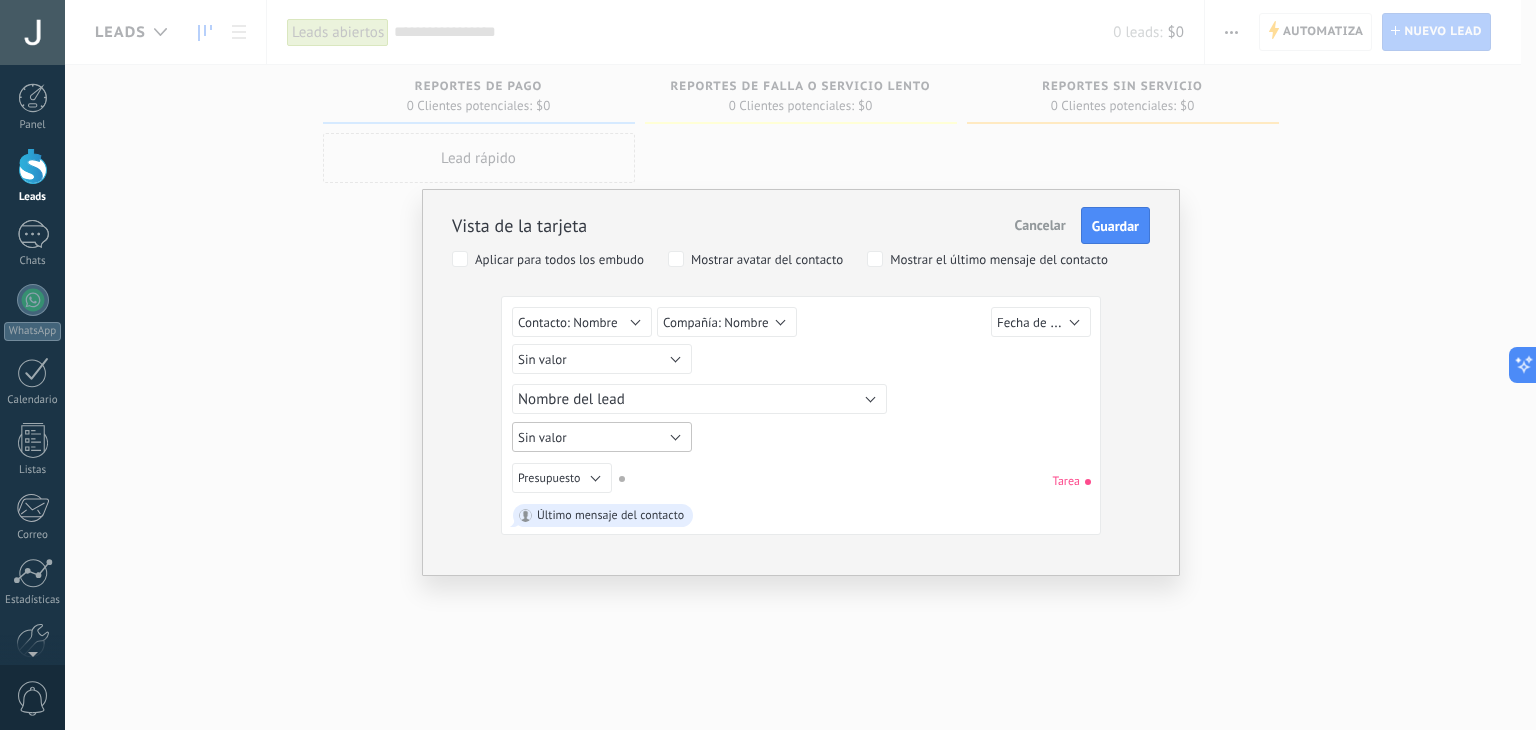 click on "Sin valor" at bounding box center [602, 437] 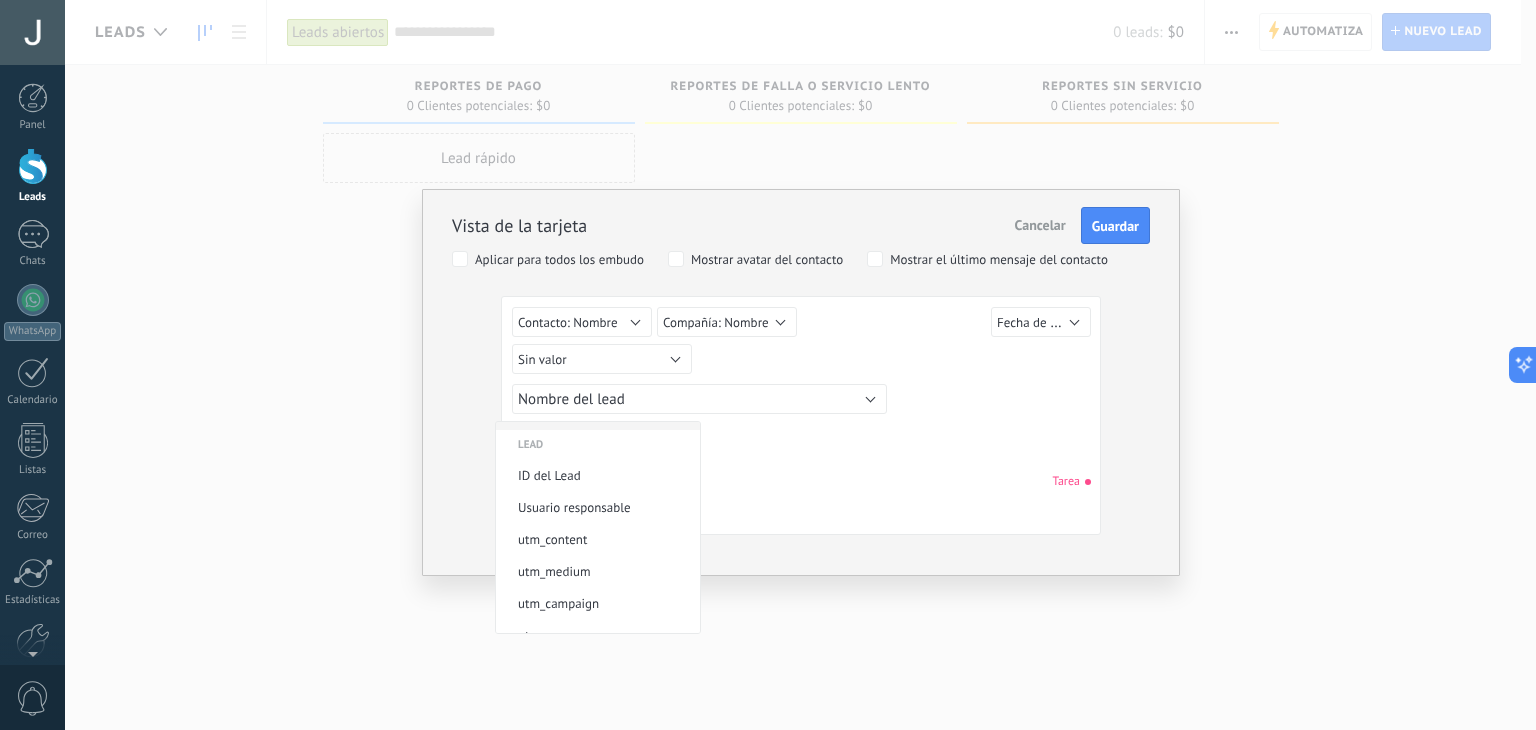 scroll, scrollTop: 0, scrollLeft: 0, axis: both 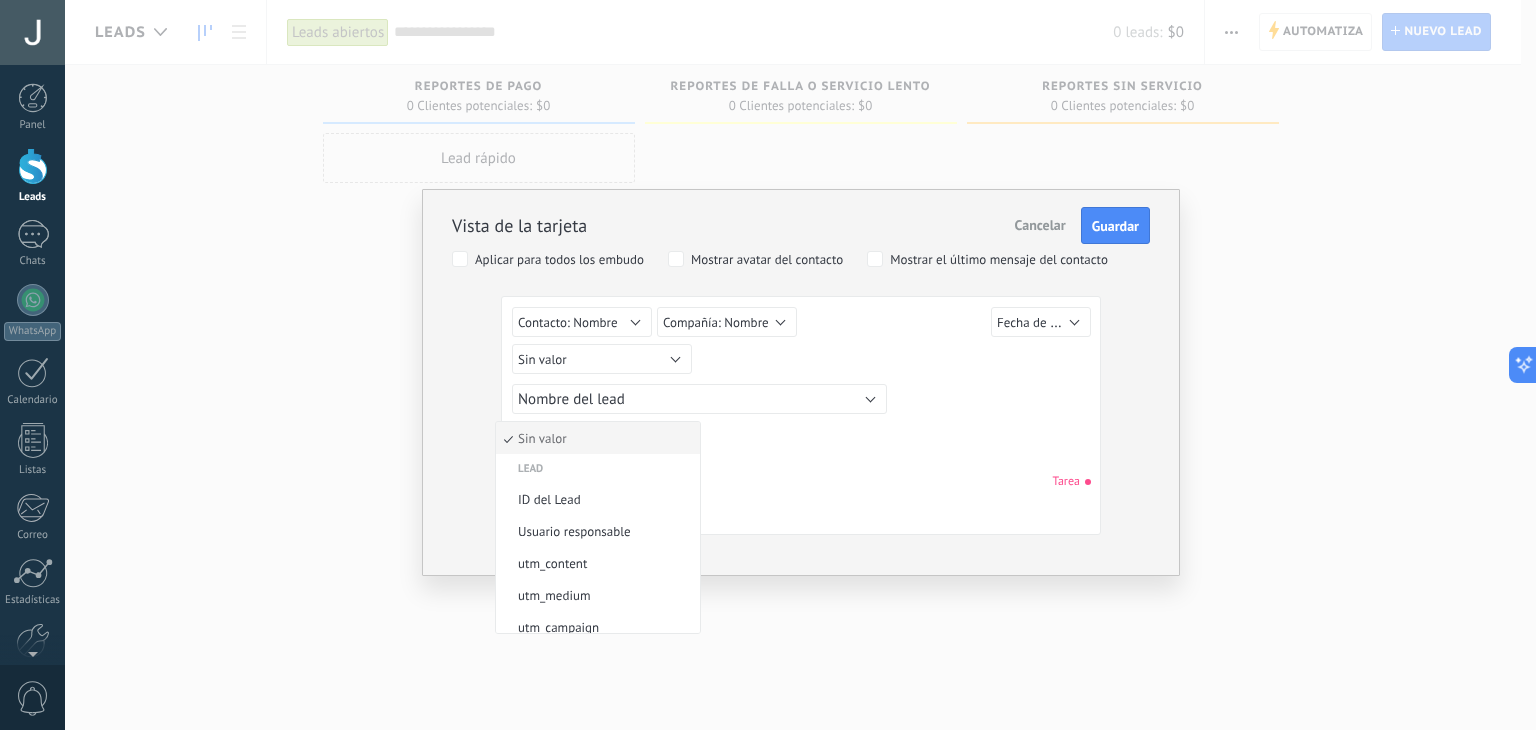 click on "Sin valor Lead ID del Lead Nombre del lead Fecha de Creación Presupuesto Usuario responsable utm_content utm_medium utm_campaign utm_source utm_term utm_referrer referrer gclientid gclid fbclid Contacto principal Contacto: Nombre Contacto: Teléfono Contacto: Correo Contacto: Cargo Compañía Compañía: Nombre Compañía: Teléfono Compañía: Correo Compañía: Página web Compañía: Dirección Contacto: Nombre Sin valor Lead ID del Lead Nombre del lead Fecha de Creación Presupuesto Usuario responsable utm_content utm_medium utm_campaign utm_source utm_term utm_referrer referrer gclientid gclid fbclid Contacto principal Contacto: Nombre Contacto: Teléfono Contacto: Correo Contacto: Cargo Compañía Compañía: Nombre Compañía: Teléfono Compañía: Correo Compañía: Página web Compañía: Dirección Compañía: Nombre Sin valor Lead ID del Lead Nombre del lead Fecha de Creación Presupuesto Usuario responsable utm_content utm_medium utm_campaign utm_source utm_term utm_referrer referrer gclientid" at bounding box center [801, 419] 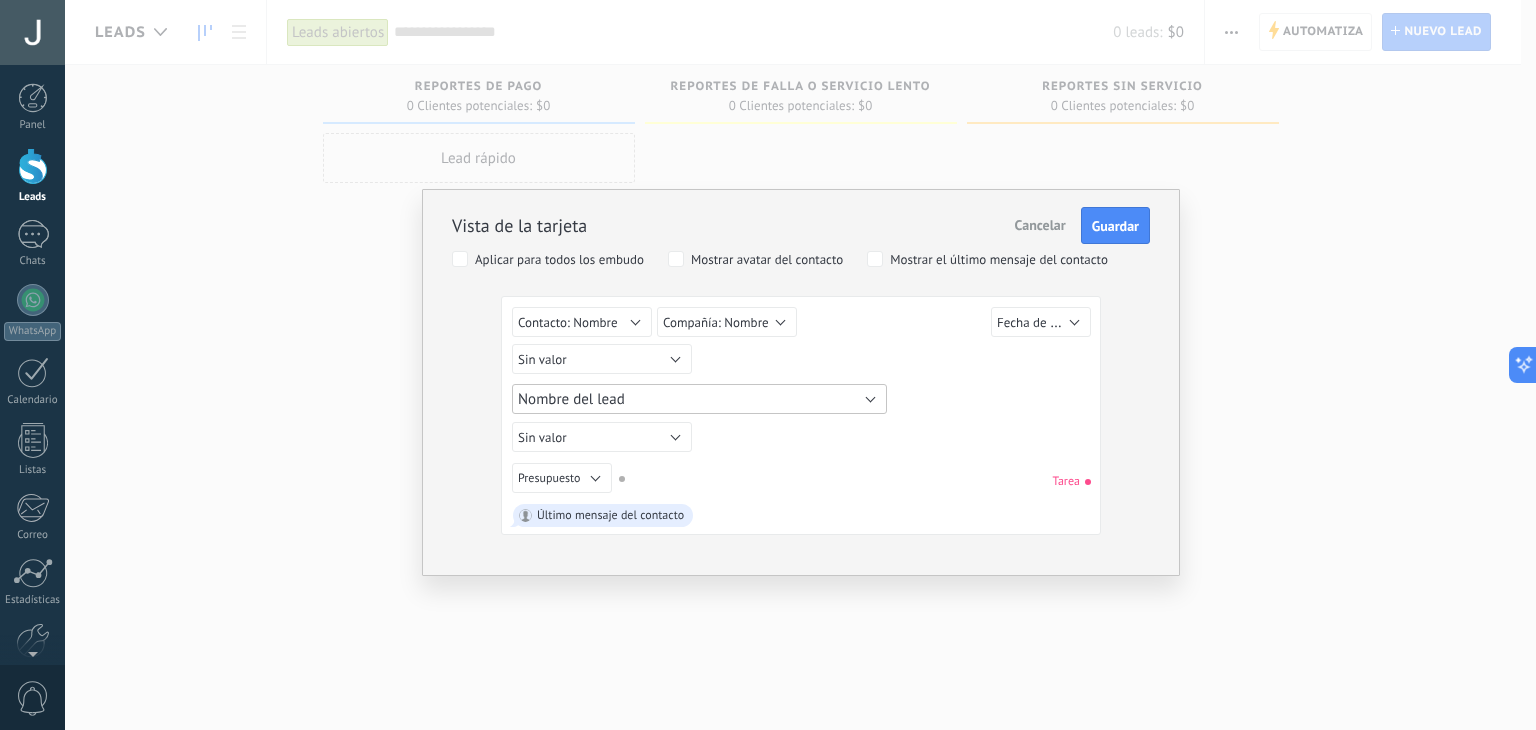 click on "Nombre del lead" at bounding box center (699, 399) 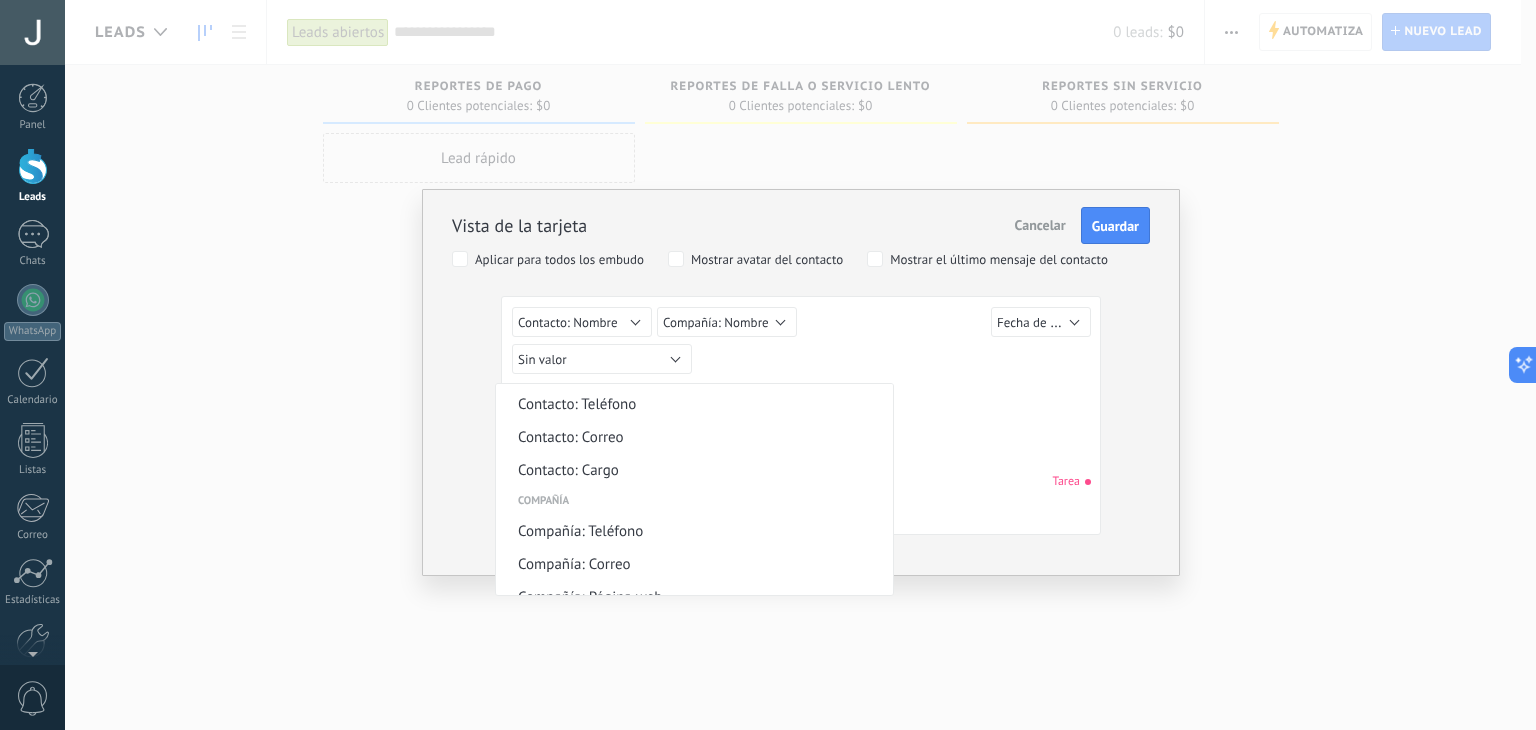 scroll, scrollTop: 487, scrollLeft: 0, axis: vertical 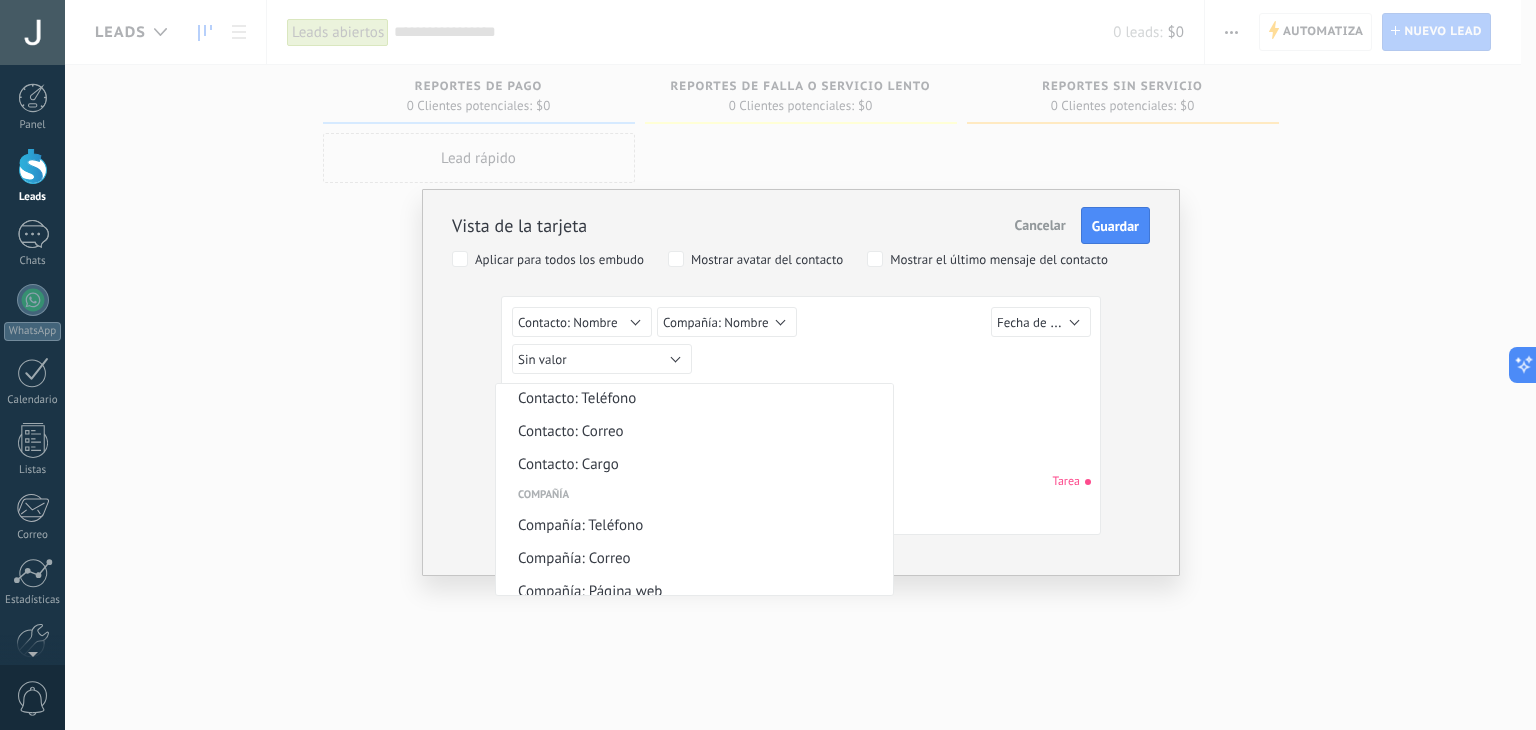 click on "Vista de la tarjeta Cancelar Guardar Aplicar para todos los embudo Mostrar avatar del contacto Mostrar el último mensaje del contacto Sin valor Lead ID del Lead Nombre del lead [DATE] Presupuesto Usuario responsable utm_content utm_medium utm_campaign utm_source utm_term utm_referrer referrer gclientid gclid fbclid Contacto principal Contacto: Nombre Contacto: [PHONE] Contacto: [EMAIL] Contacto: Cargo Compañía Compañía: Nombre Compañía: [PHONE] Compañía: [EMAIL] Compañía: Página web Compañía: [ADDRESS] Contacto: Nombre Sin valor Lead ID del Lead Nombre del lead [DATE] Presupuesto Usuario responsable utm_content utm_medium utm_campaign utm_source utm_term utm_referrer referrer gclientid gclid fbclid Contacto principal Contacto: Nombre Contacto: [PHONE] Contacto: [EMAIL] Contacto: Cargo Compañía Compañía: Nombre Compañía: [PHONE] Compañía: [EMAIL] Compañía: Página web Compañía: [ADDRESS] Compañía: Nombre Sin valor Lead ID del Lead Nombre del lead gclid" at bounding box center (801, 360) 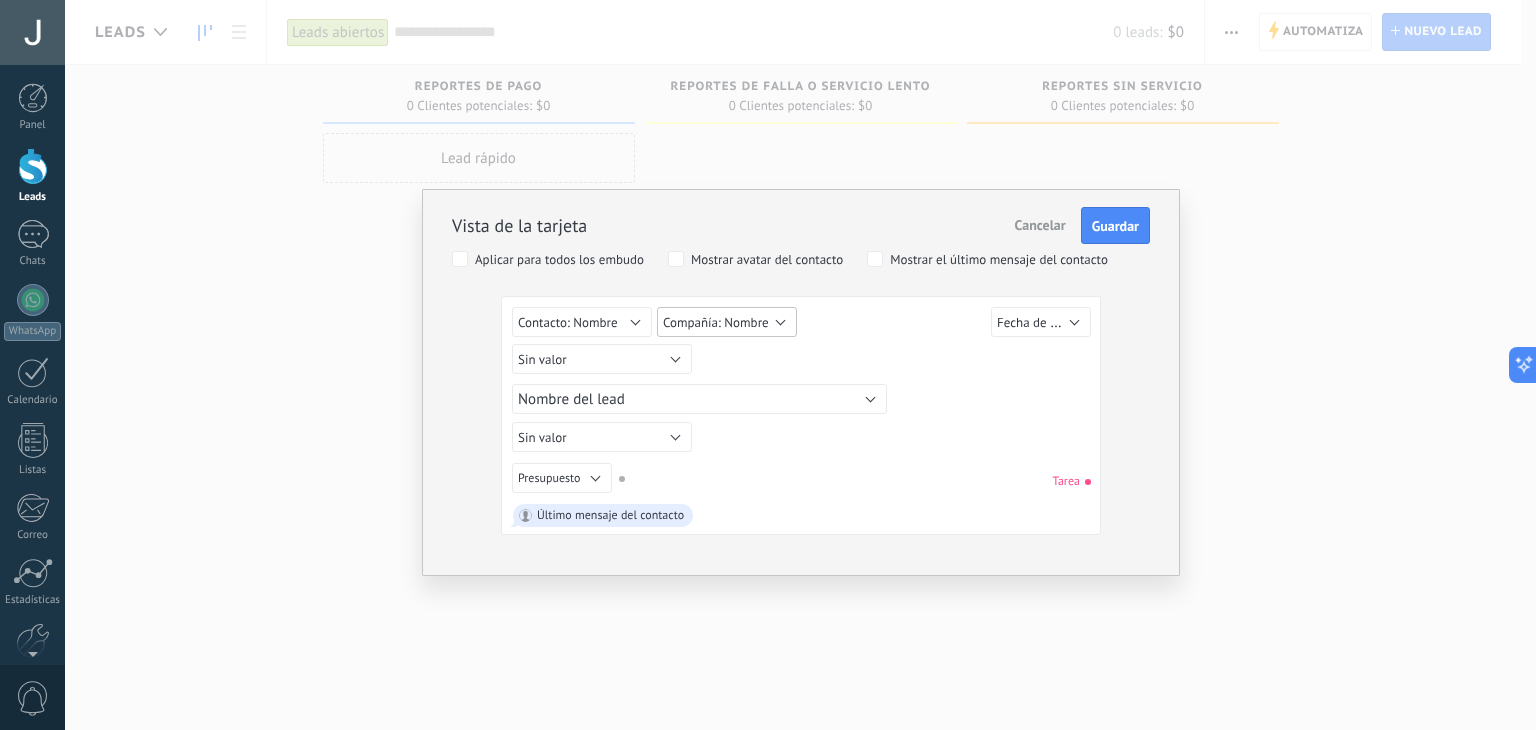 click on "Compañía: Nombre" at bounding box center (727, 322) 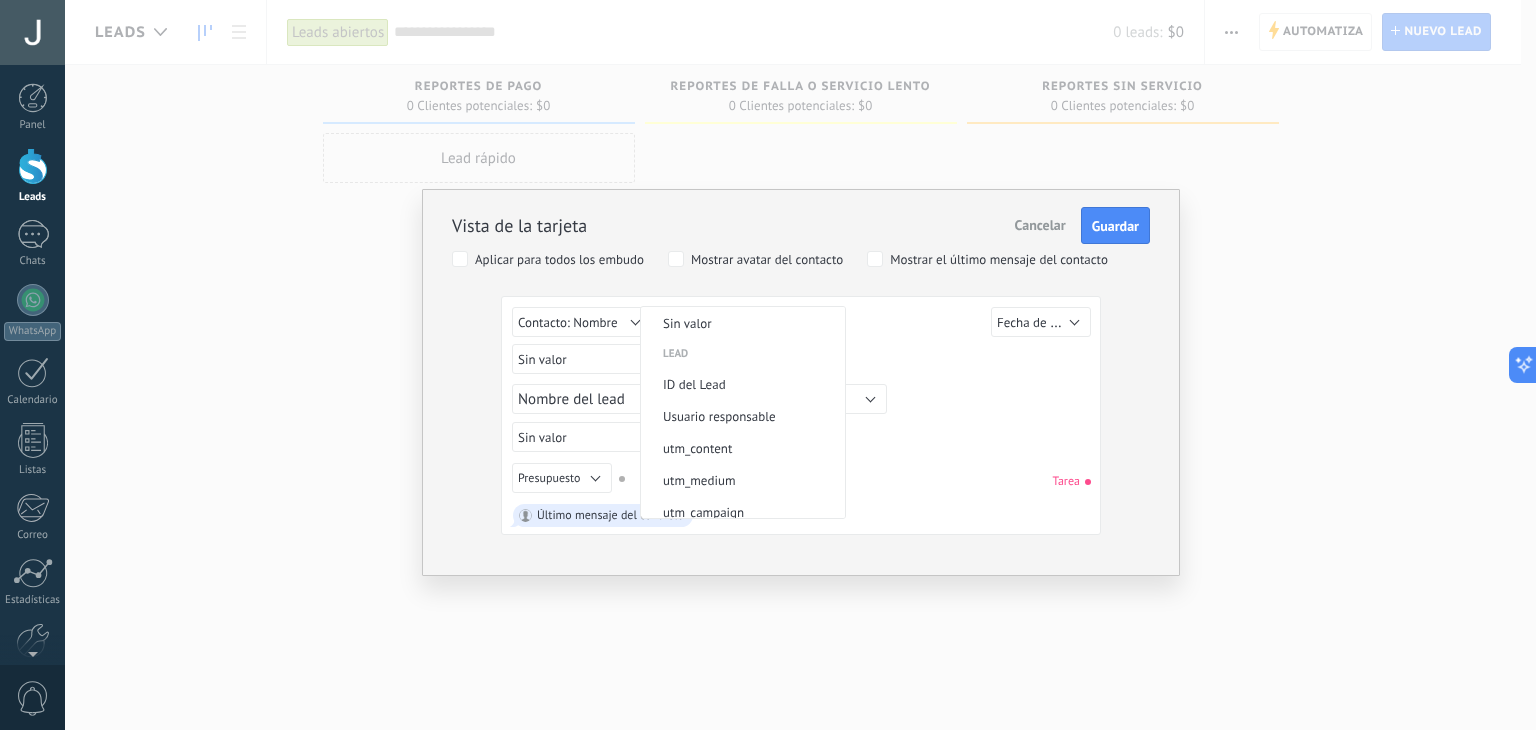 scroll, scrollTop: 508, scrollLeft: 0, axis: vertical 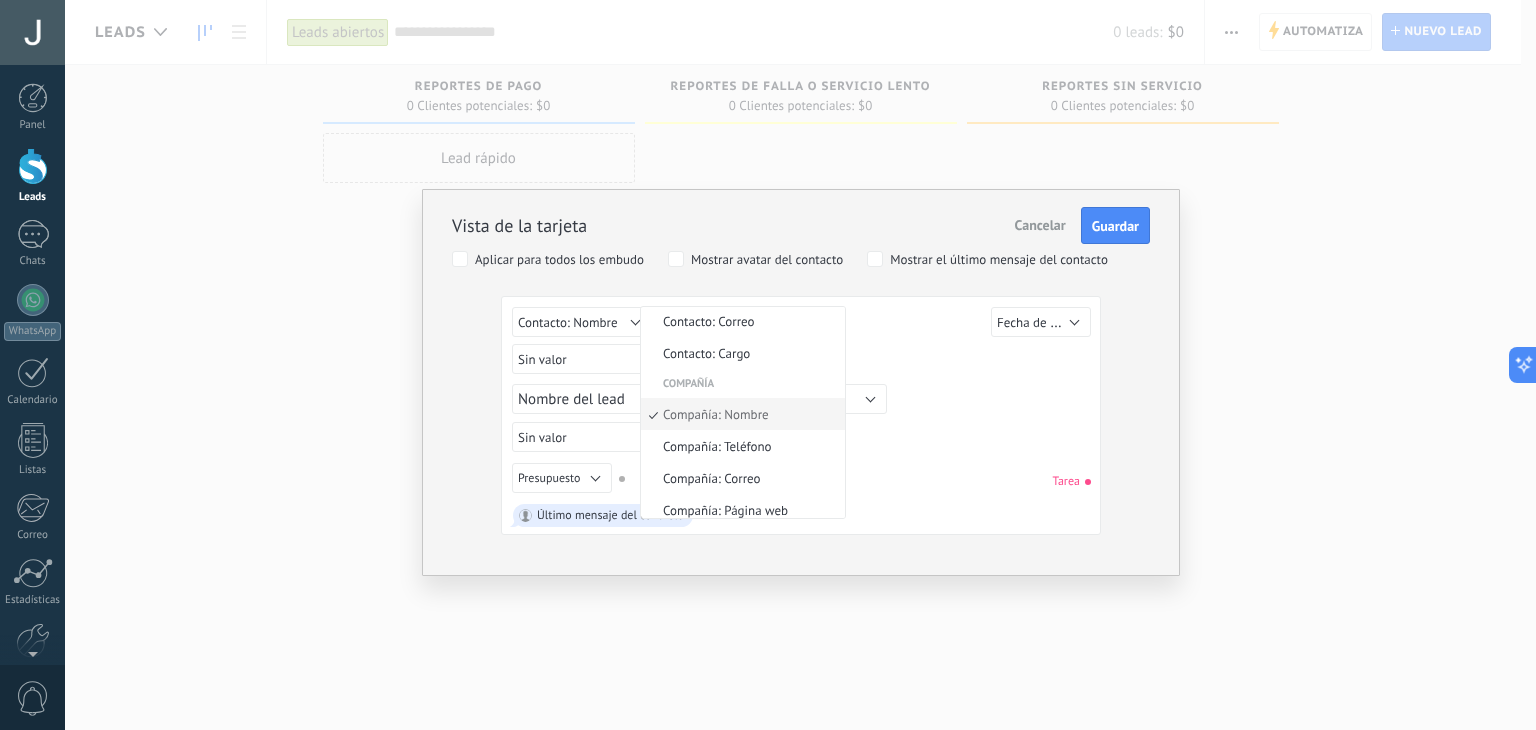 click on "Sin valor Lead ID del Lead Nombre del lead [DATE] Presupuesto Usuario responsable utm_content utm_medium utm_campaign utm_source utm_term utm_referrer referrer gclientid gclid fbclid Contacto principal Contacto: Nombre Contacto: [PHONE] Contacto: [EMAIL] Contacto: Cargo Compañía Compañía: Nombre Compañía: [PHONE] Compañía: [EMAIL] Compañía: Página web Compañía: [ADDRESS] Sin valor" at bounding box center [804, 362] 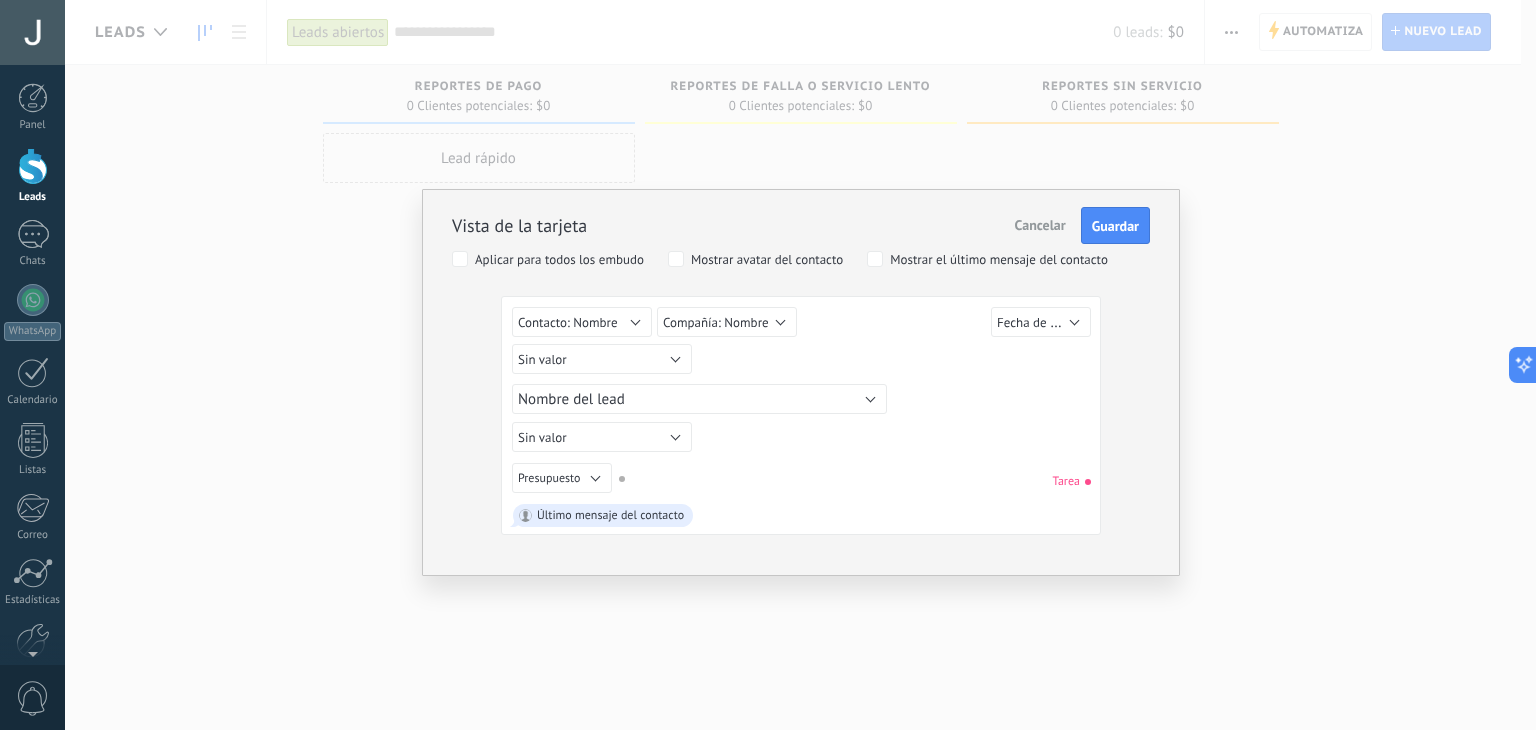 click on "Cancelar" at bounding box center [1040, 225] 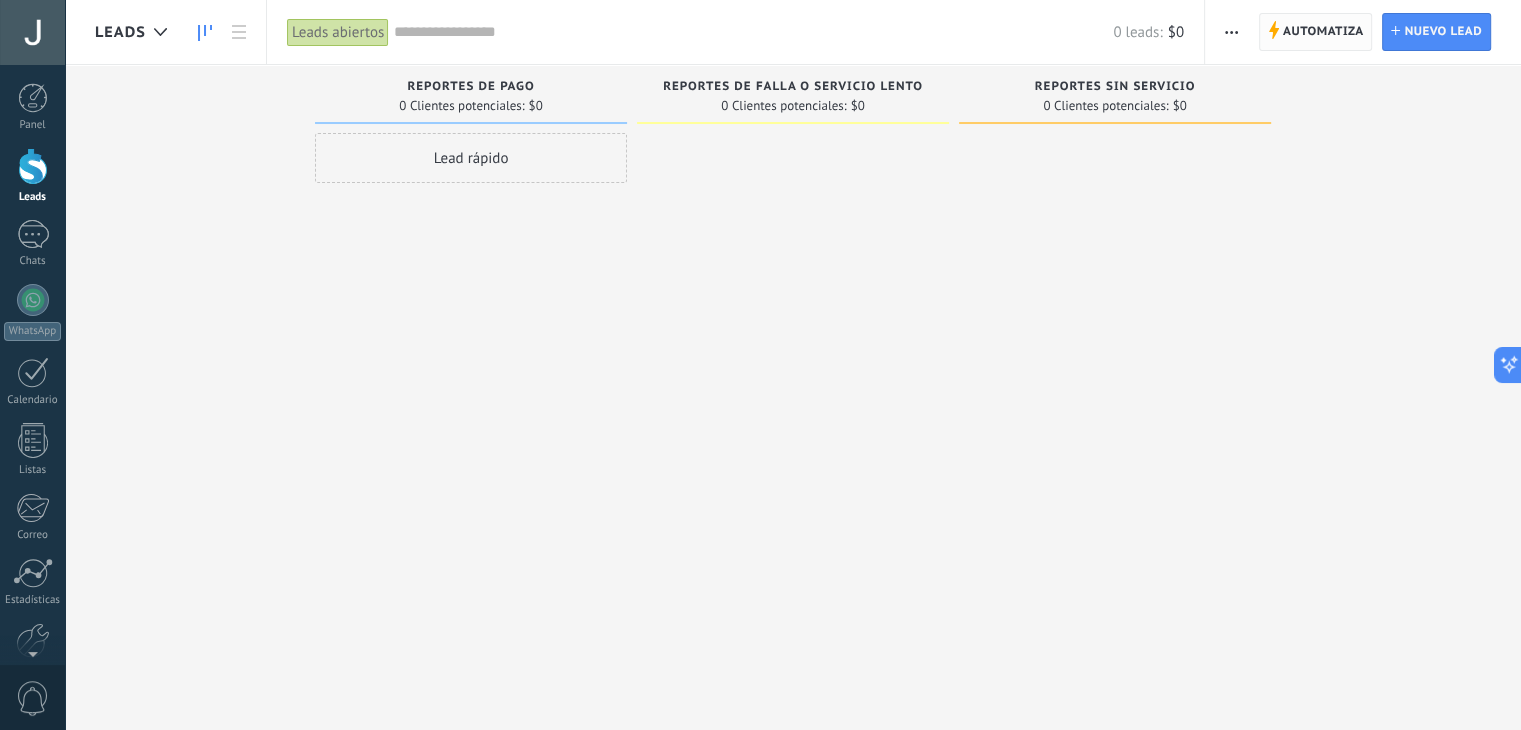 click on "Automatiza" at bounding box center [1323, 32] 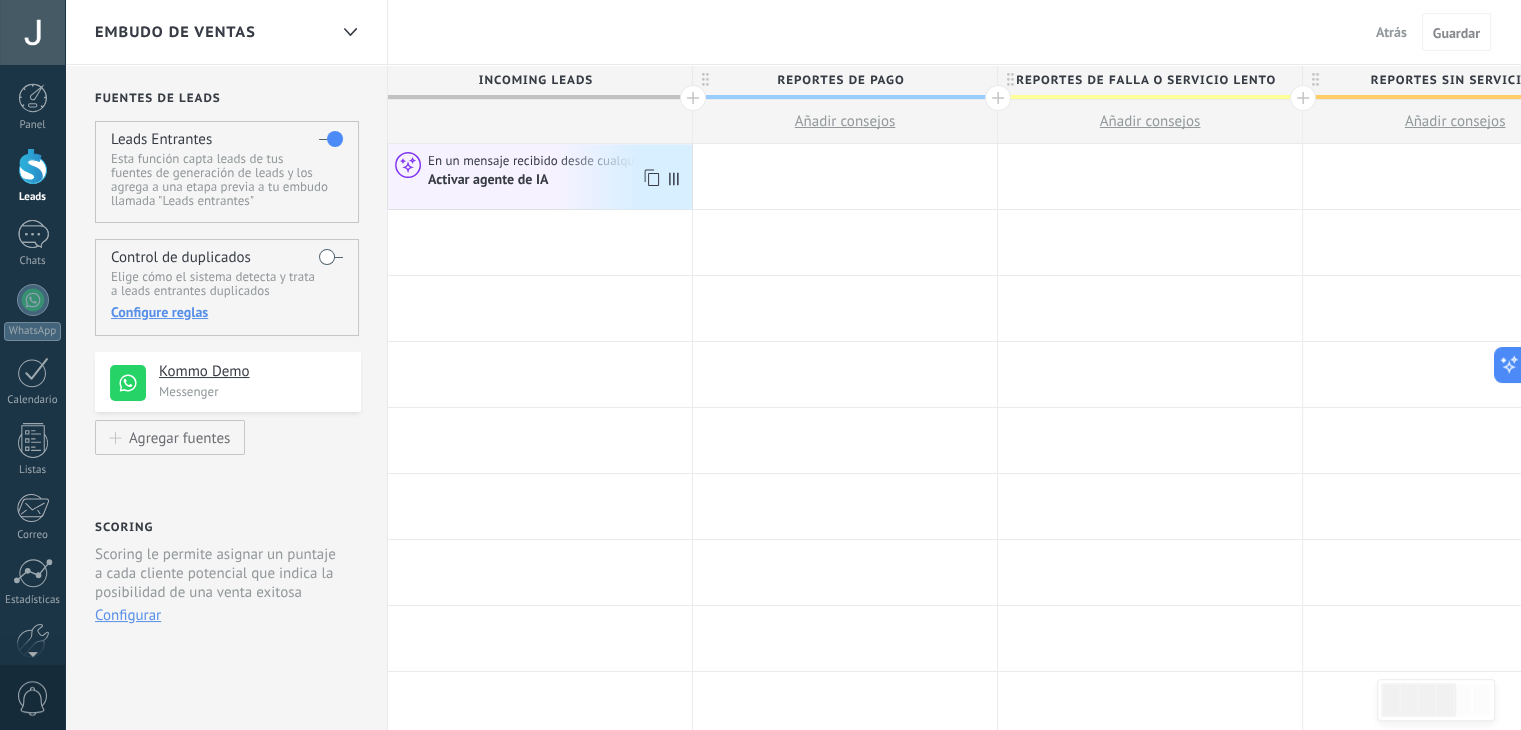 click on "Activar agente de IA" at bounding box center (489, 180) 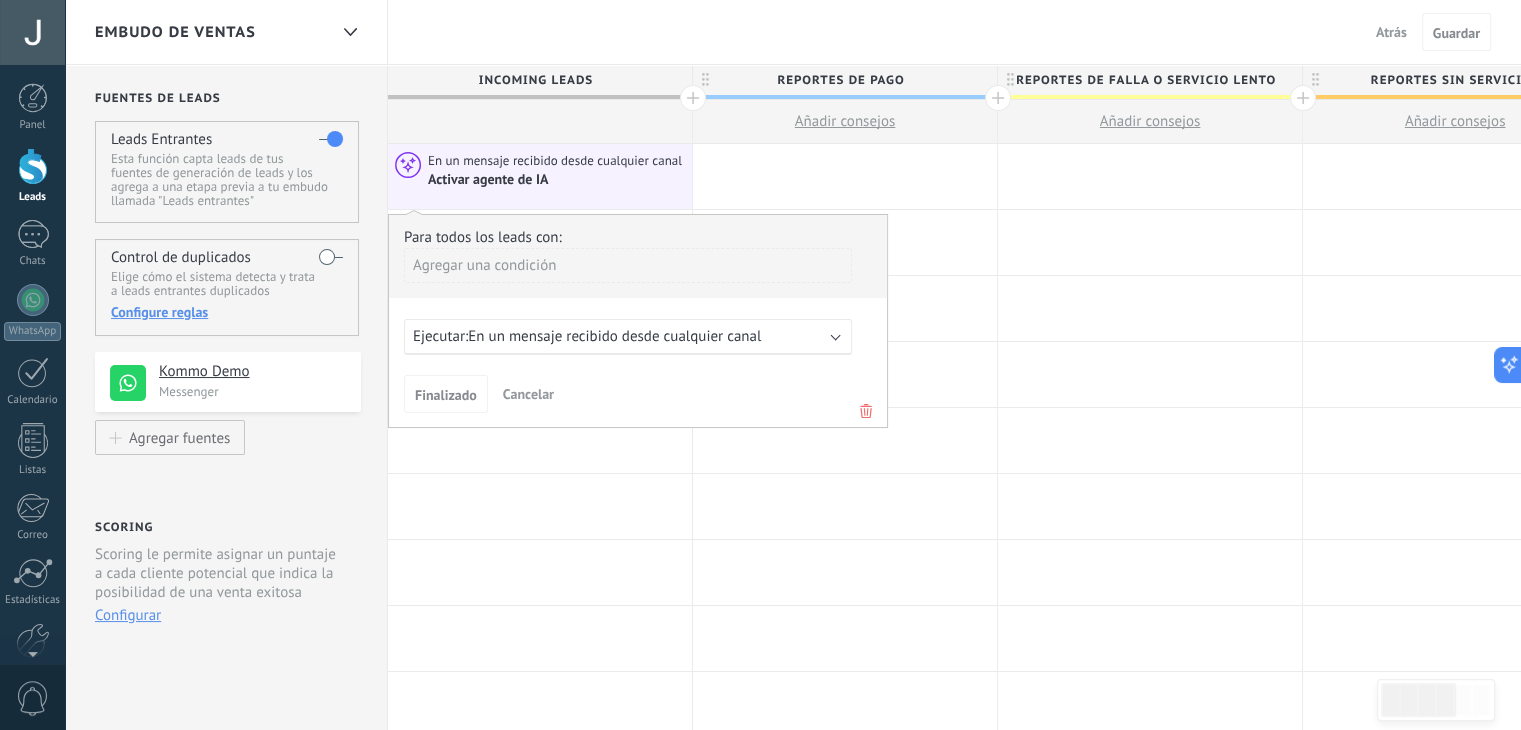 click on "Configurar" at bounding box center (128, 615) 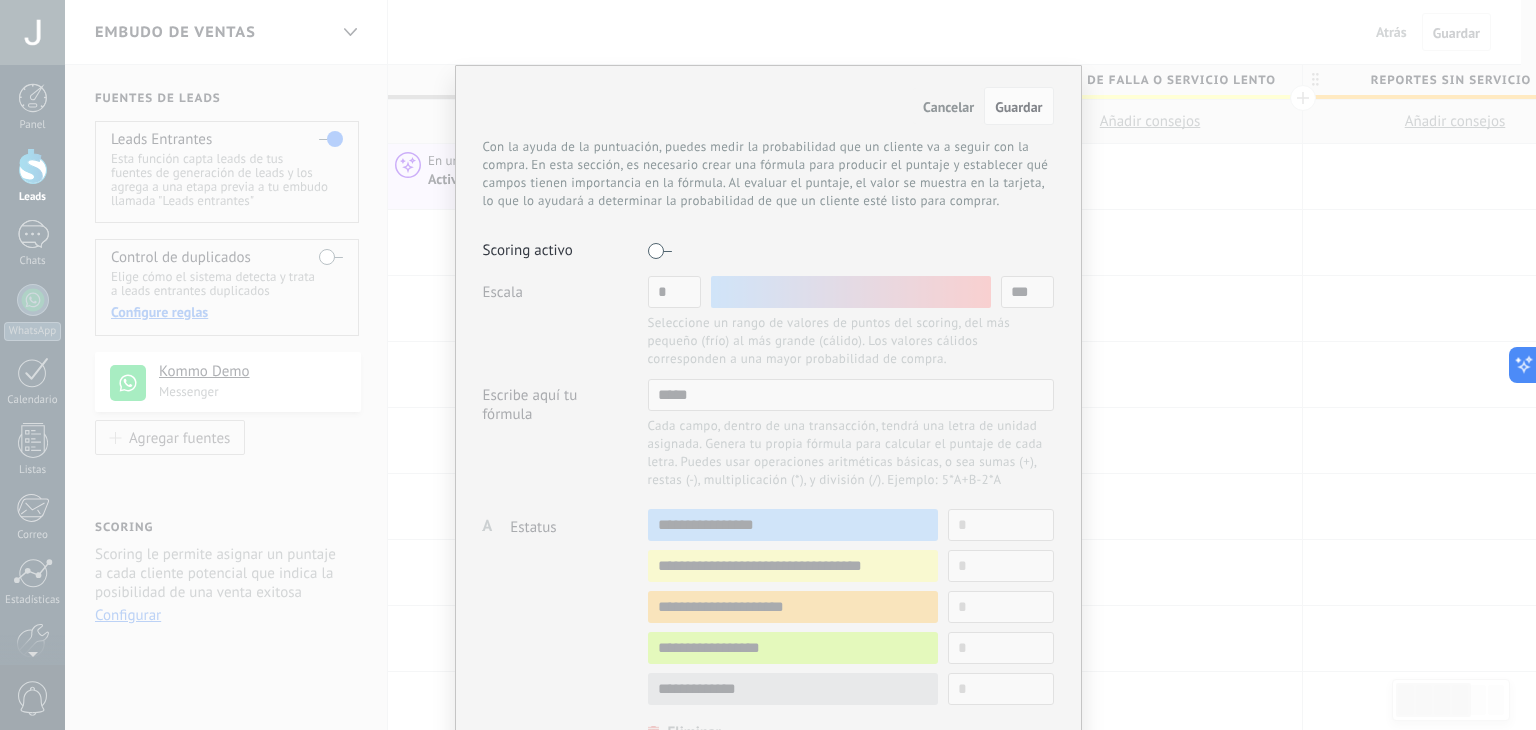 click at bounding box center (660, 251) 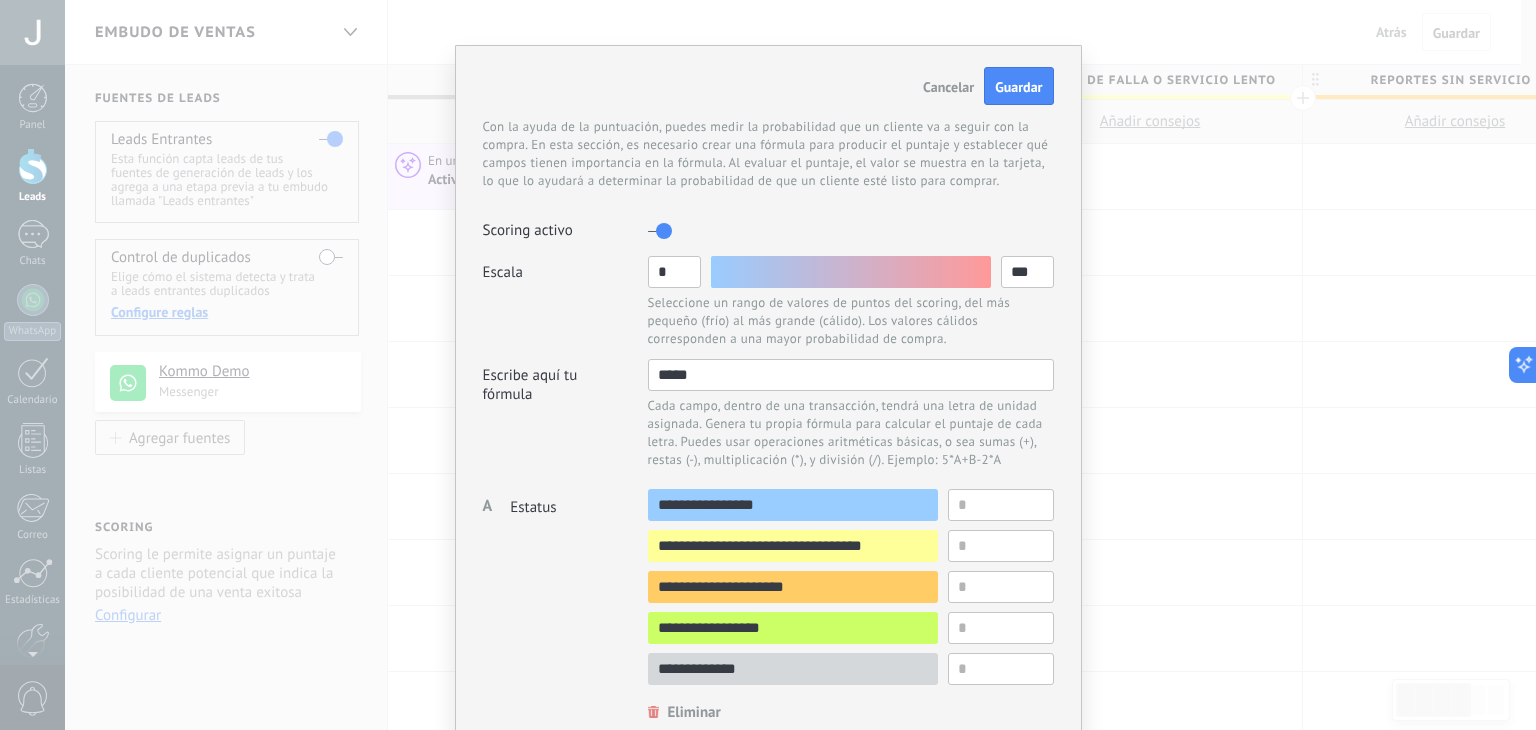 scroll, scrollTop: 0, scrollLeft: 0, axis: both 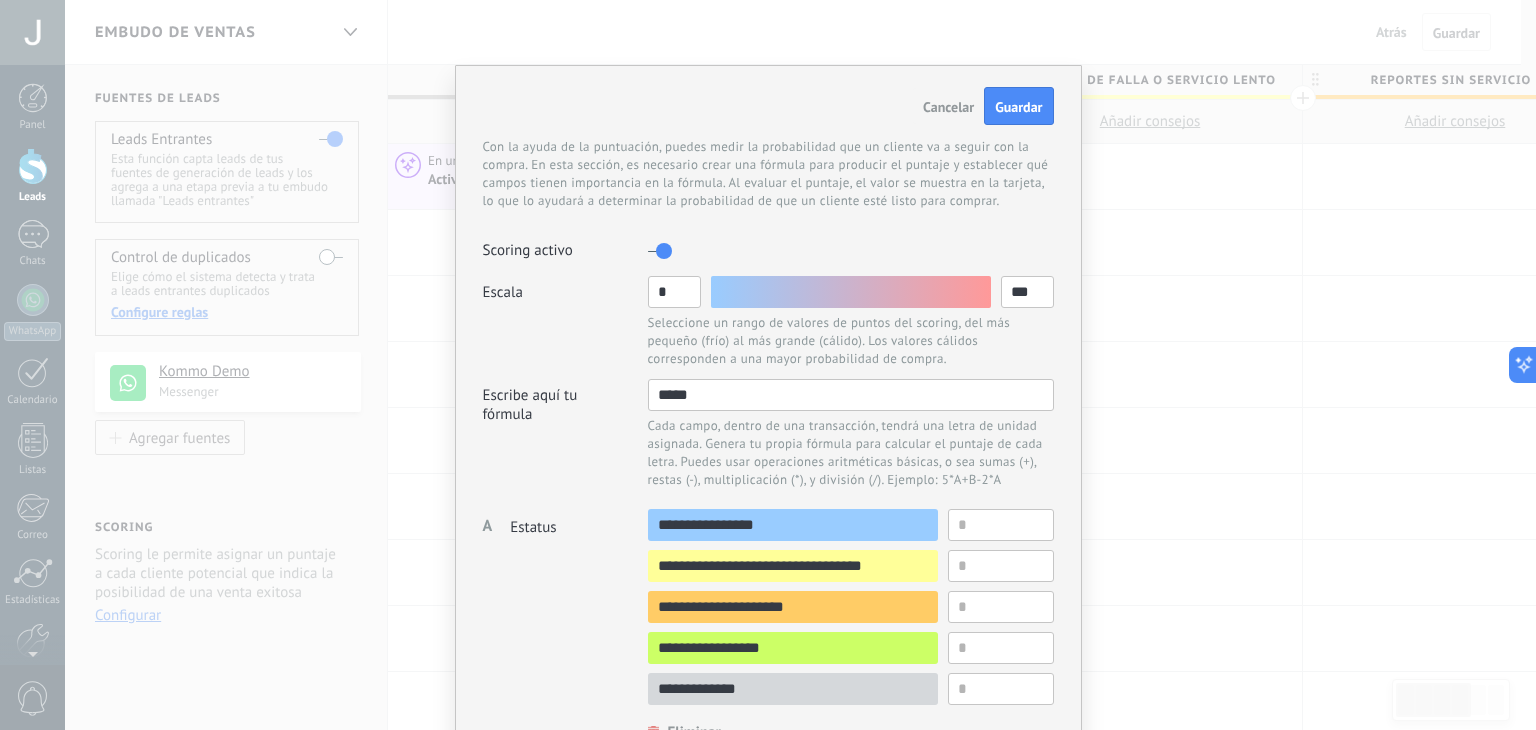 click on "Cancelar Guardar Con la ayuda de la puntuación, puedes medir la probabilidad que un cliente va a seguir con la compra. En esta sección, es necesario crear una fórmula para producir el puntaje y establecer qué campos tienen importancia en la fórmula. Al evaluar el puntaje, el valor se muestra en la tarjeta, lo que lo ayudará a determinar la probabilidad de que un cliente esté listo para comprar. Scoring activo Escala * *** Seleccione un rango de valores de puntos del scoring, del más pequeño (frío) al más grande (cálido). Los valores cálidos corresponden a una mayor probabilidad de compra. Escribe aquí tu fórmula ***** Cada campo, dentro de una transacción, tendrá una letra de unidad asignada. Genera tu propia fórmula para calcular el puntaje de cada letra. Puedes usar operaciones aritméticas básicas, o sea sumas (+), restas (-), multiplicación (*), y división (/). Ejemplo: 5*A+B-2*A A Campo no seleccionado Estatus utm_content utm_medium utm_campaign utm_source utm_term utm_referrer gclid" at bounding box center [768, 365] 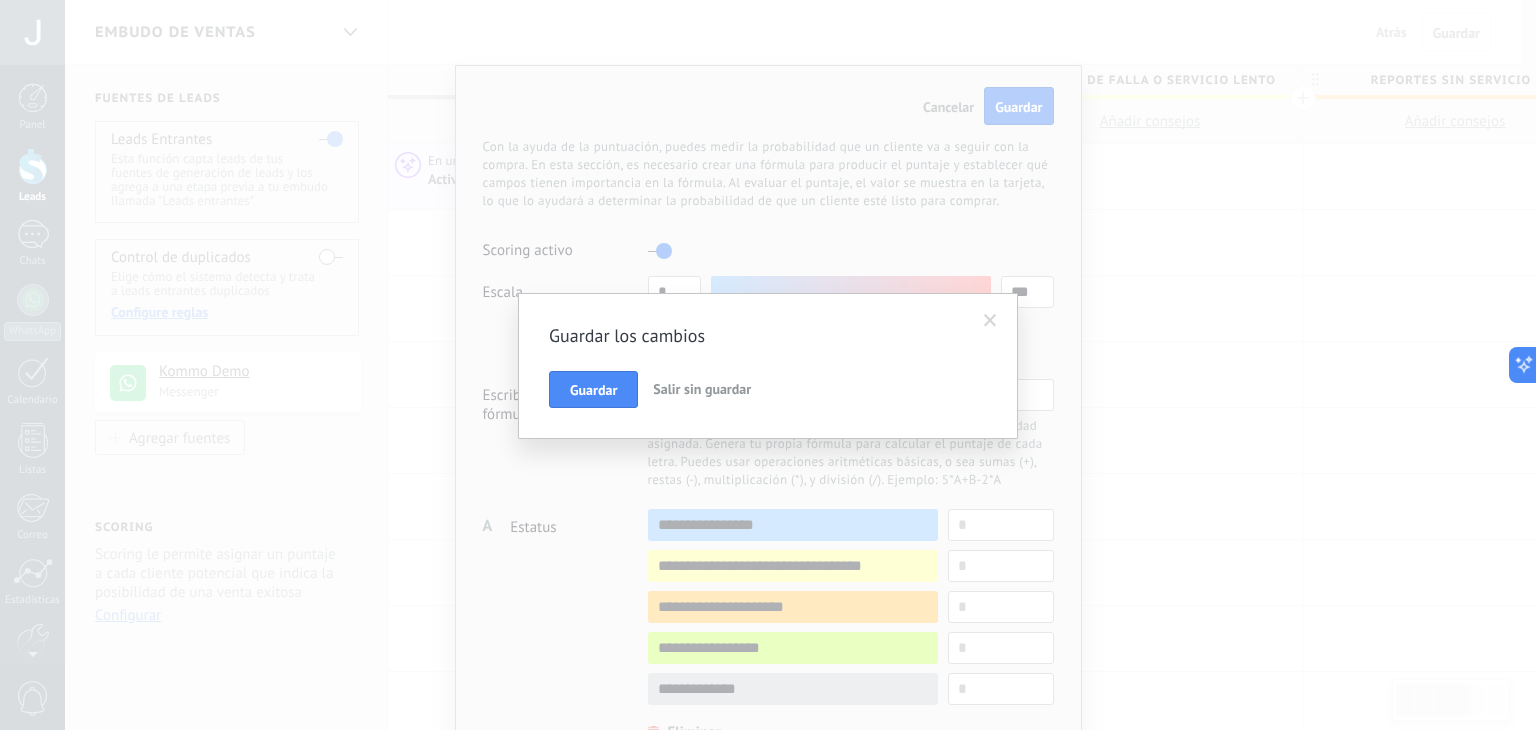 click on "Salir sin guardar" at bounding box center [702, 389] 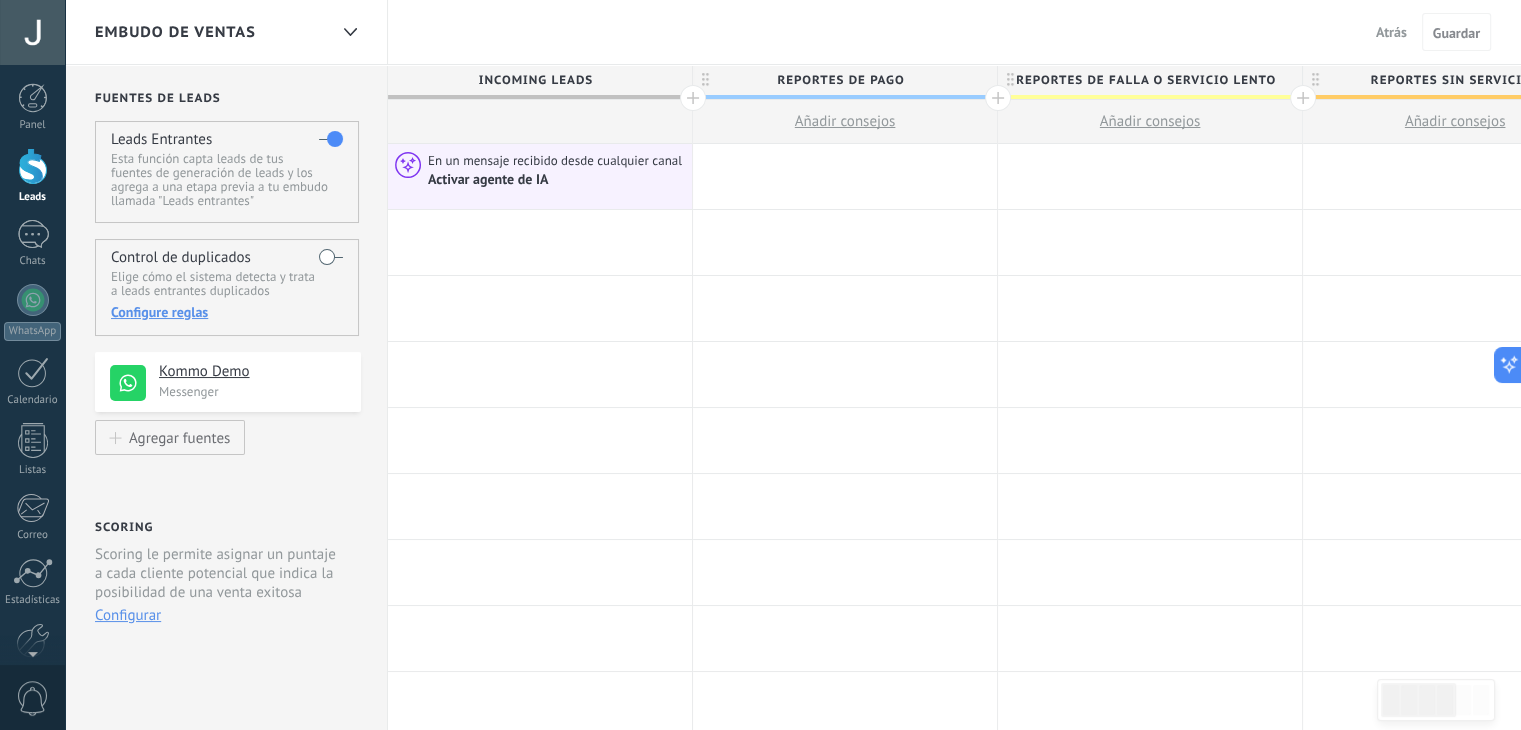 click on "Añadir consejos" at bounding box center (845, 121) 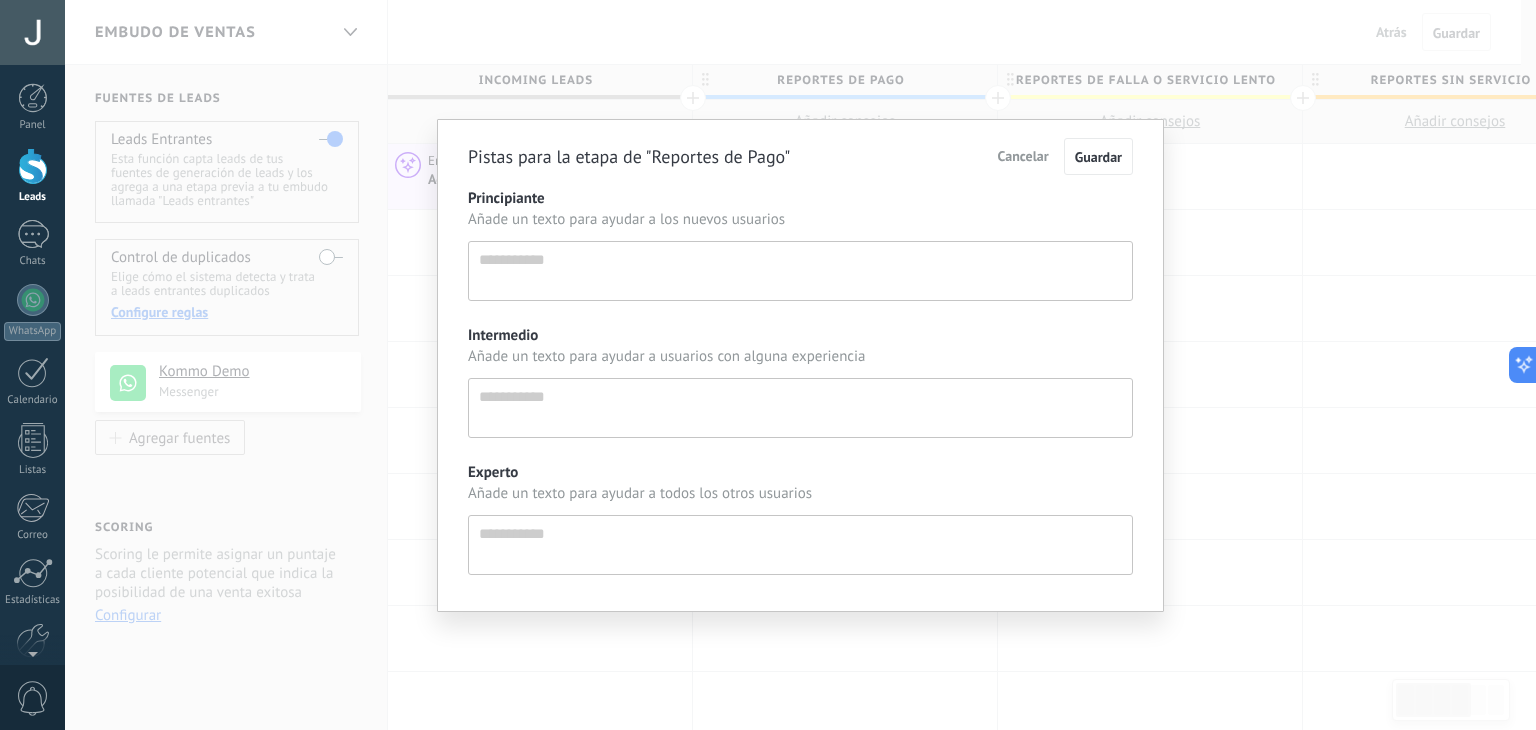 scroll, scrollTop: 19, scrollLeft: 0, axis: vertical 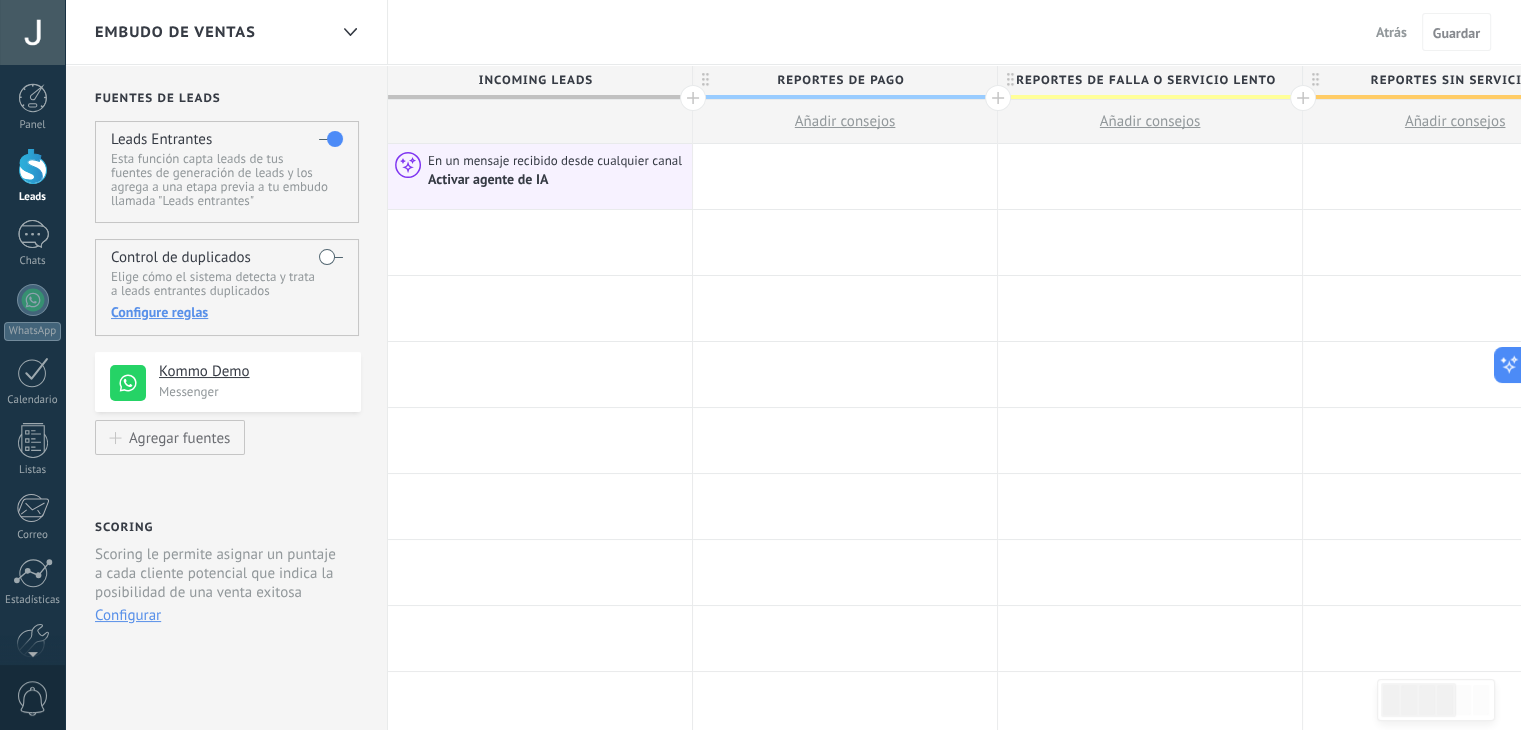 click on "Añadir consejos" at bounding box center (845, 121) 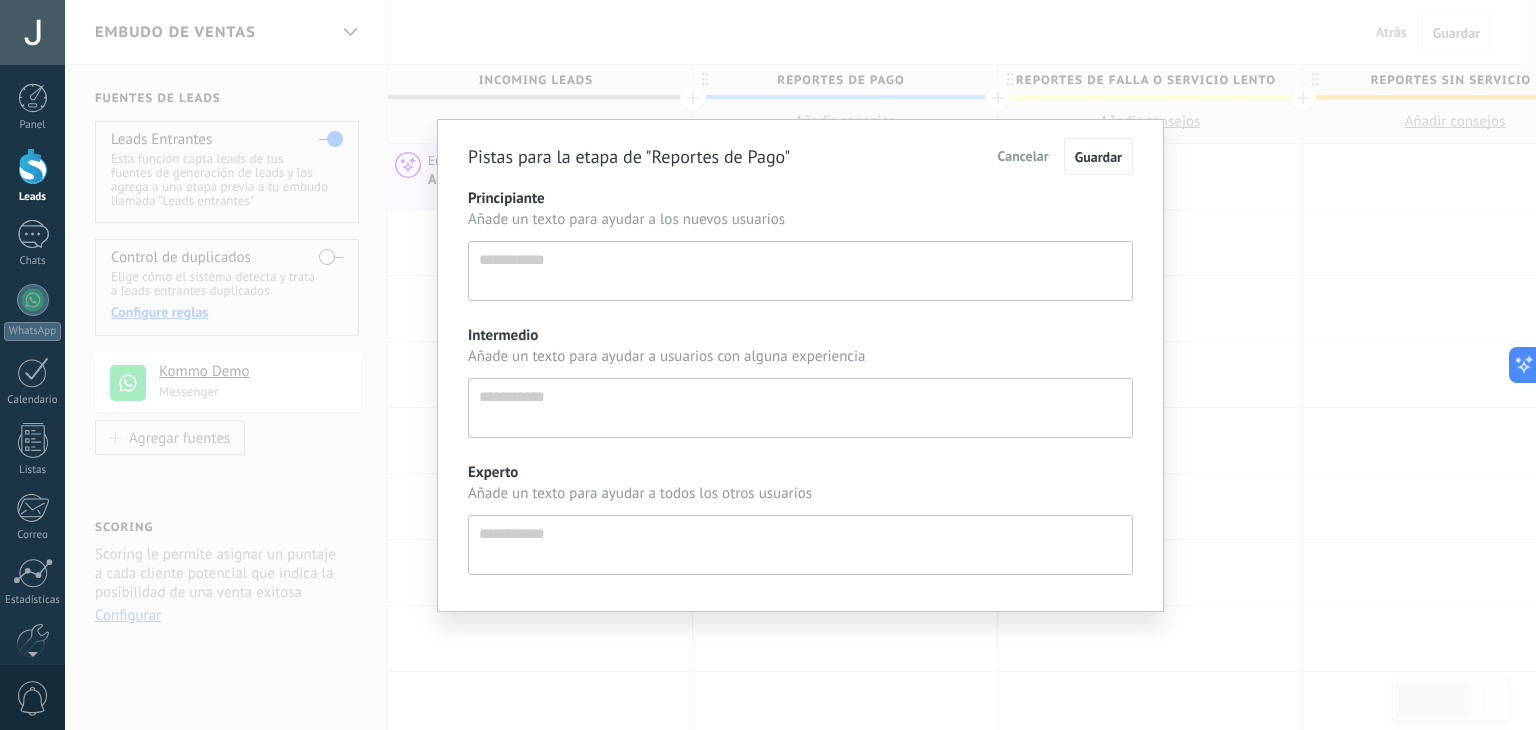 scroll, scrollTop: 19, scrollLeft: 0, axis: vertical 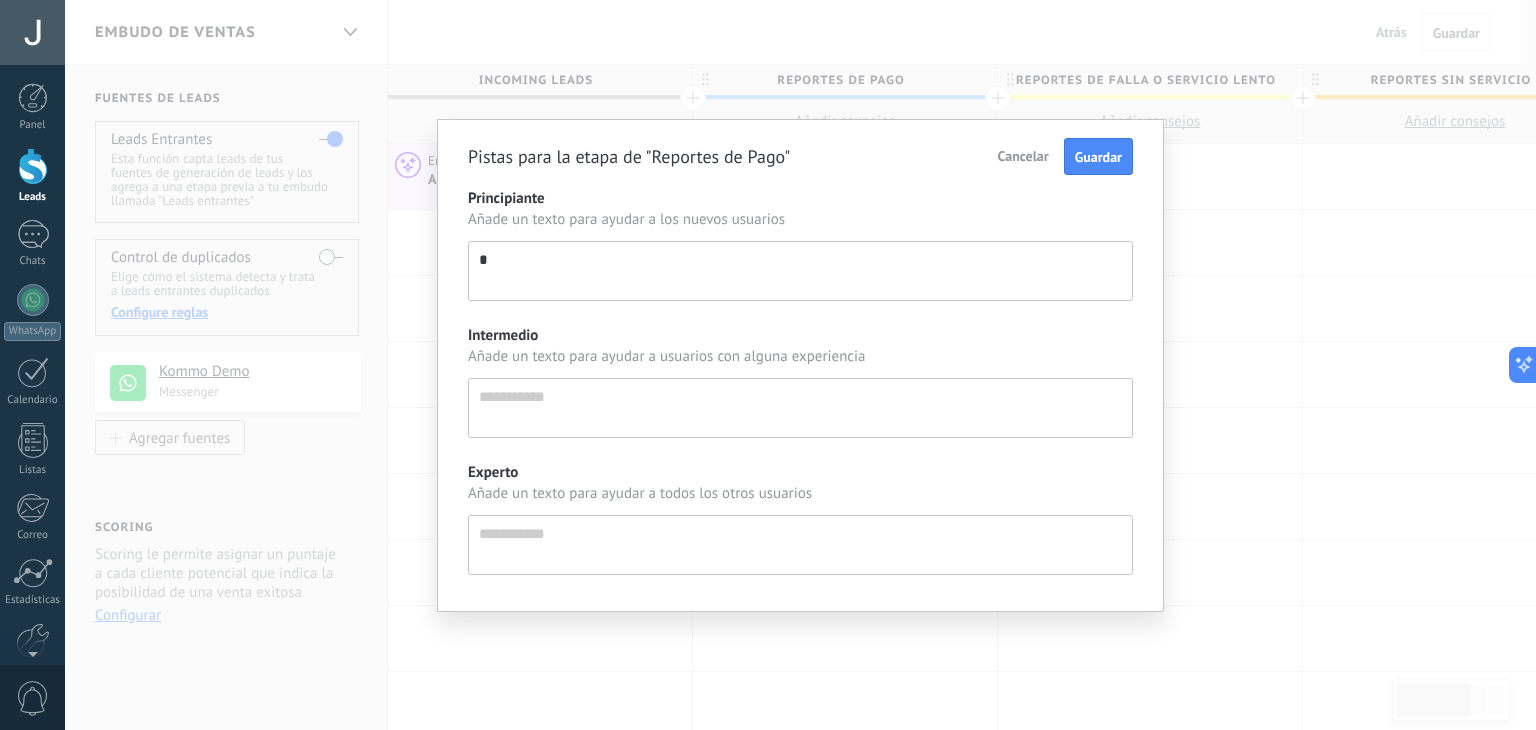 type on "**" 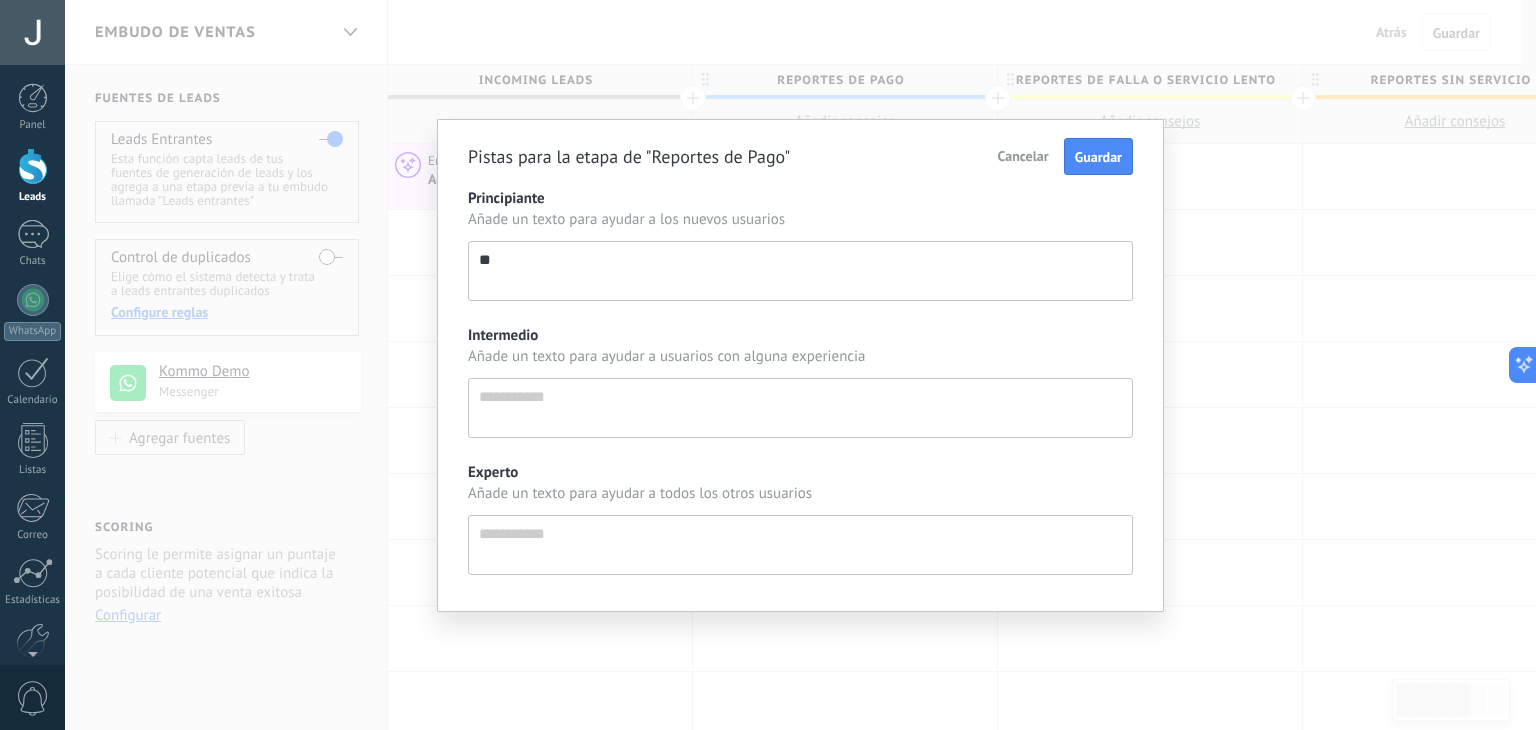 type on "***" 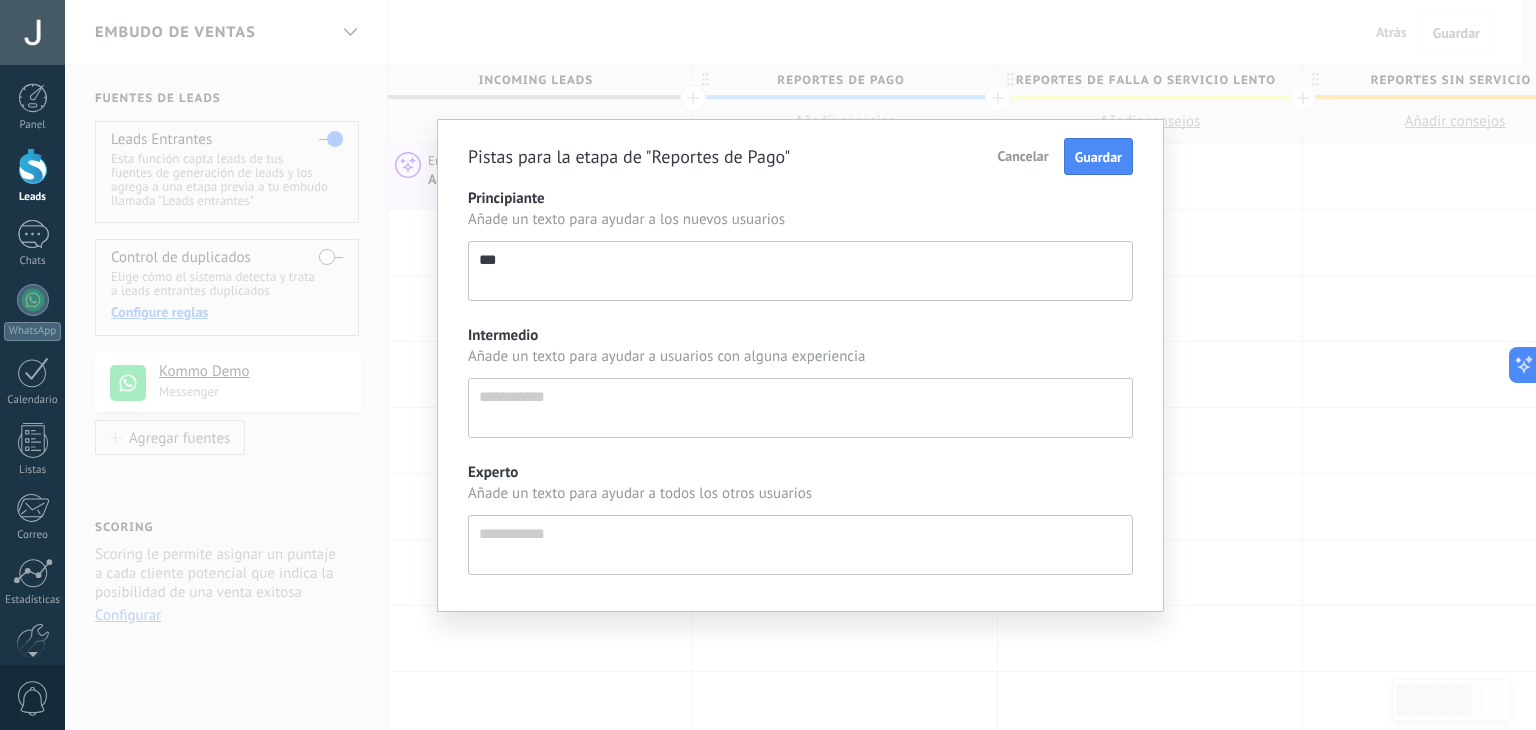 type on "****" 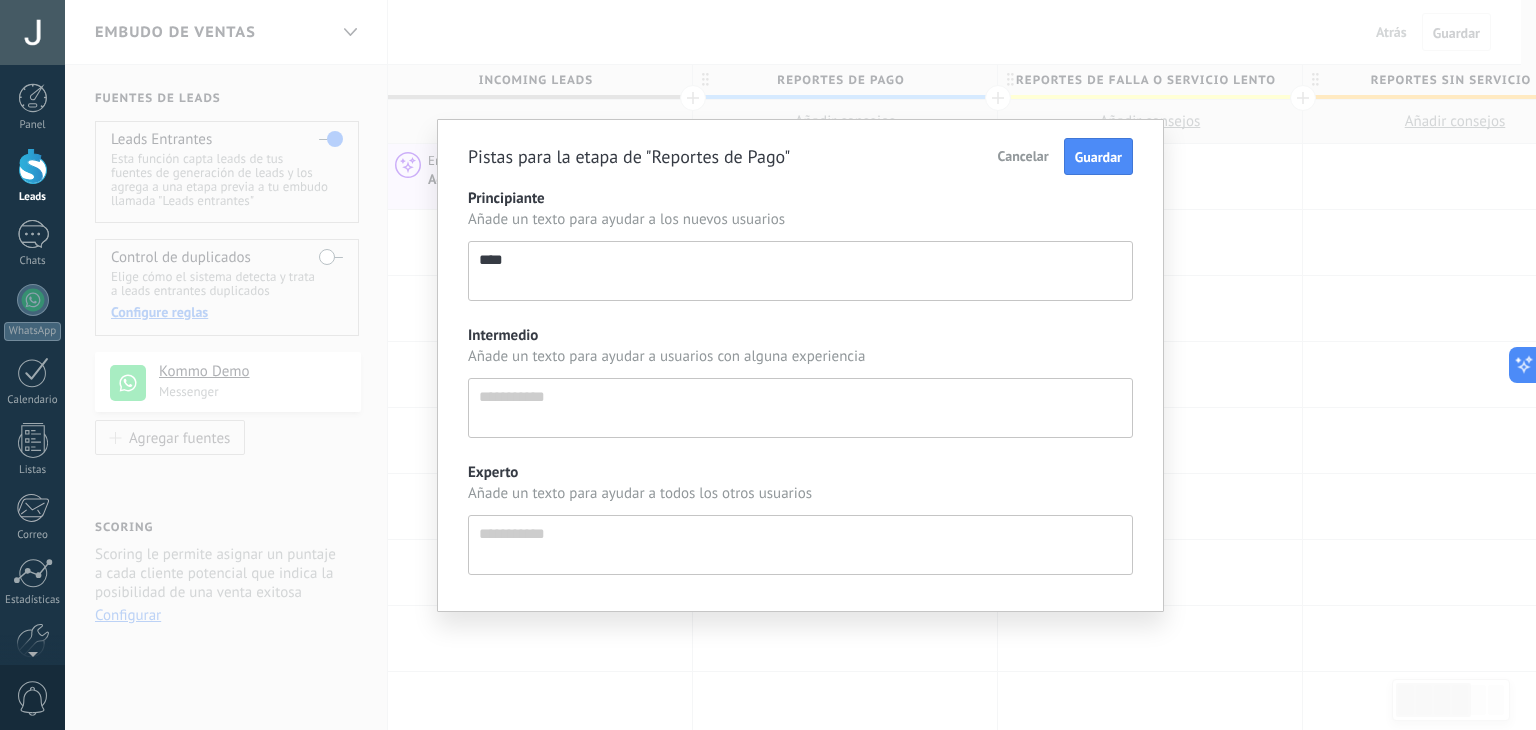 type on "*****" 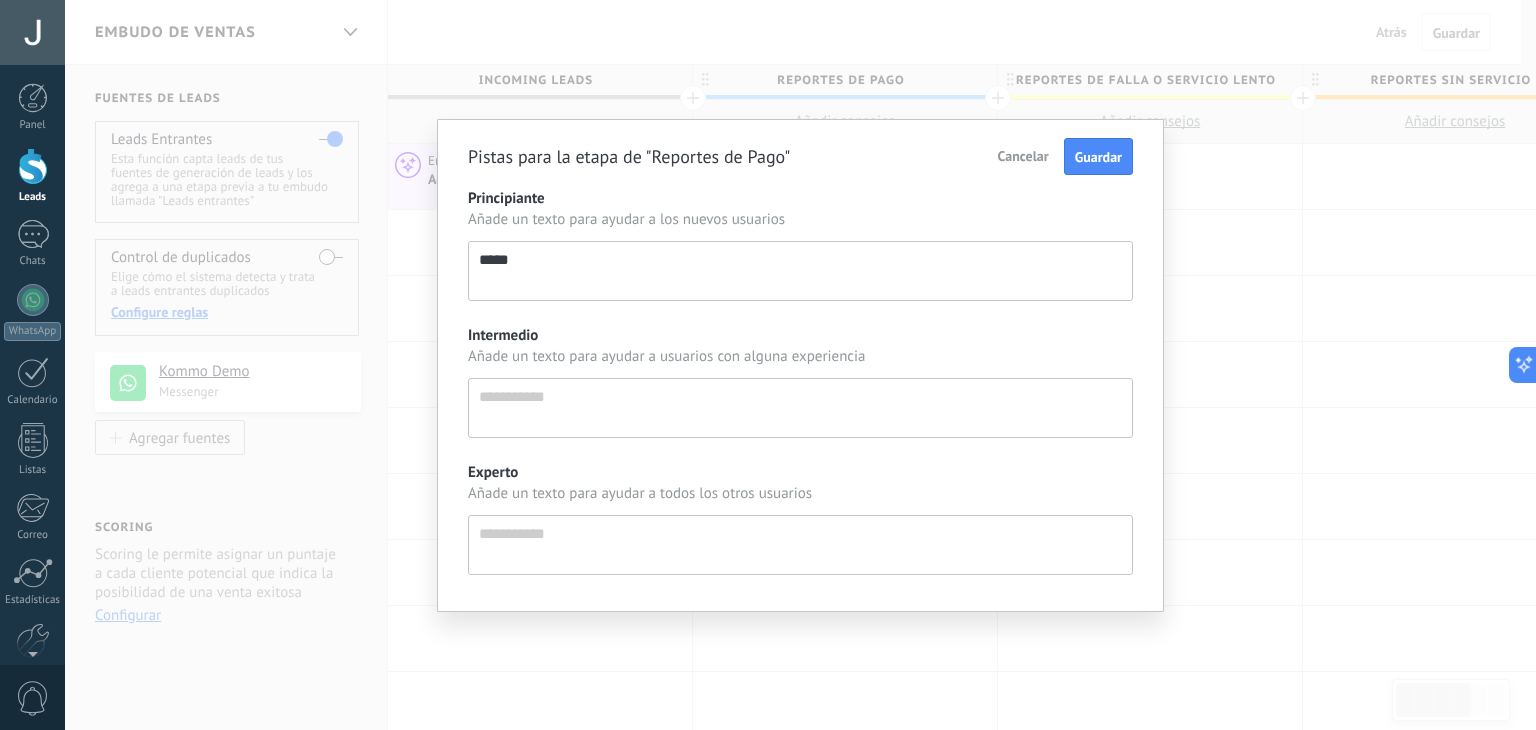 type on "*****" 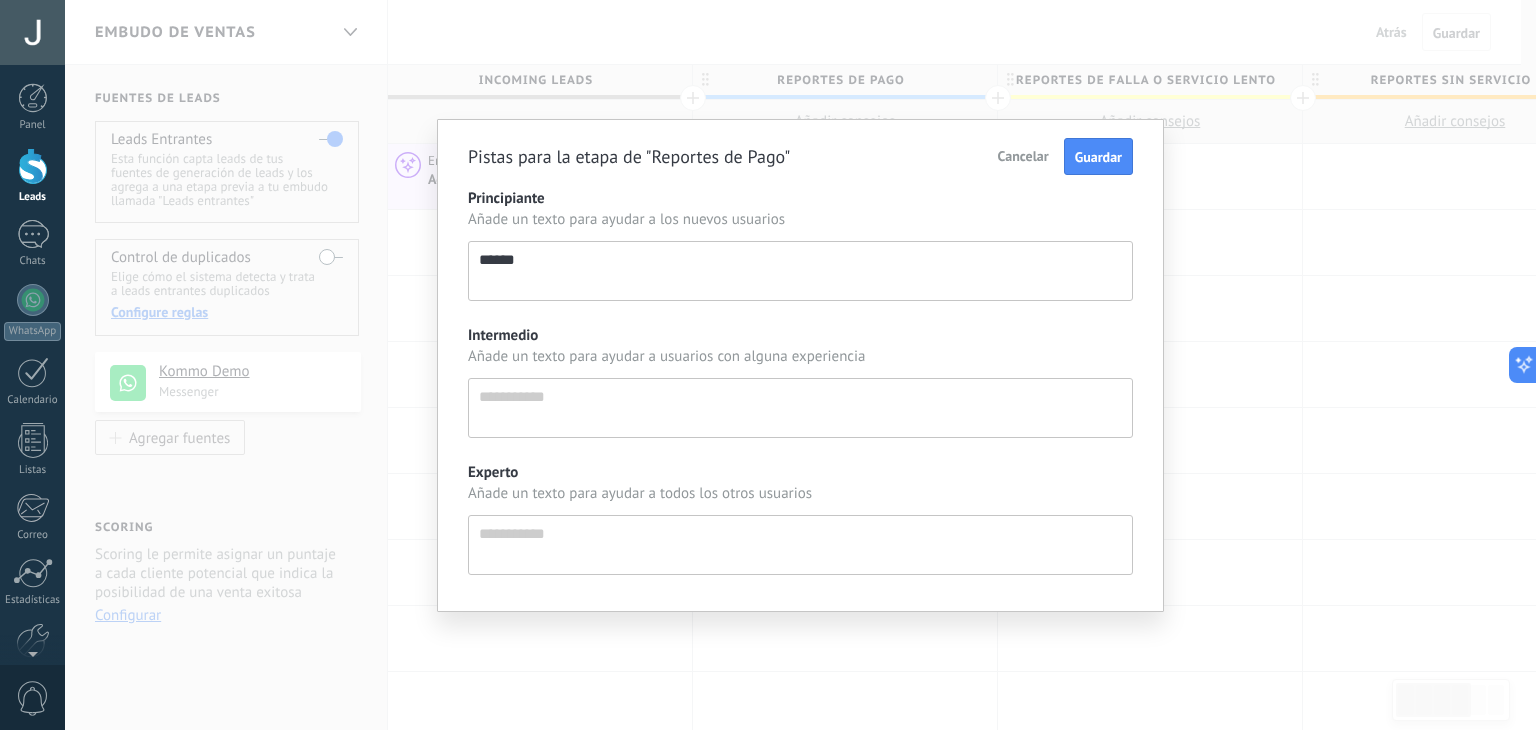 type on "*******" 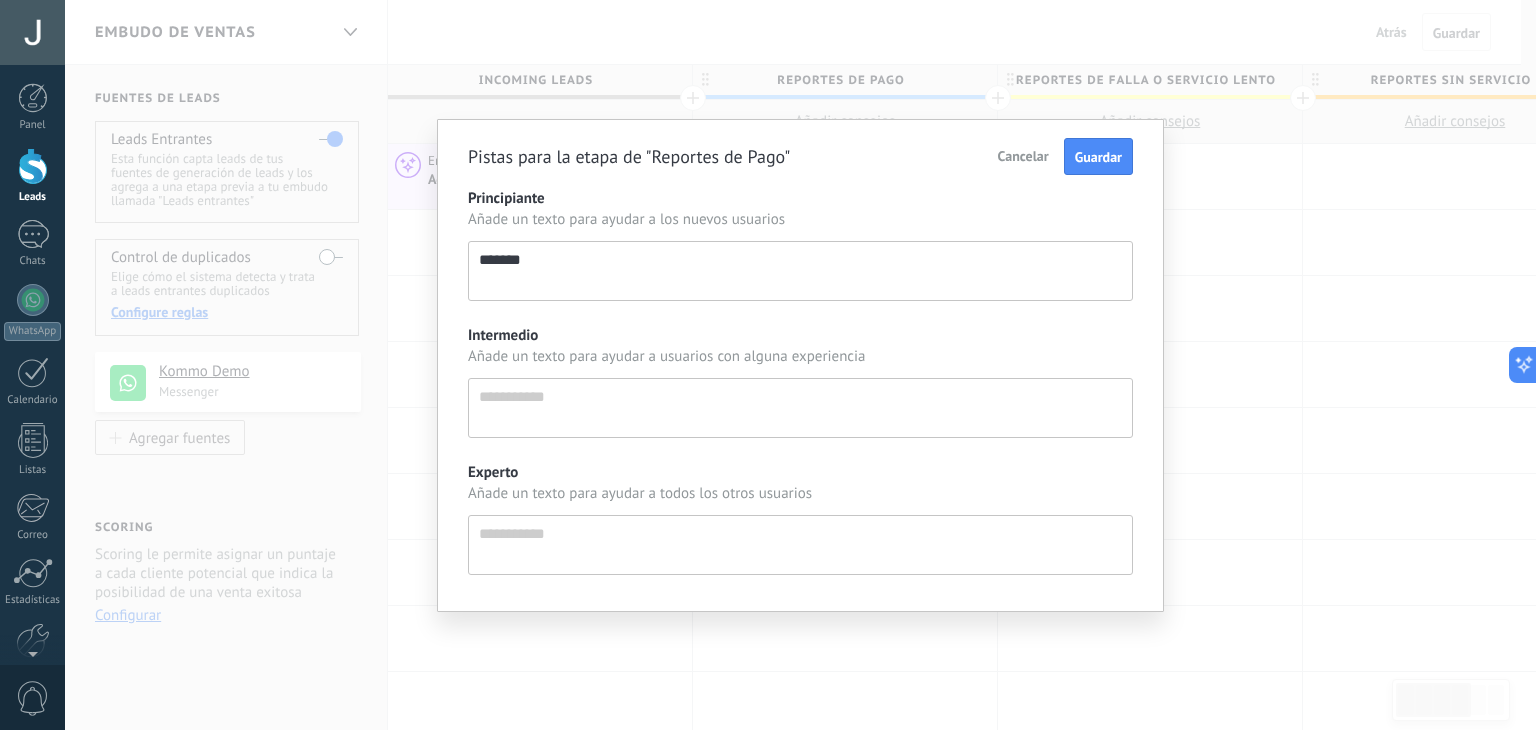 type on "********" 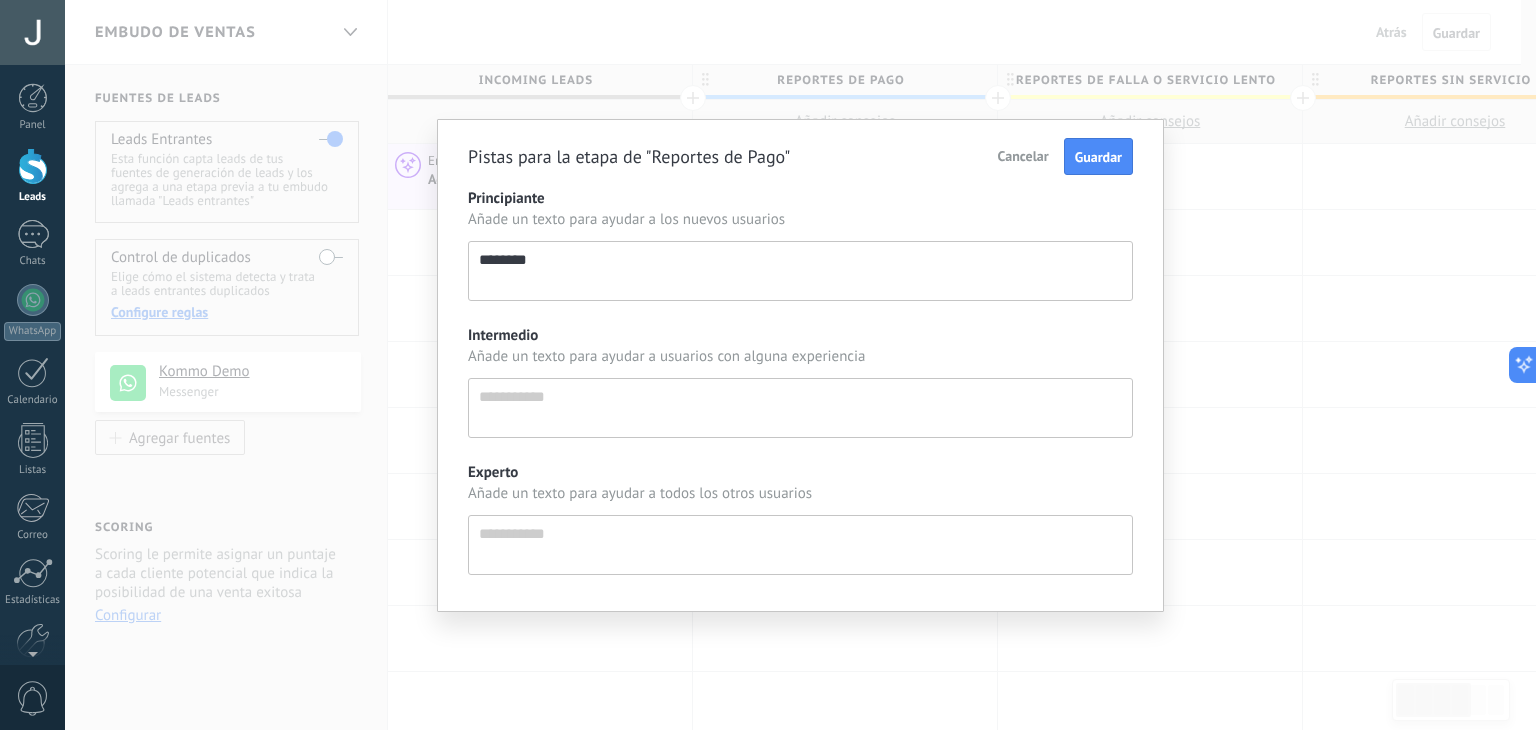 type on "*********" 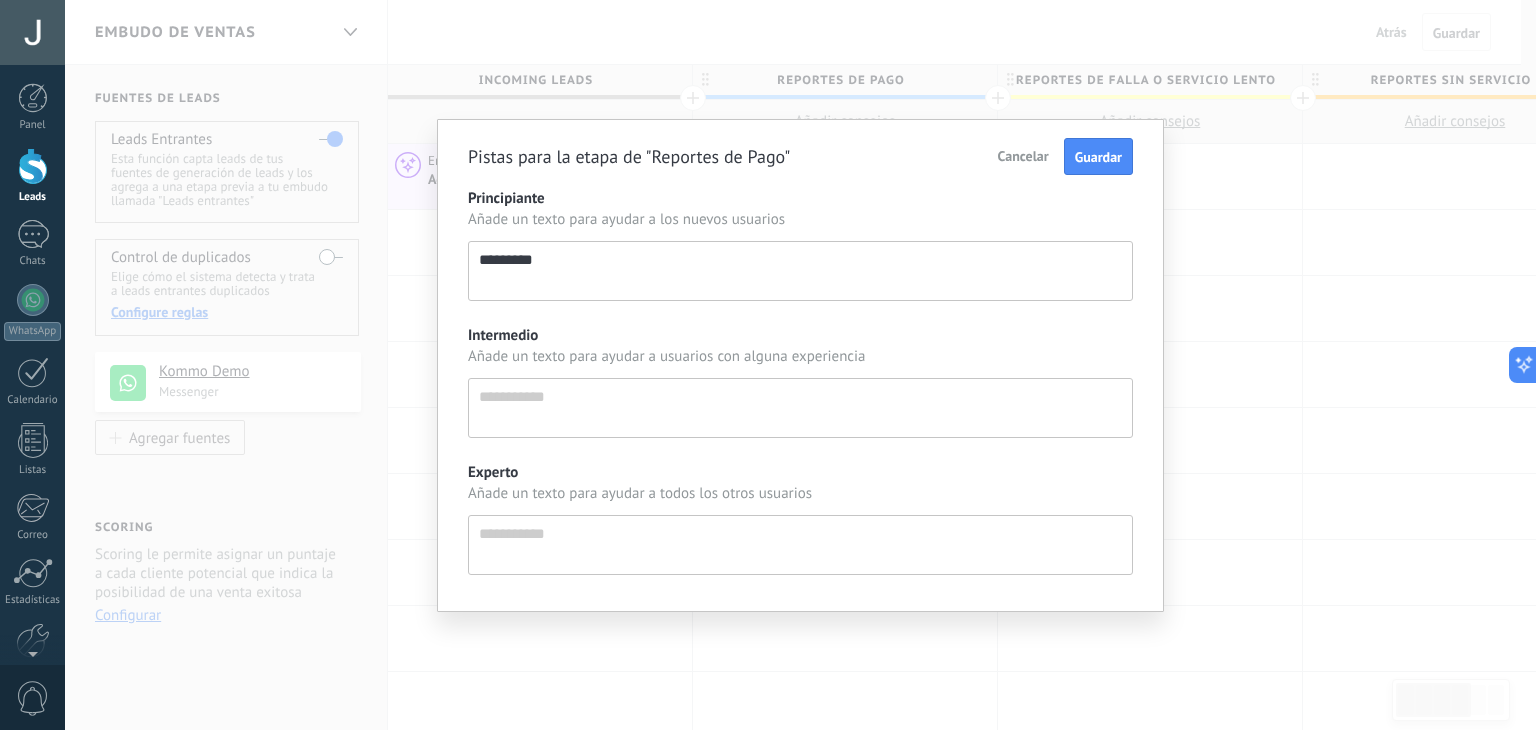 type on "*********" 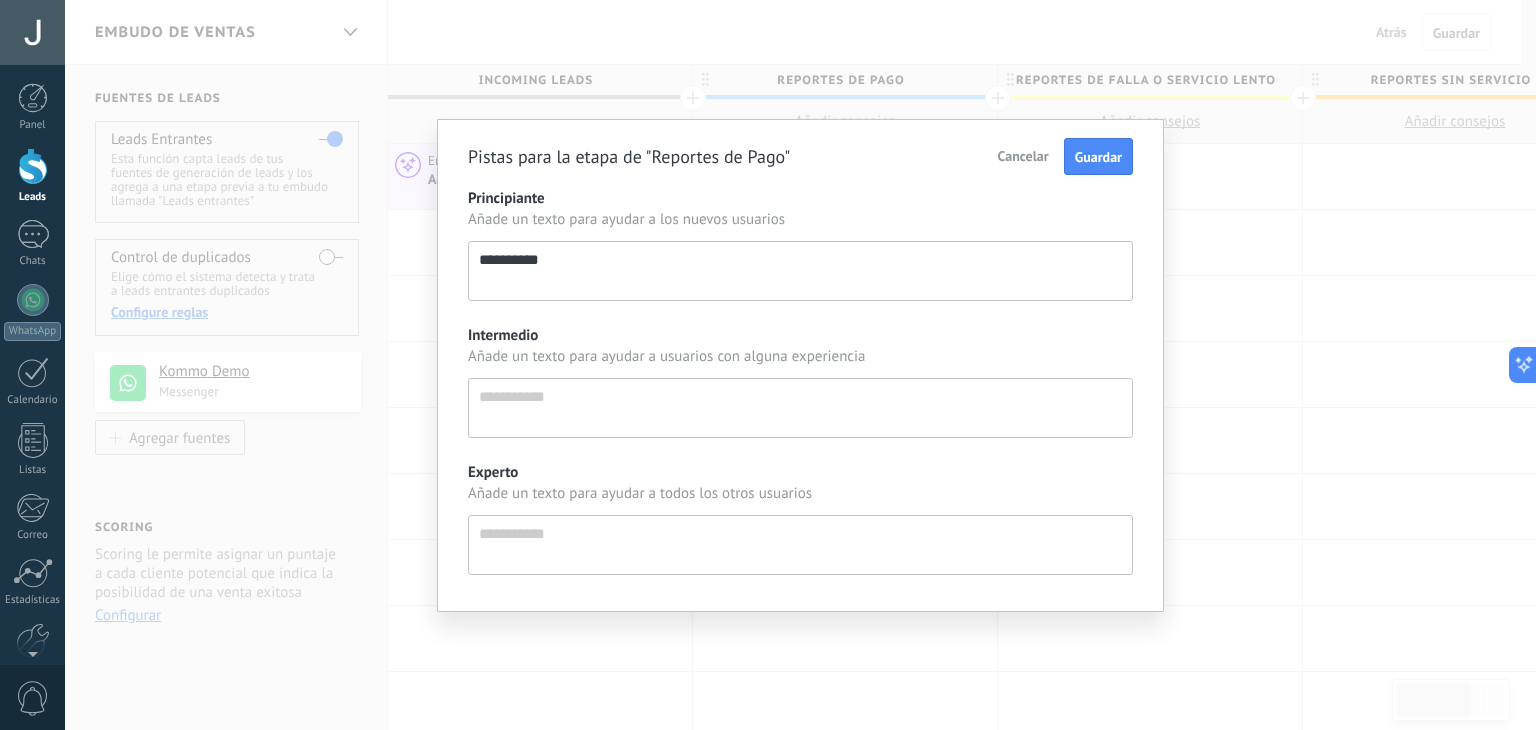 type on "**********" 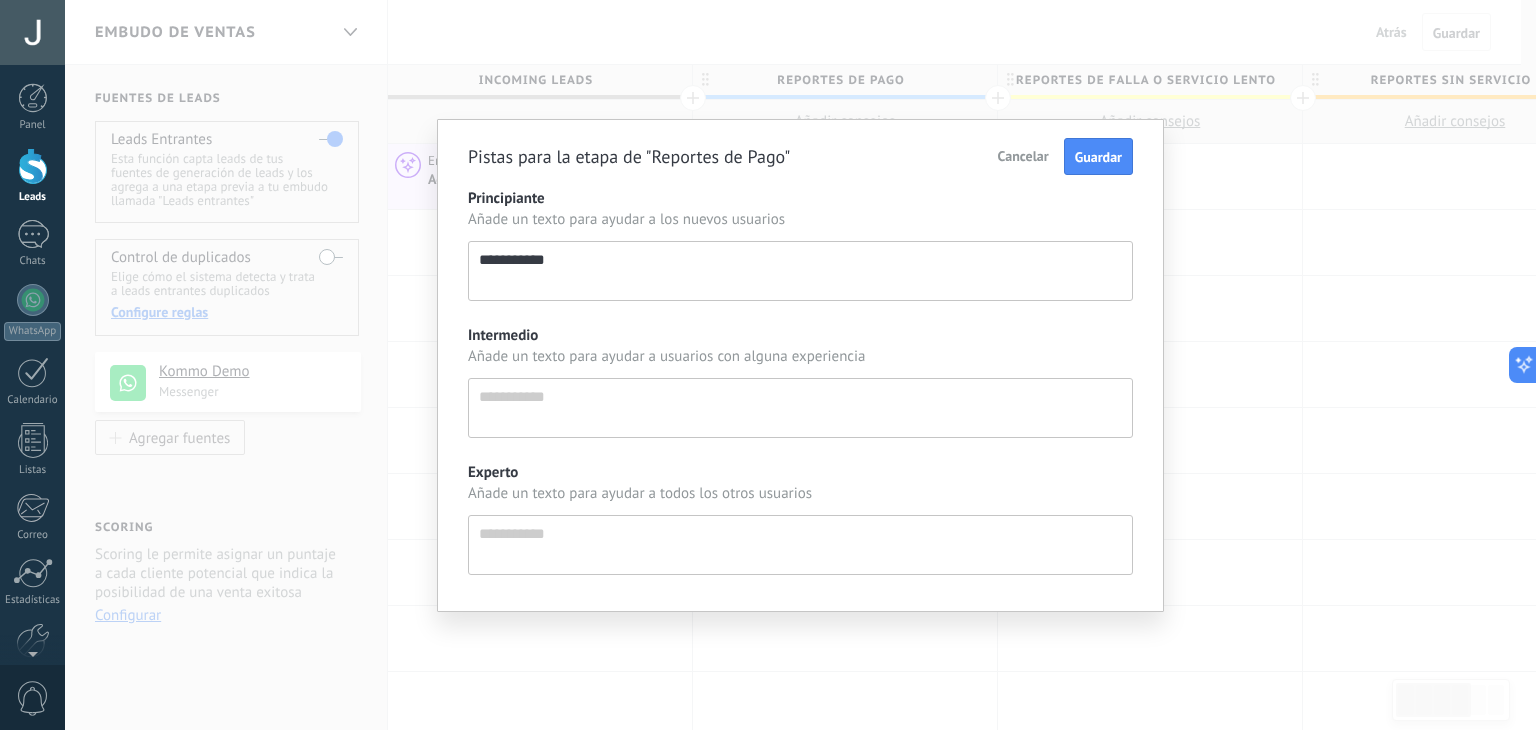 type on "**********" 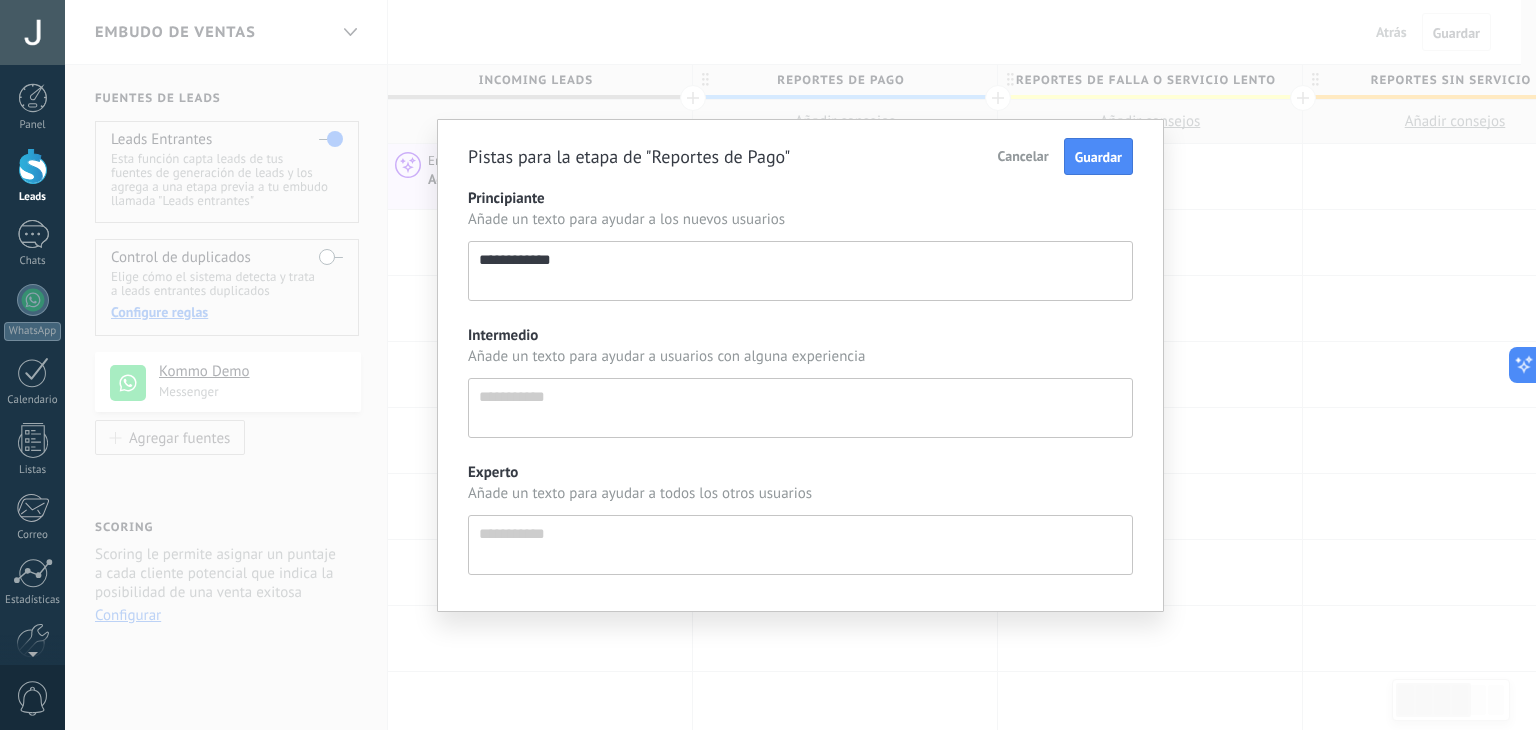 type on "**********" 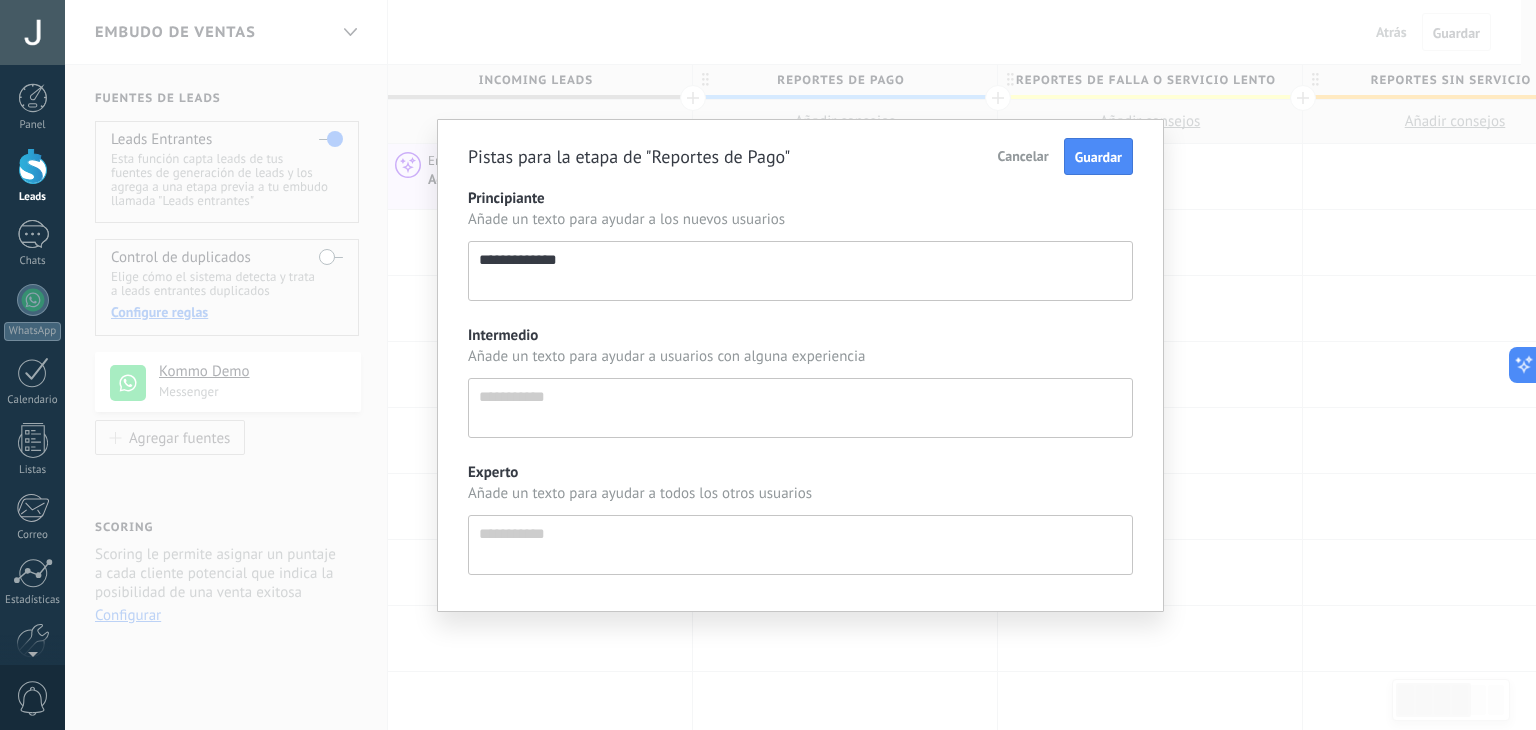 type on "**********" 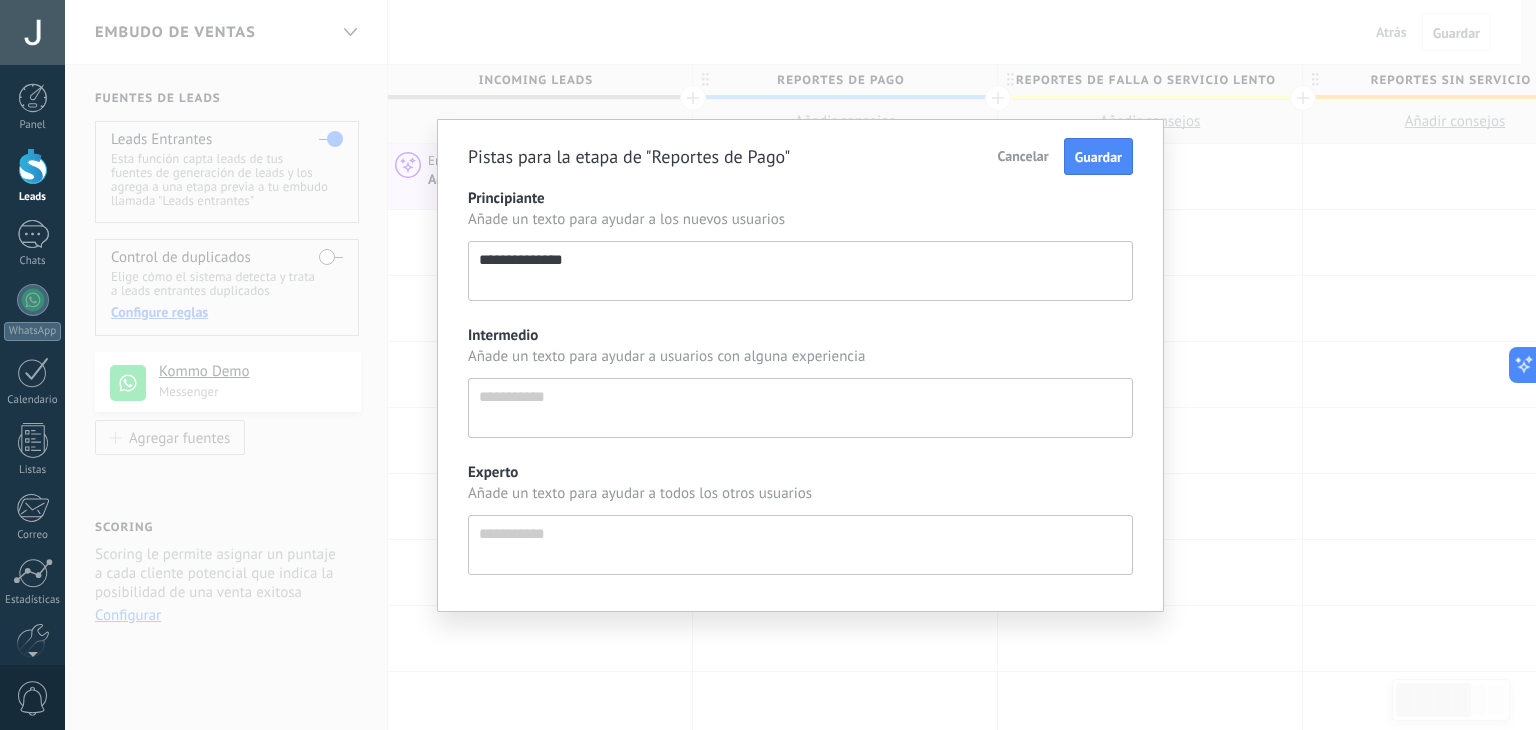 type on "**********" 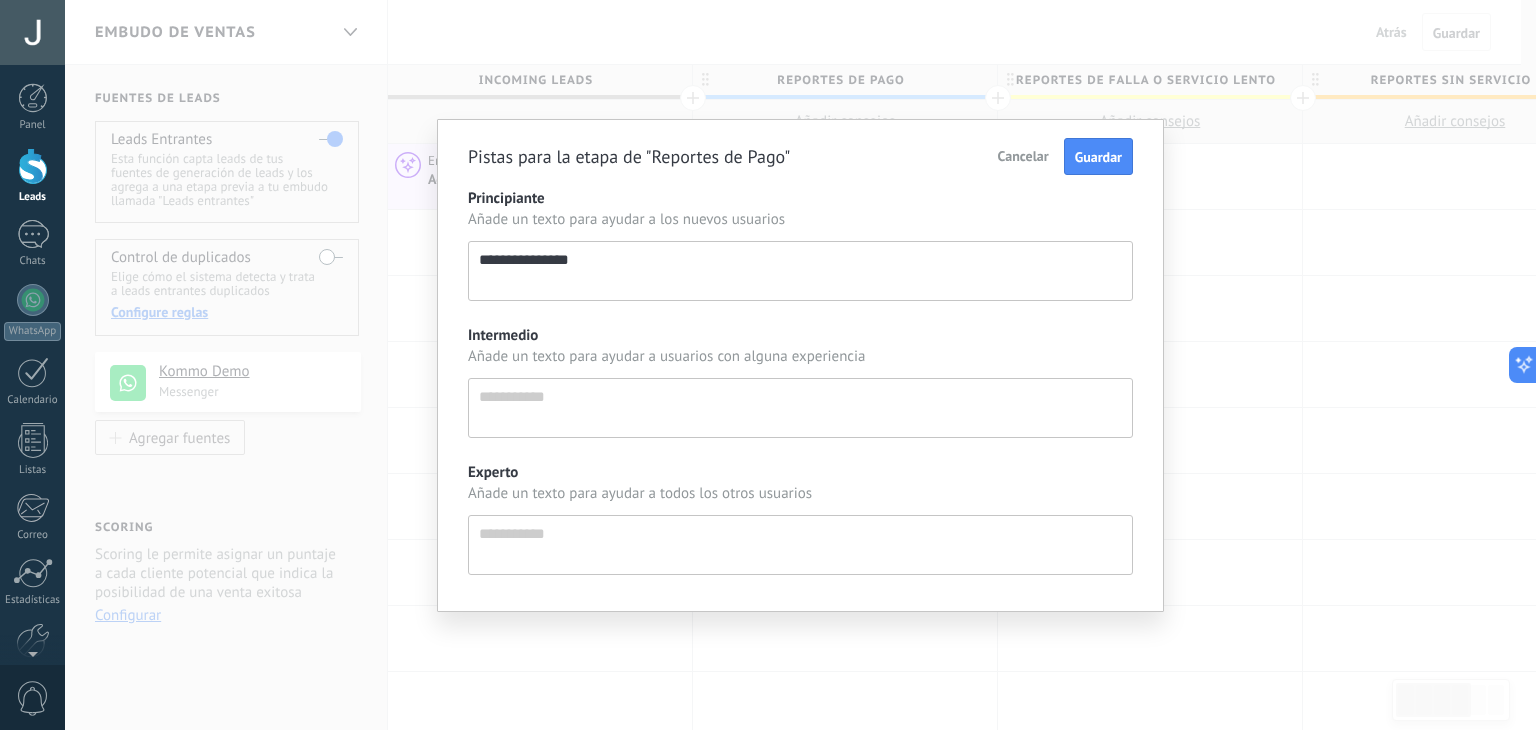 type on "**********" 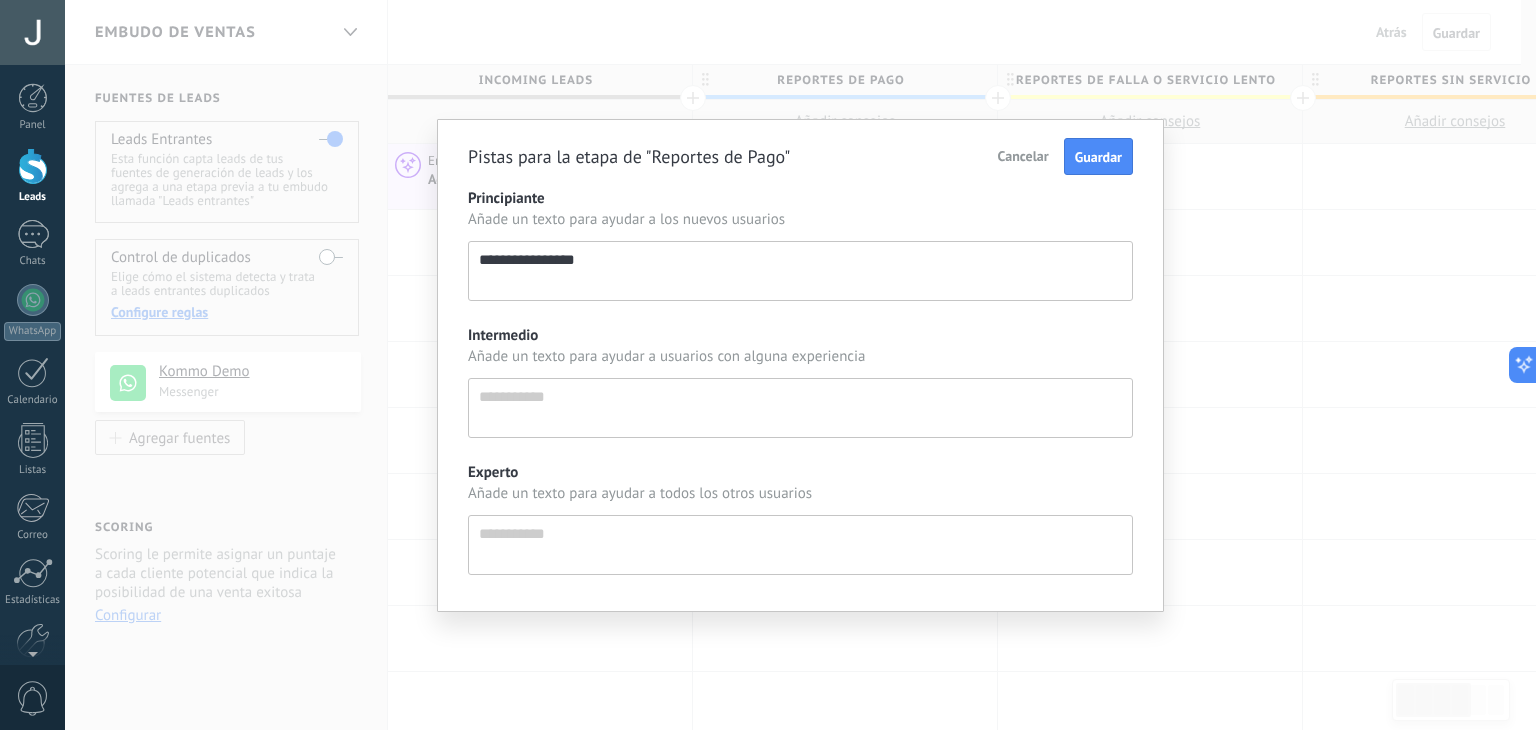 type on "**********" 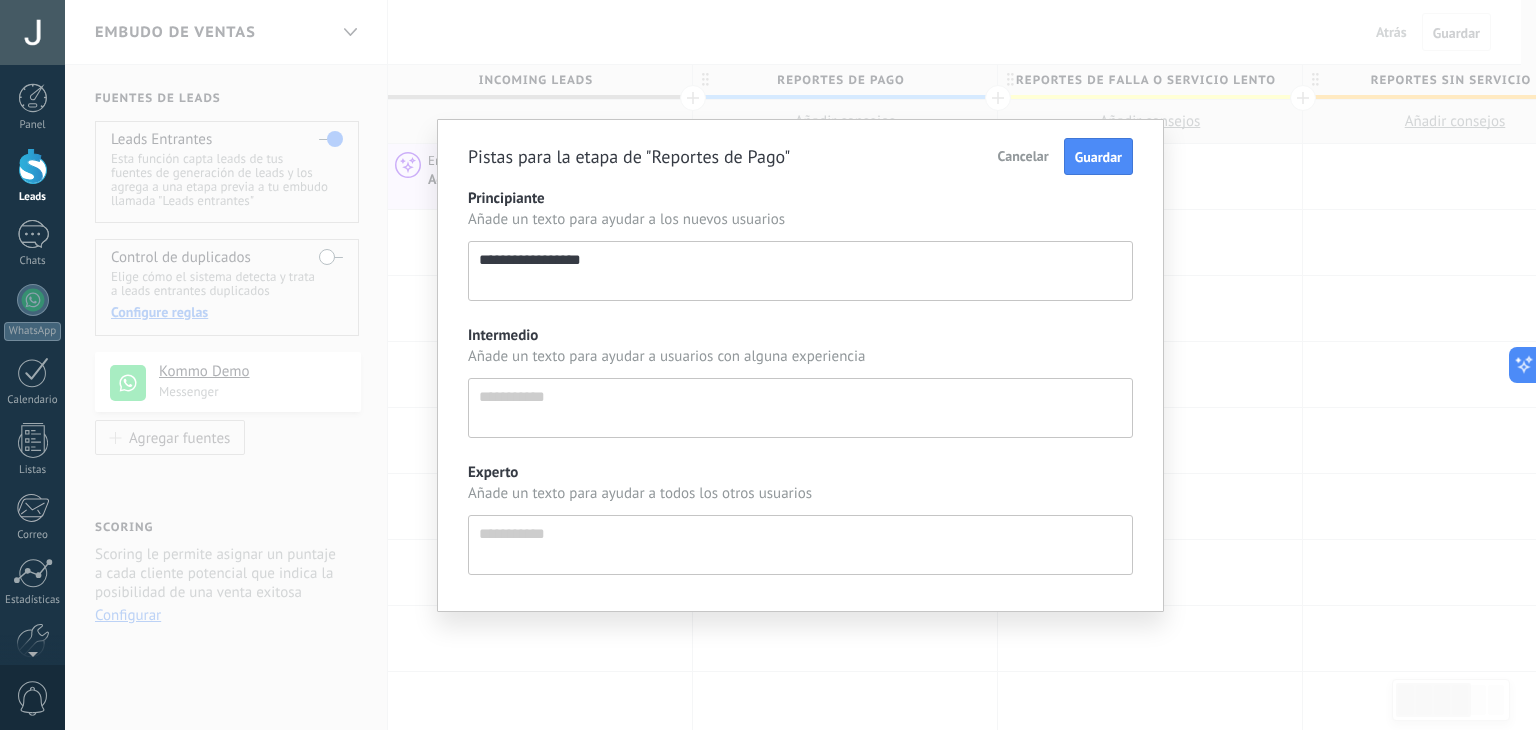 type on "**********" 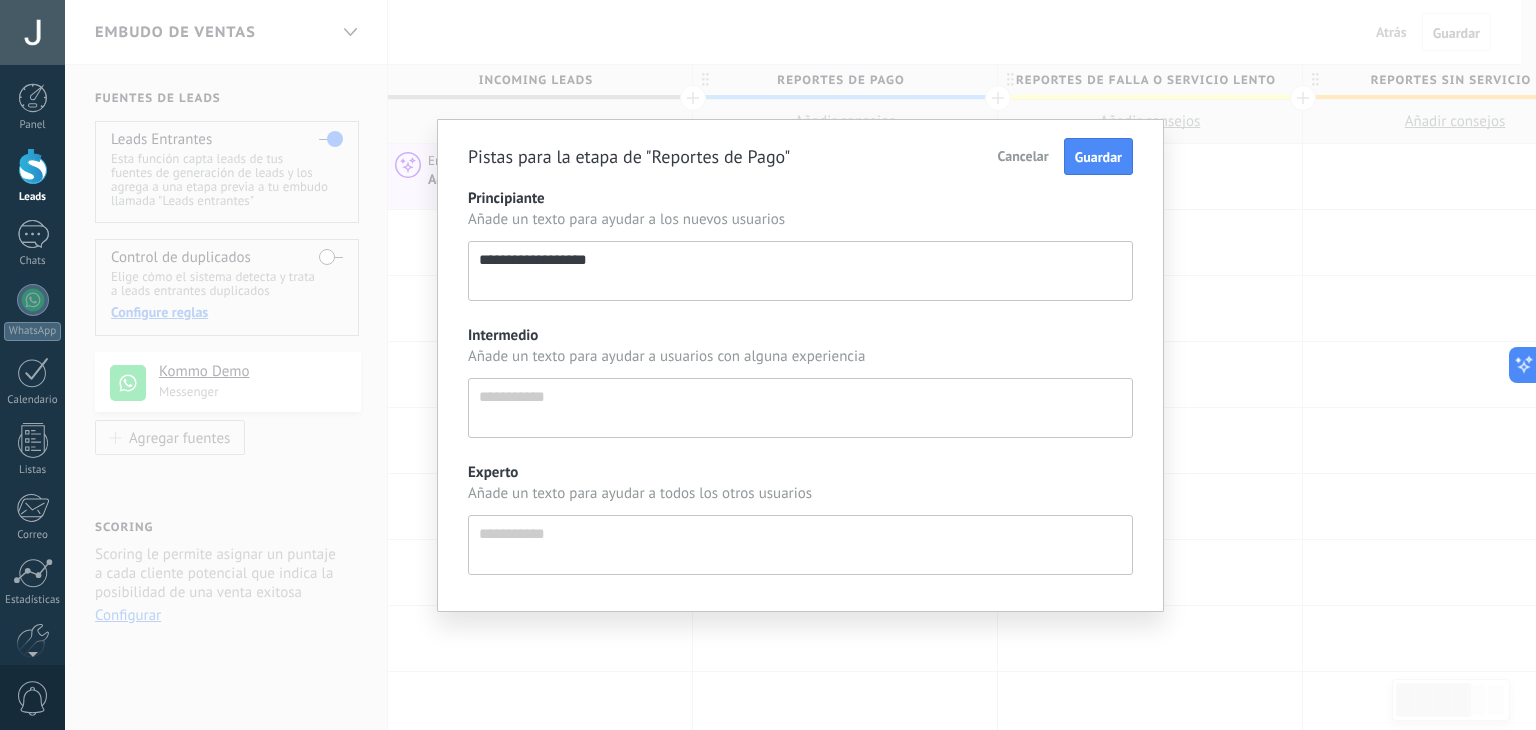 type on "**********" 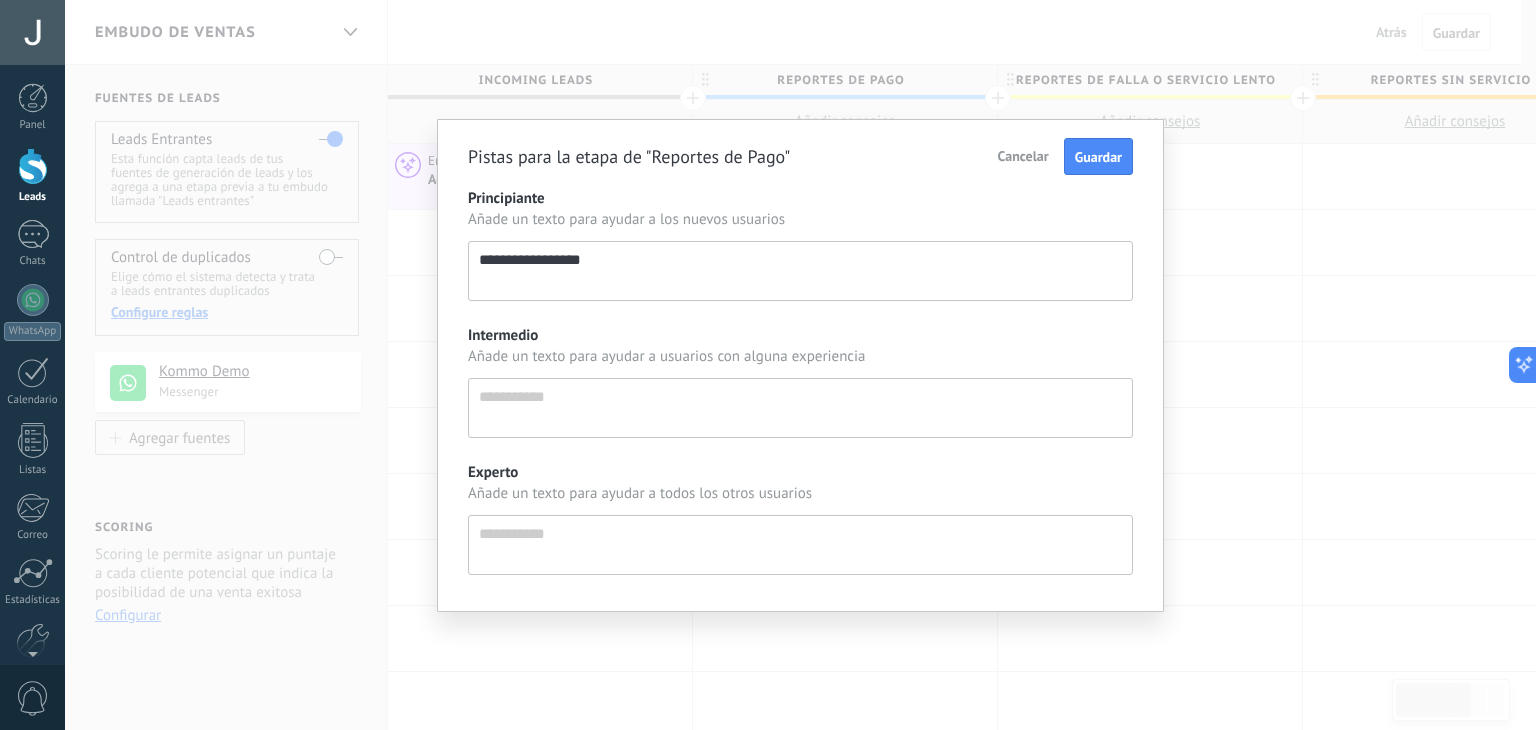 type on "**********" 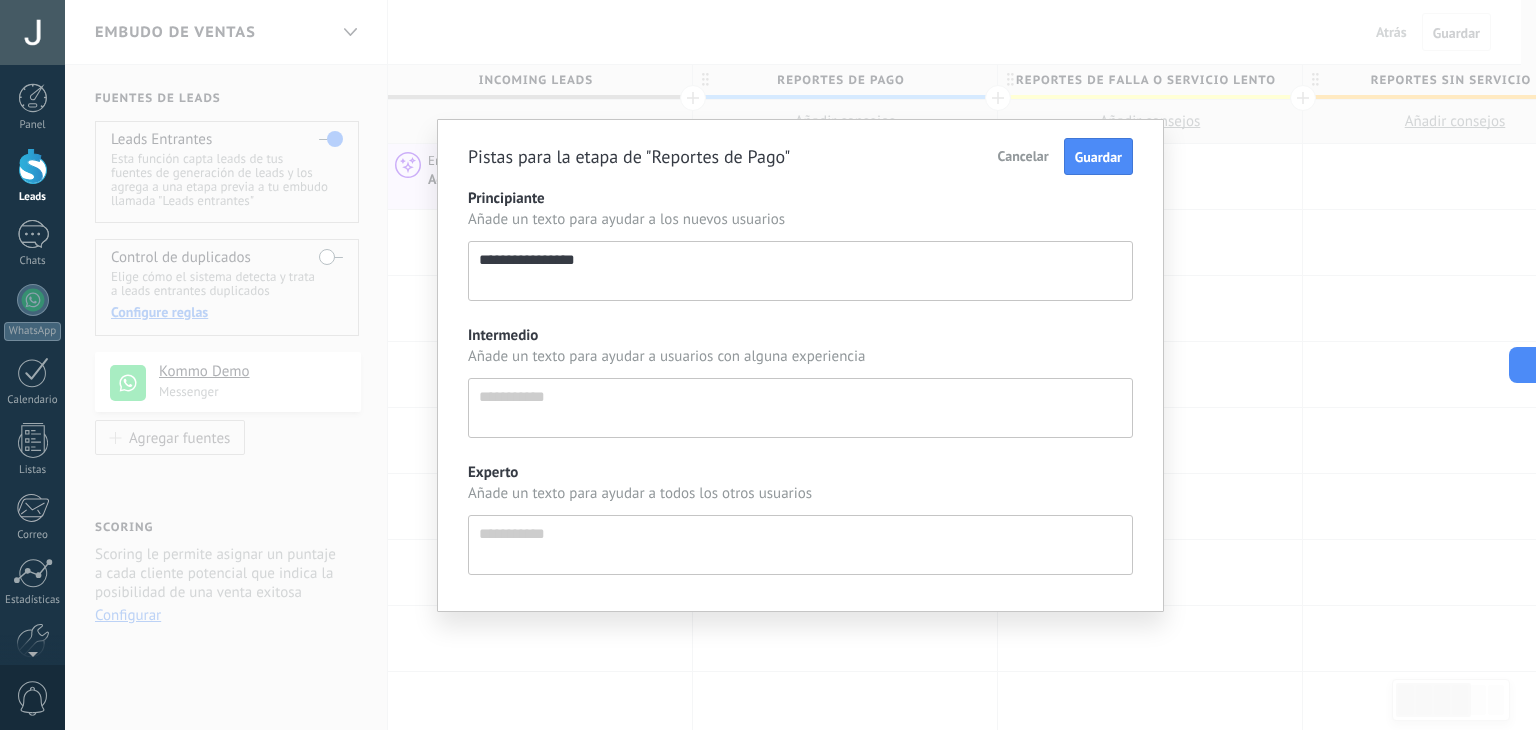 type on "**********" 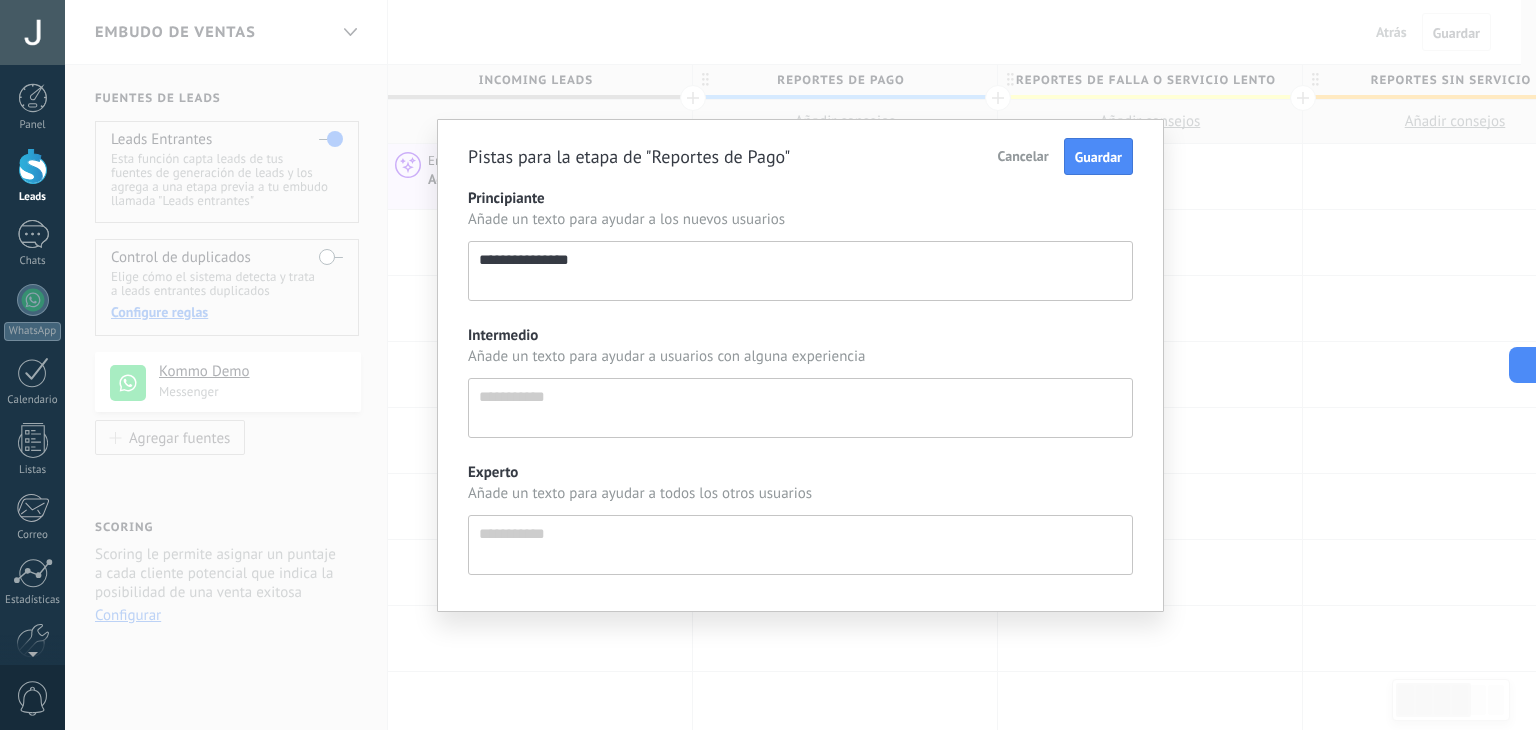type on "**********" 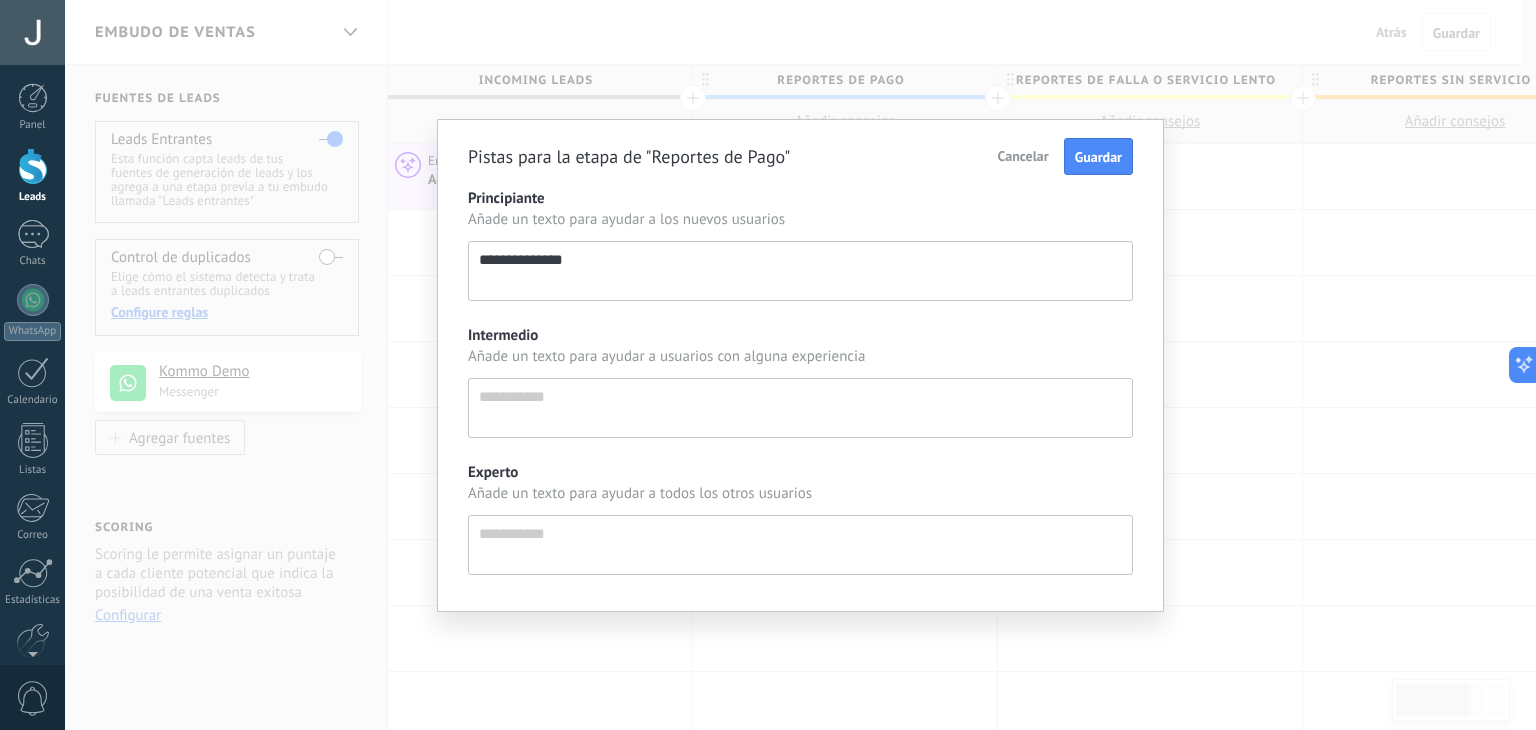 type on "**********" 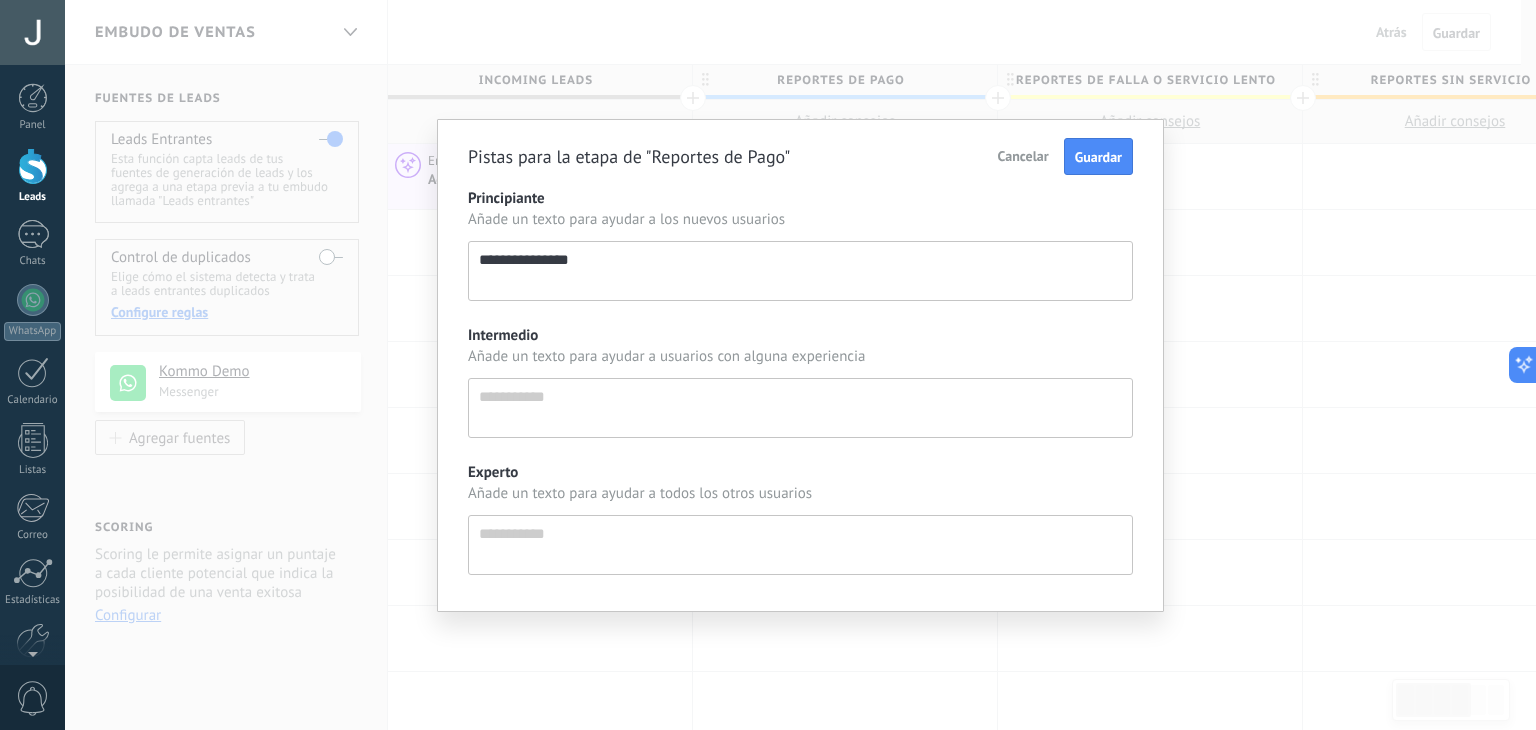 type on "**********" 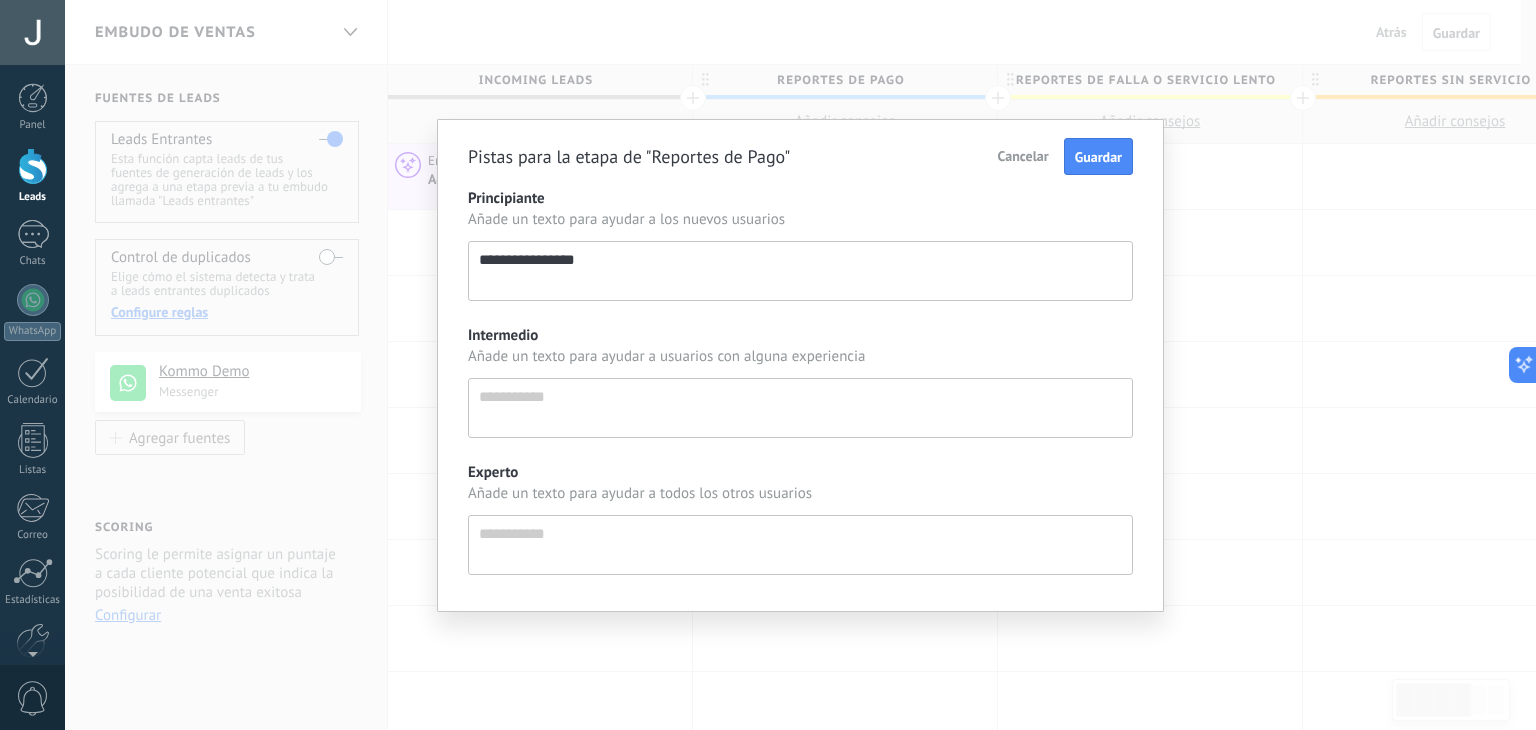 type on "**********" 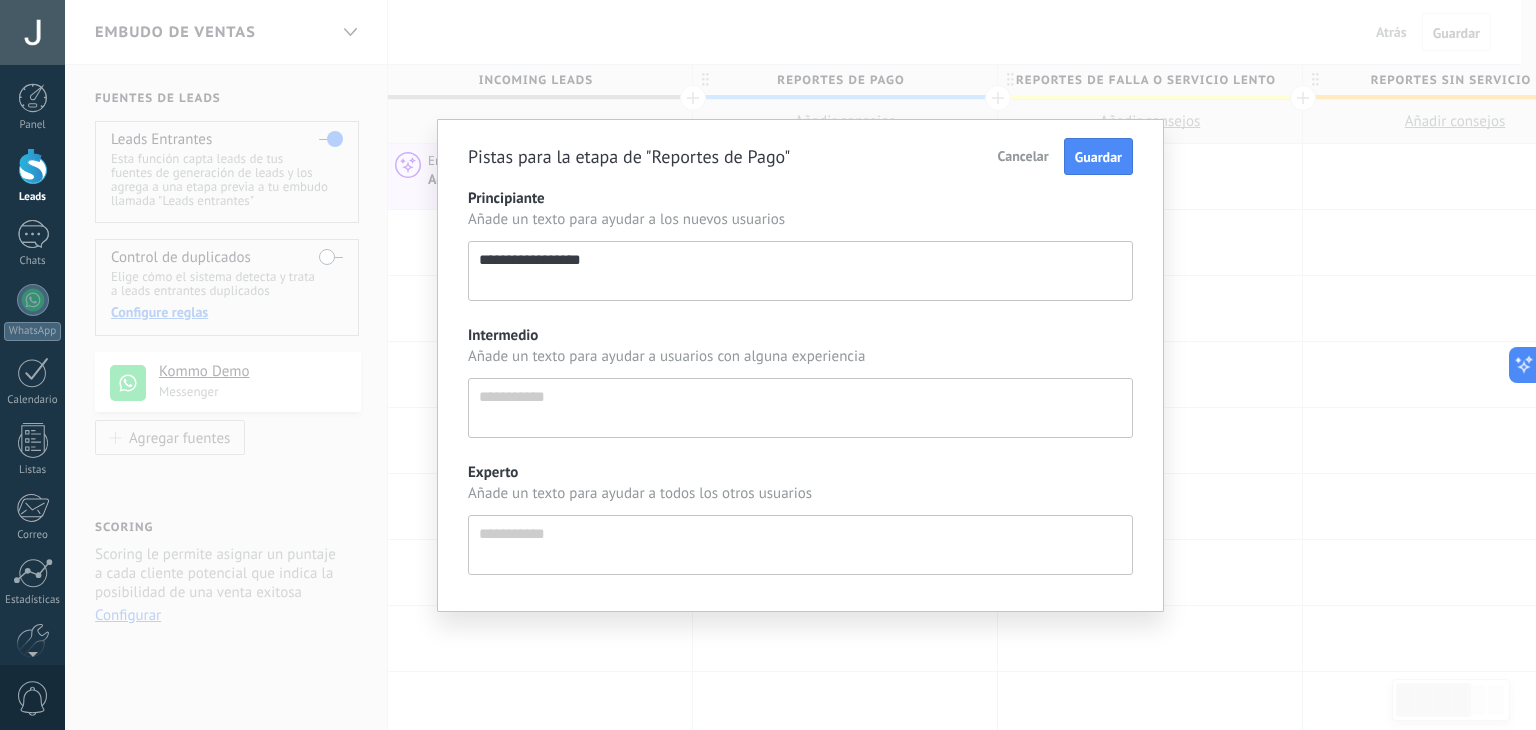 type on "**********" 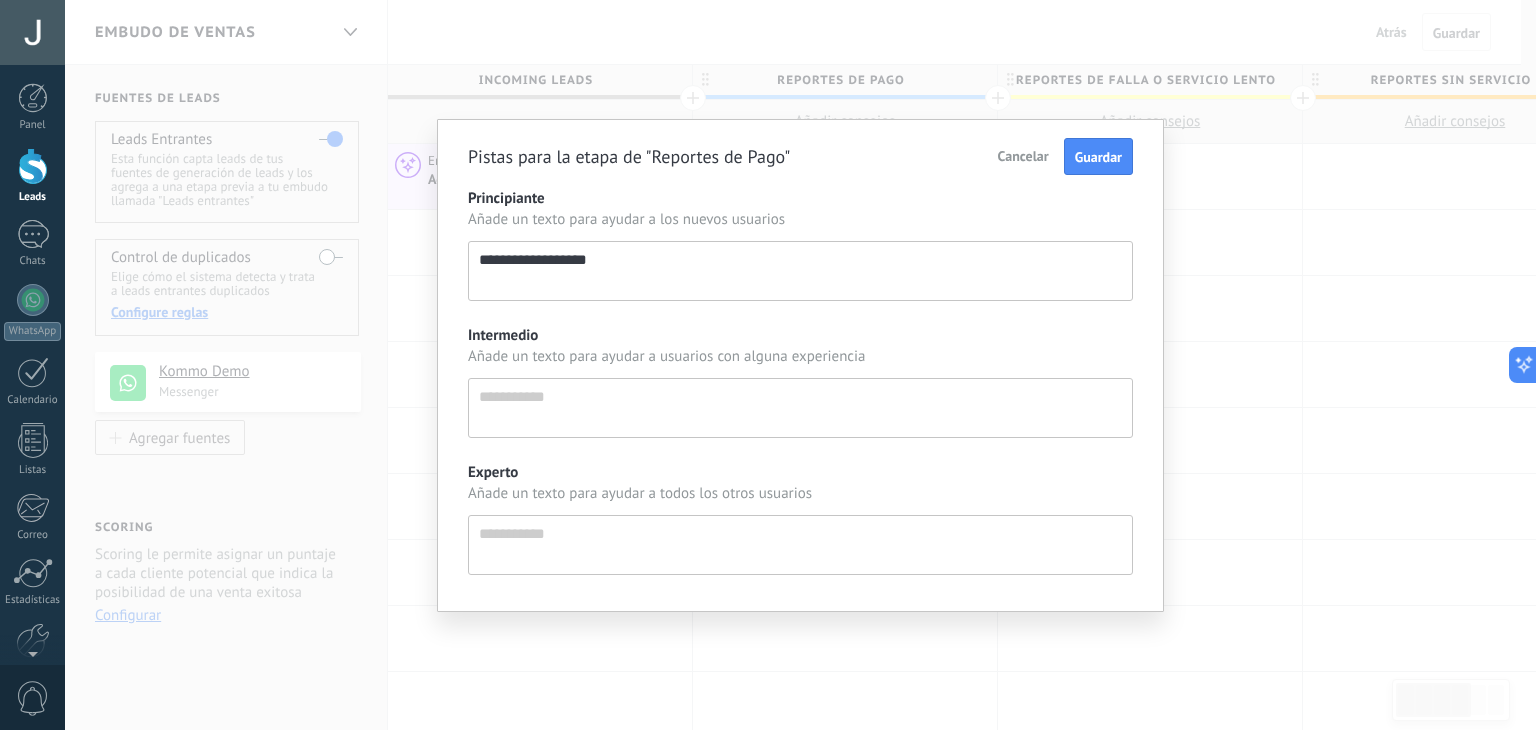 type on "**********" 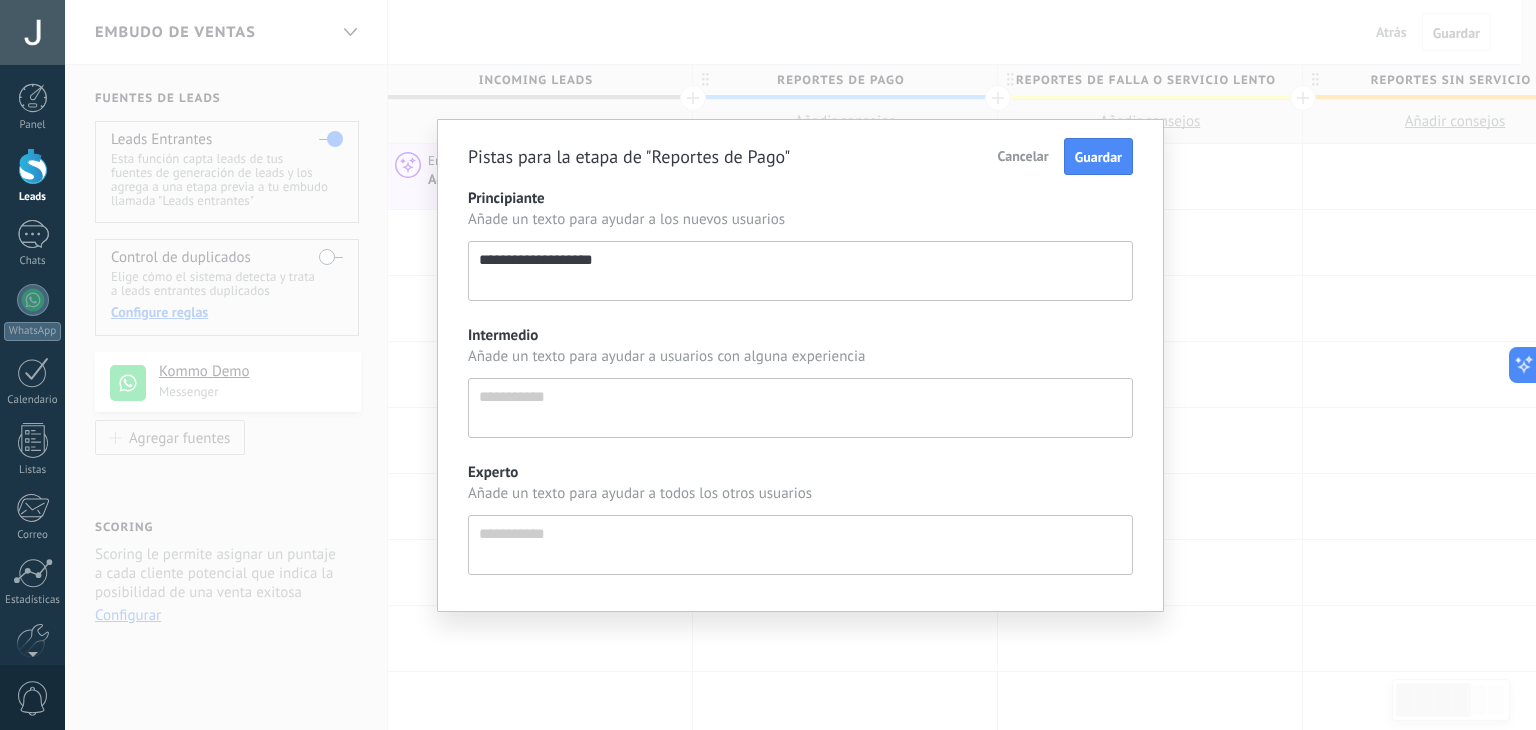 scroll, scrollTop: 19, scrollLeft: 0, axis: vertical 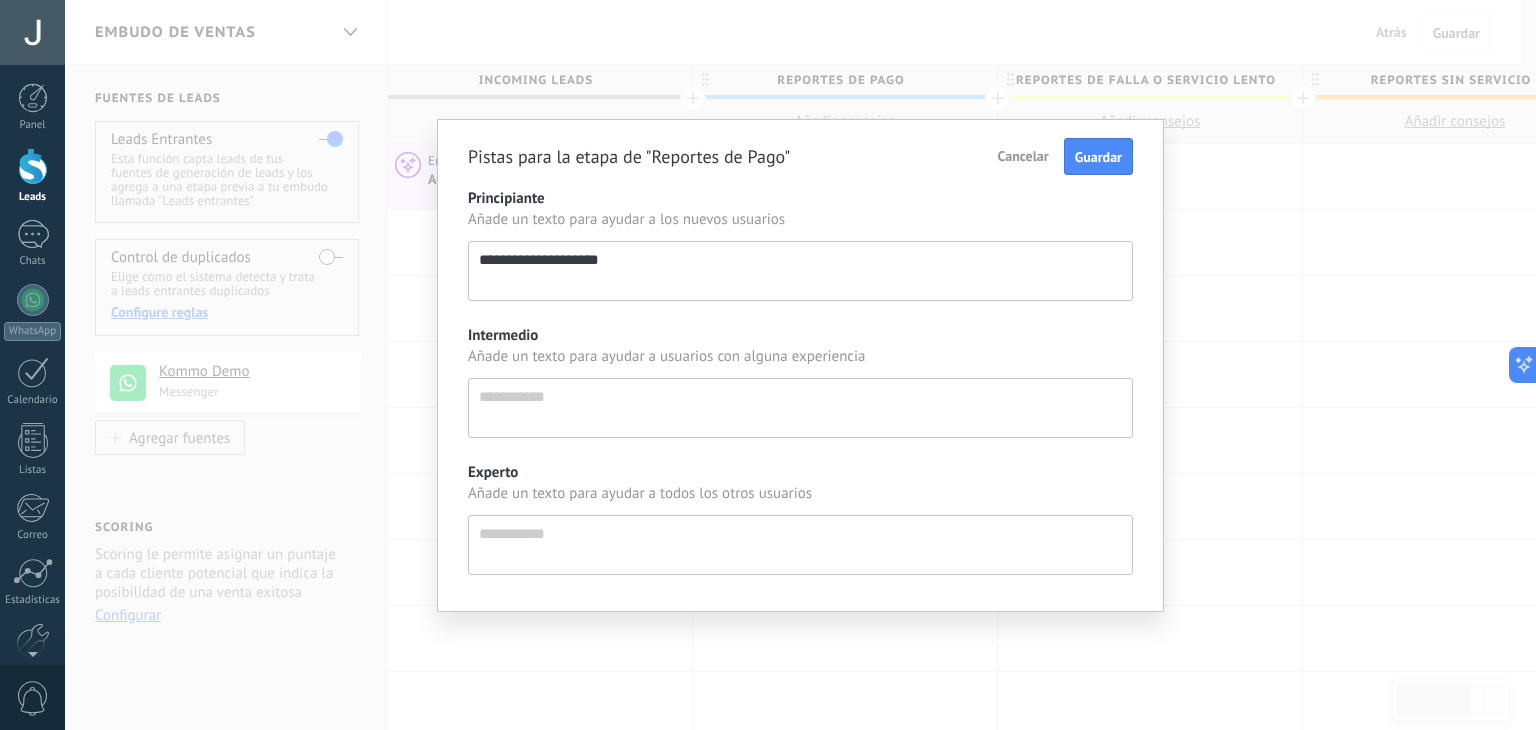 type on "**********" 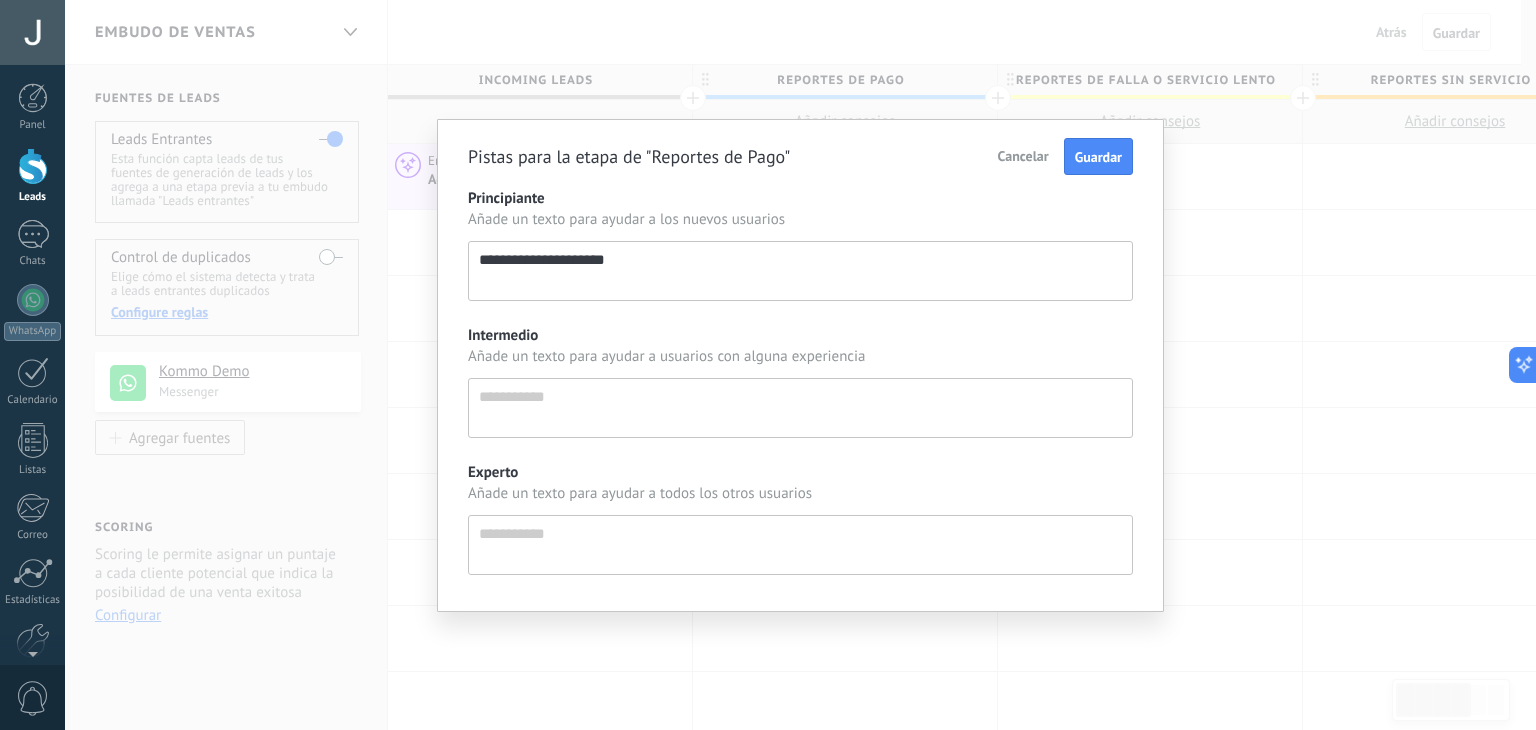 type on "**********" 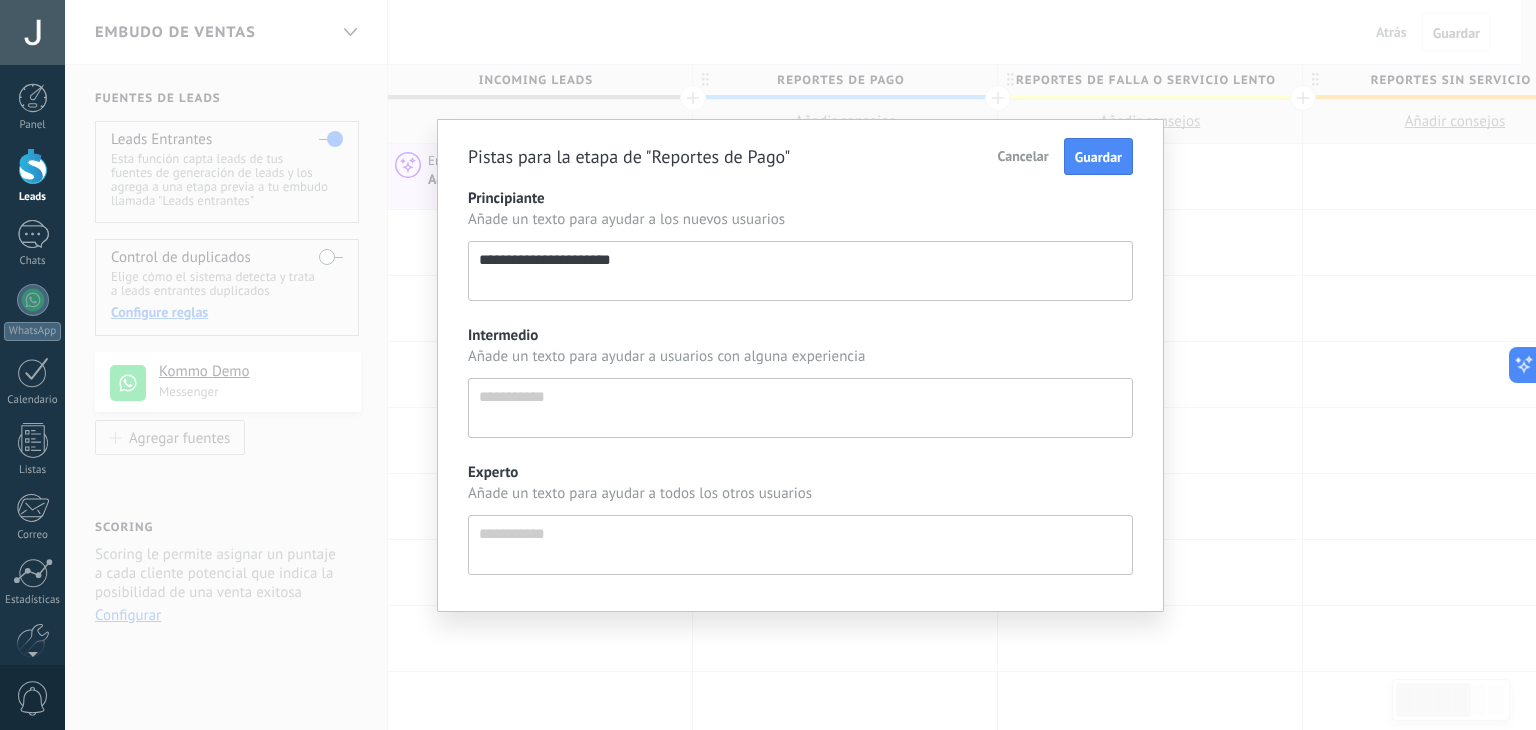 type on "**********" 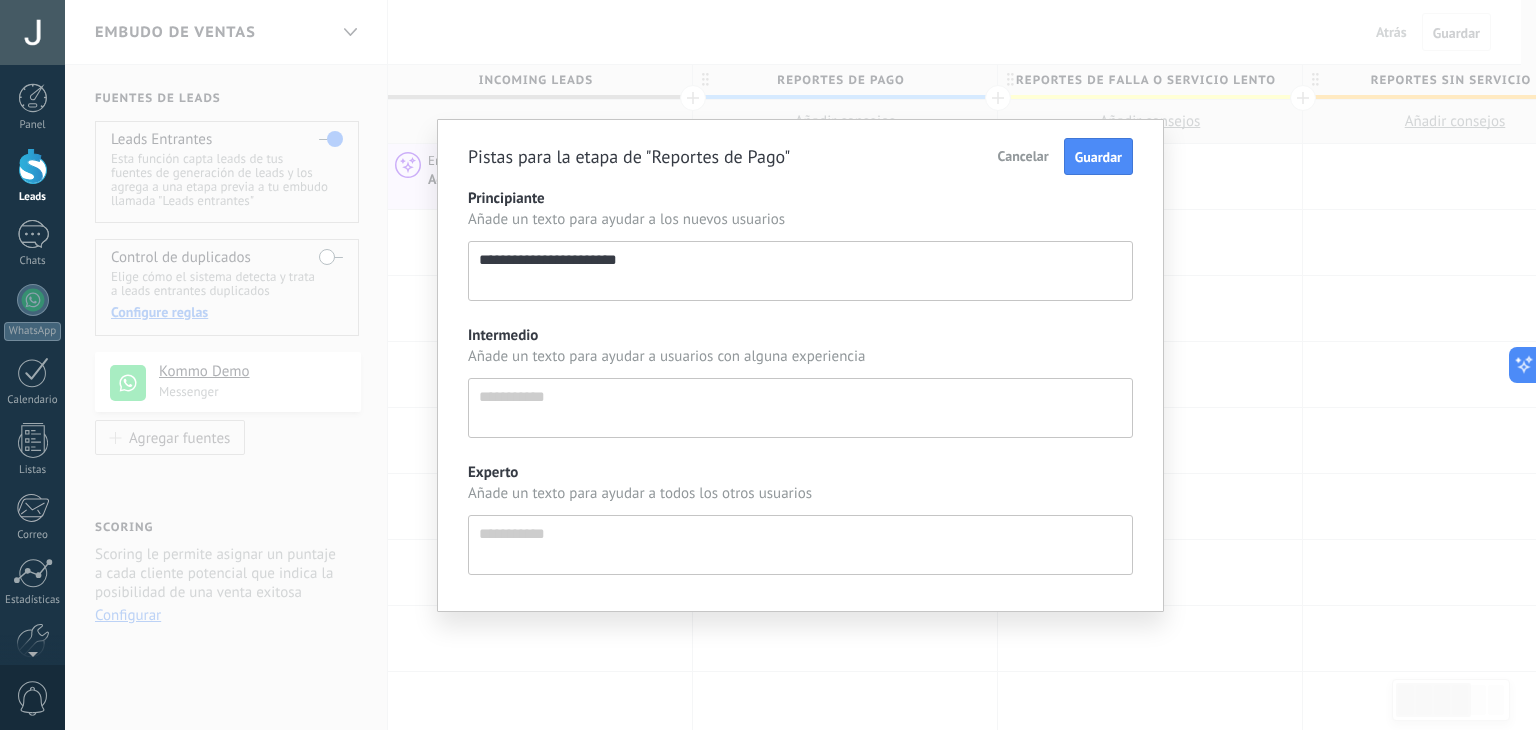 type on "**********" 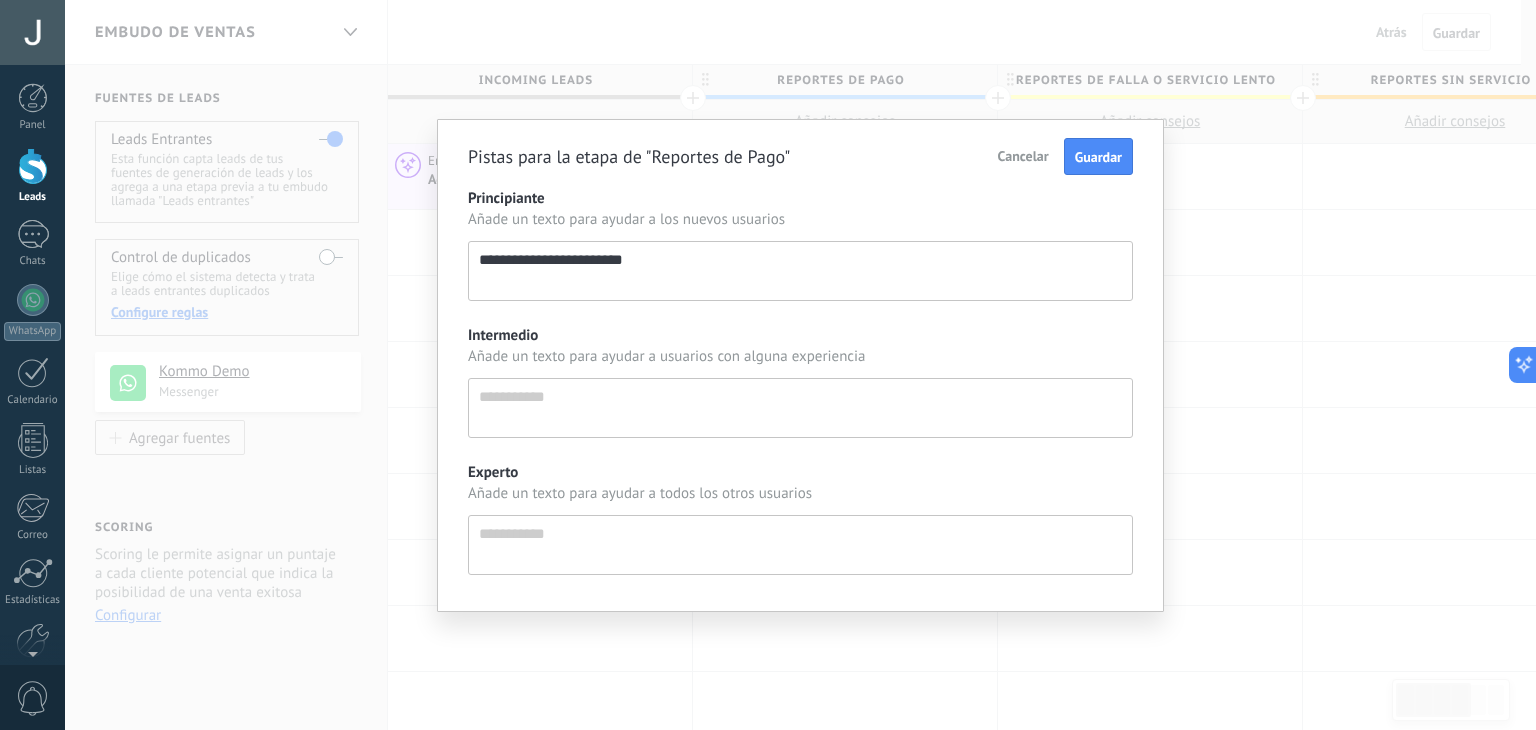 type on "**********" 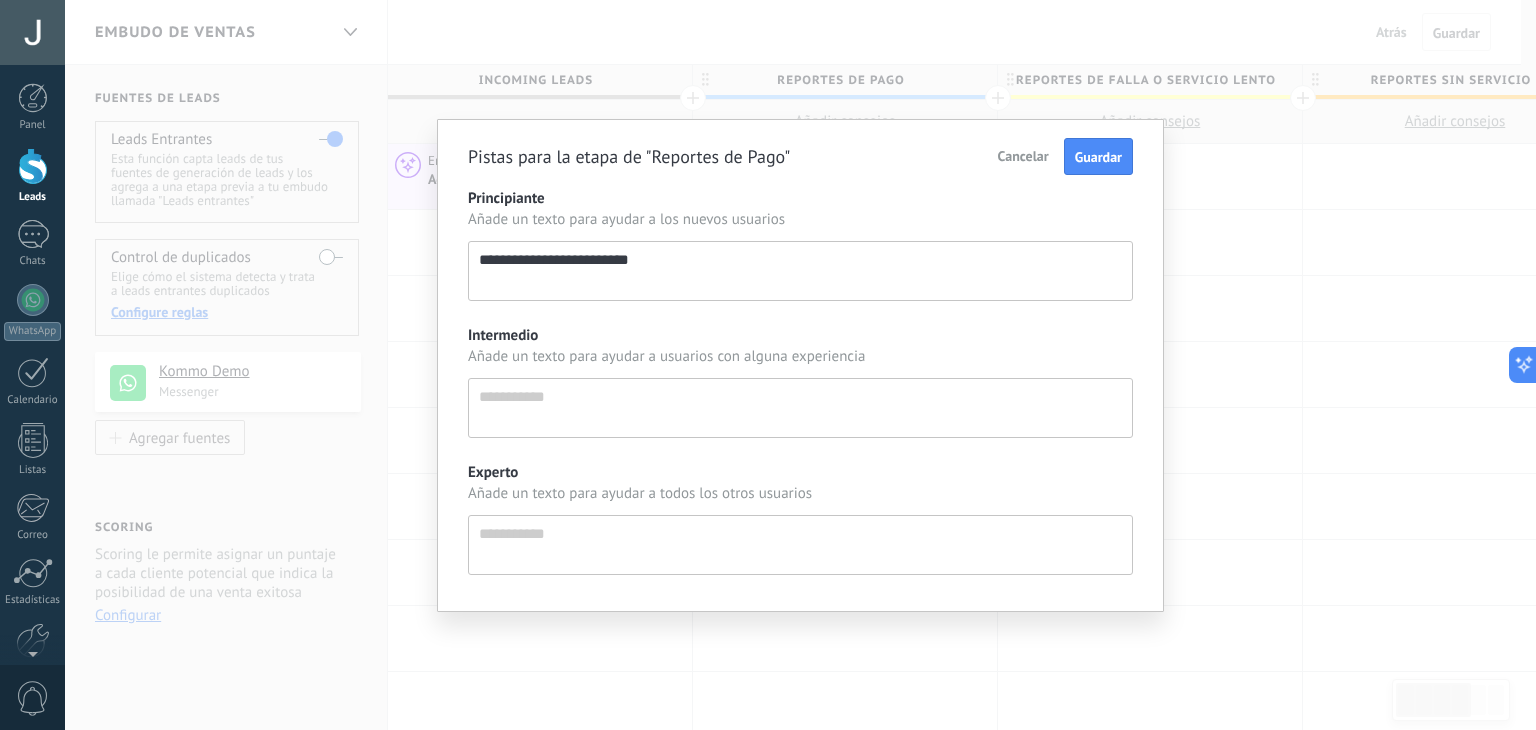 type on "**********" 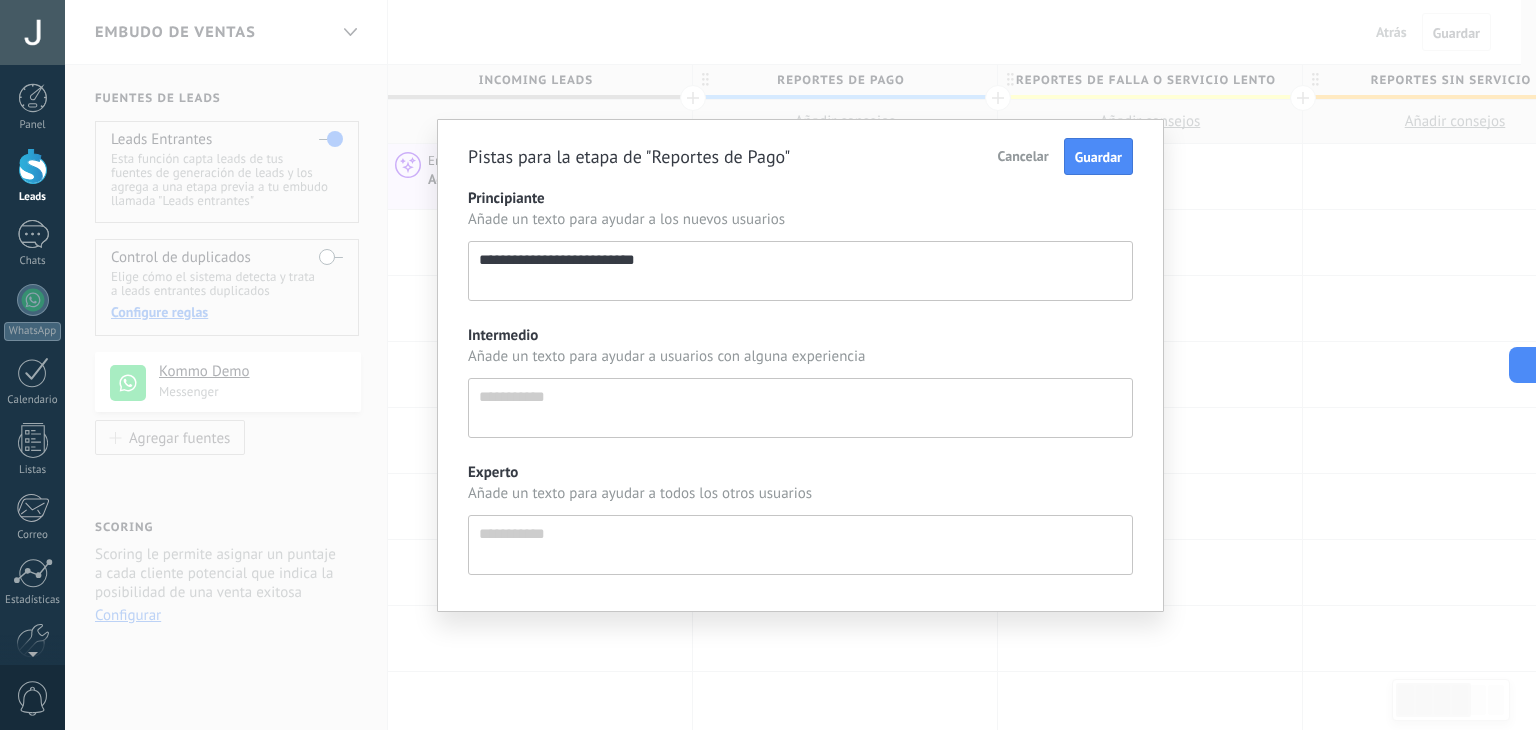 type on "**********" 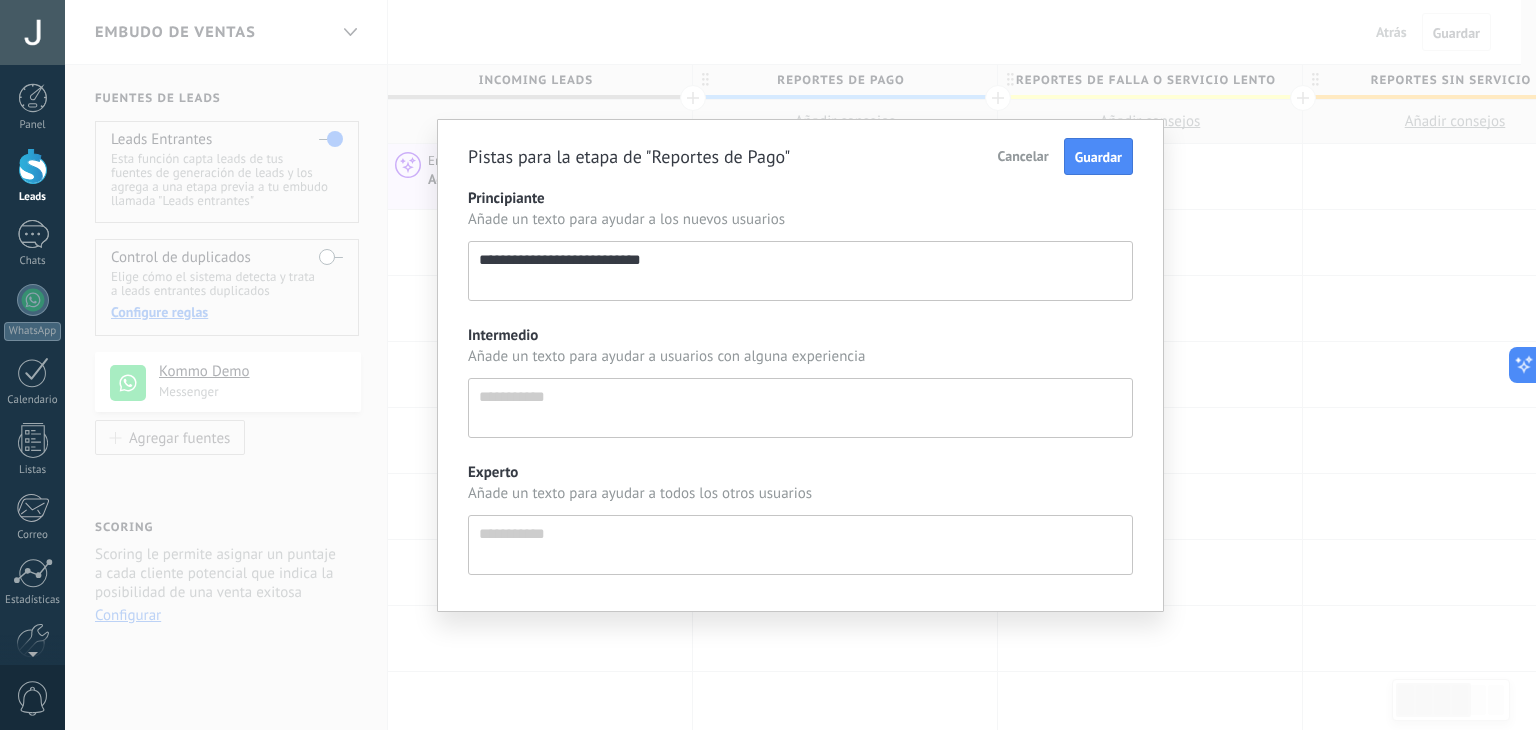 type on "**********" 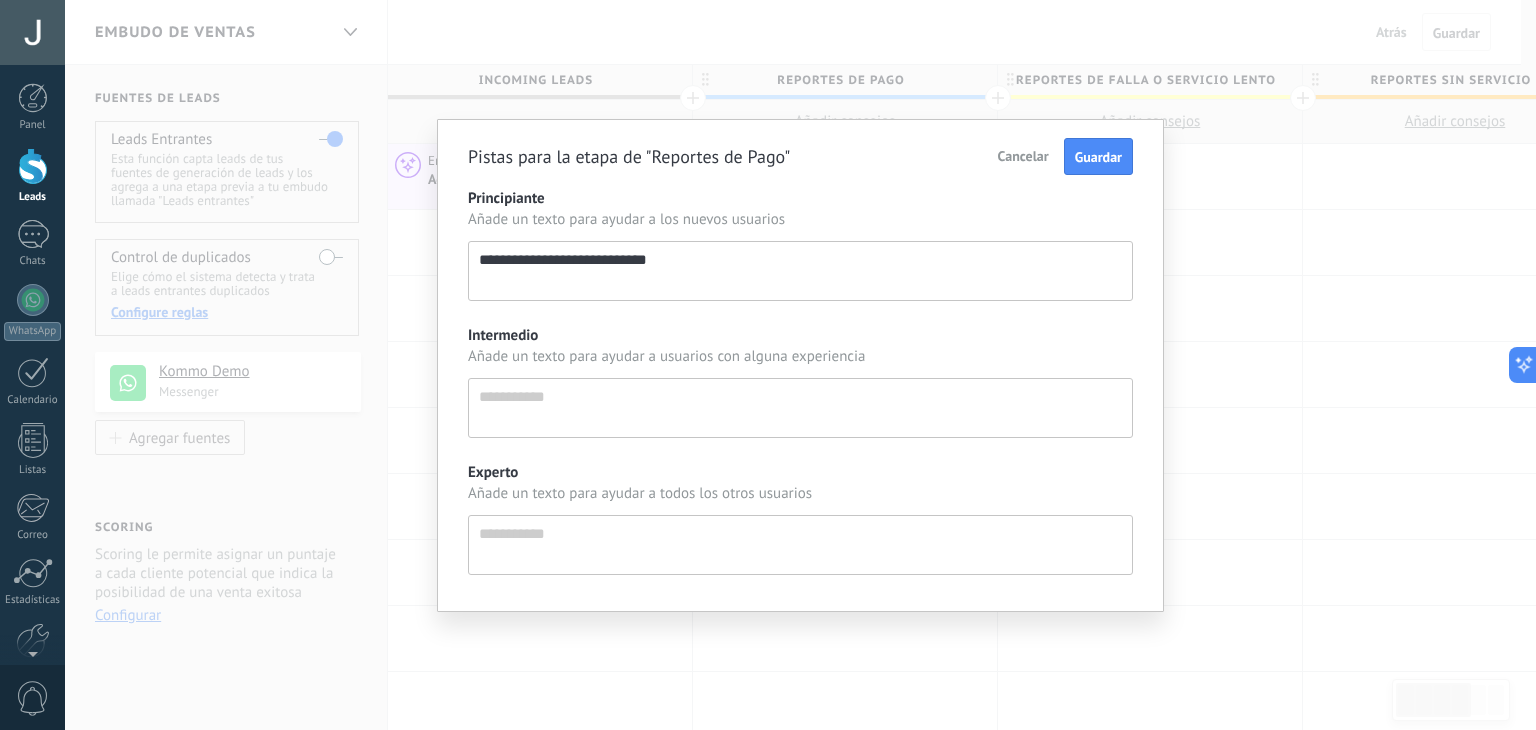 type on "**********" 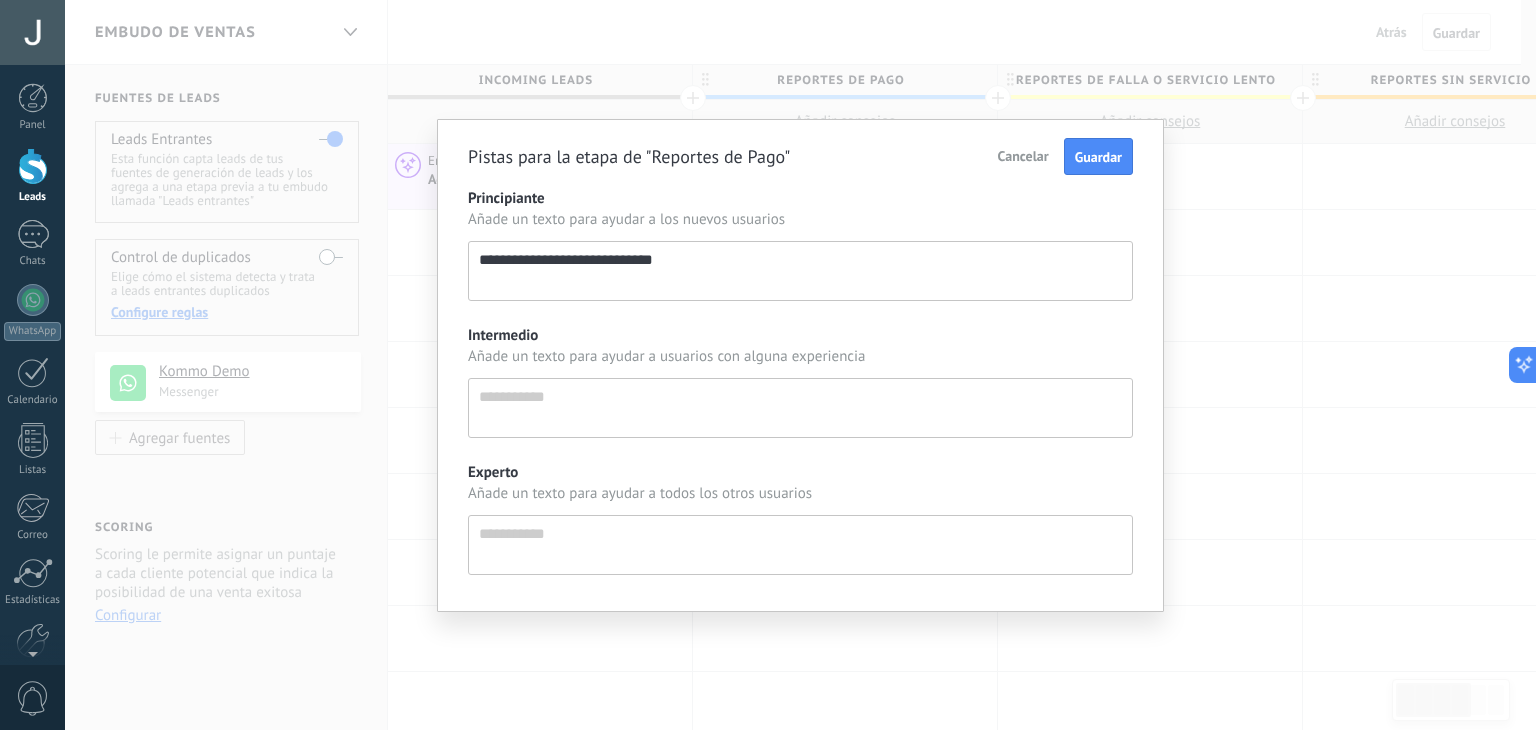 type on "**********" 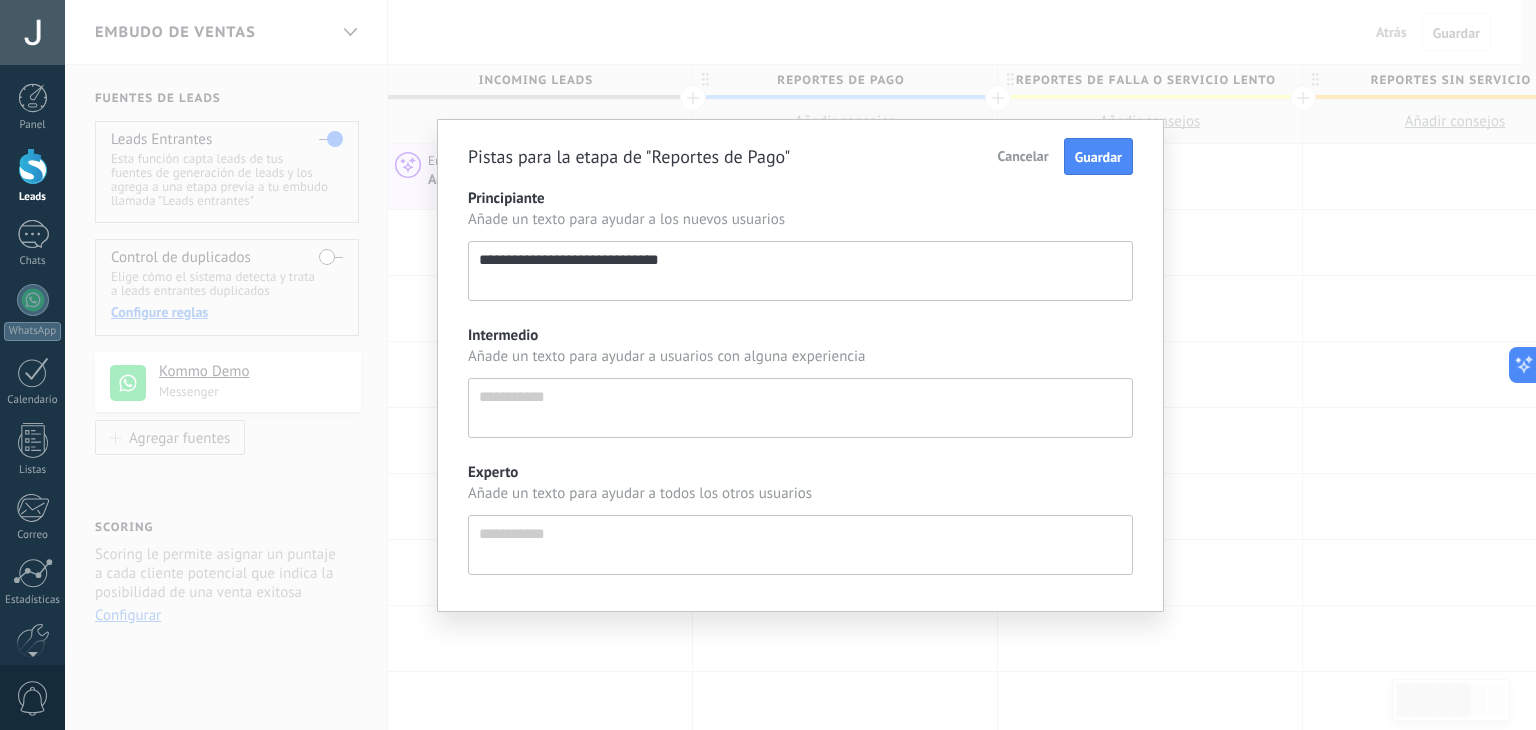 type on "**********" 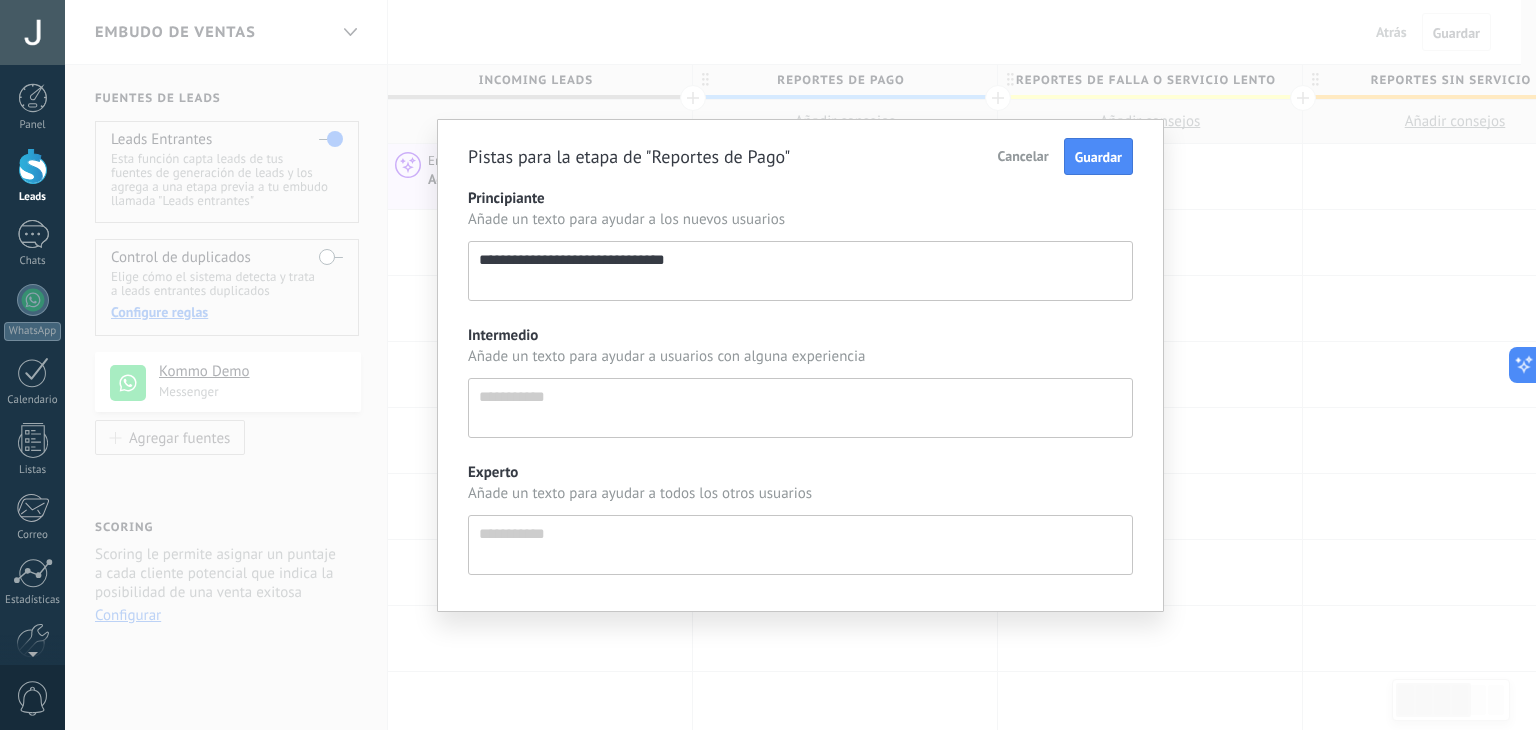 type on "**********" 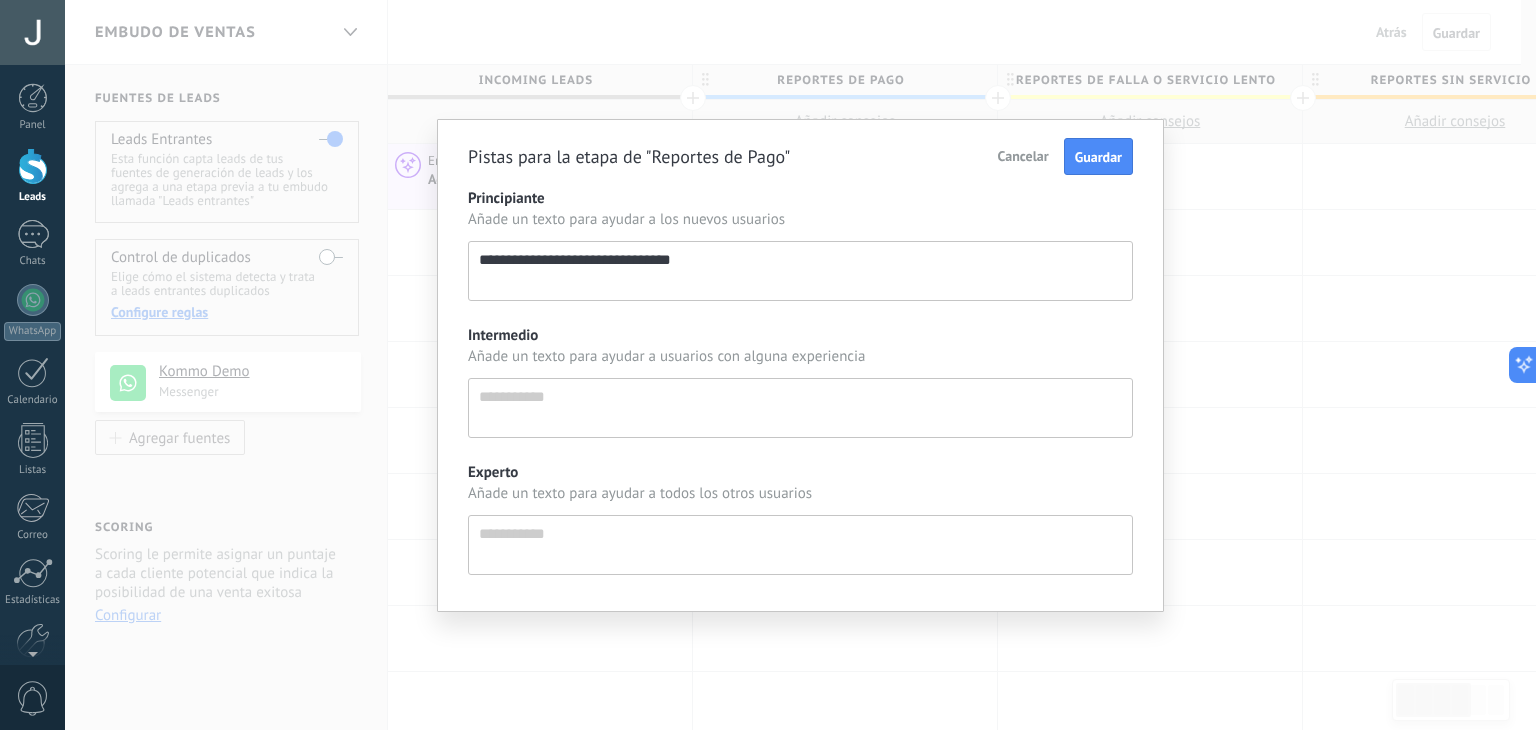 type on "**********" 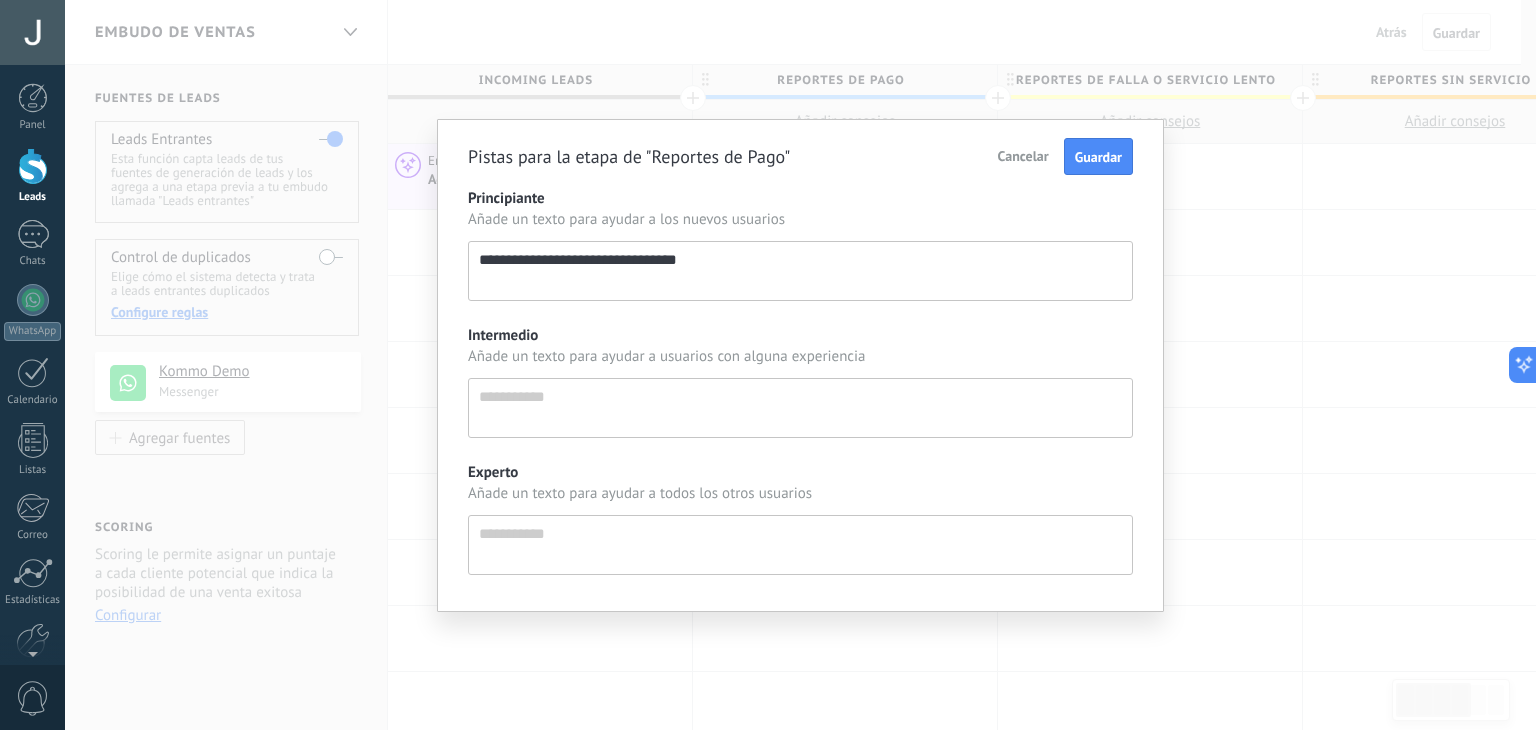 type on "**********" 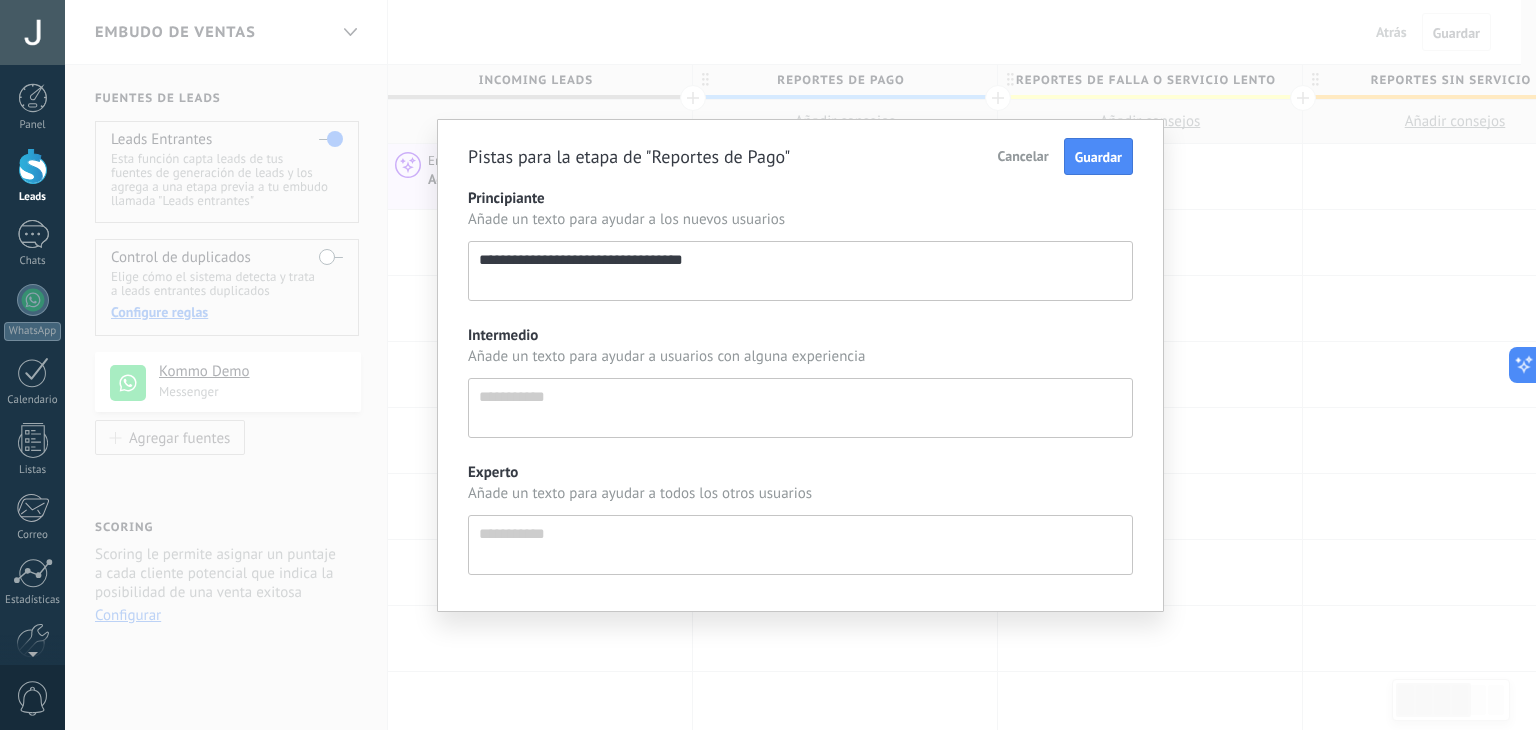 type on "**********" 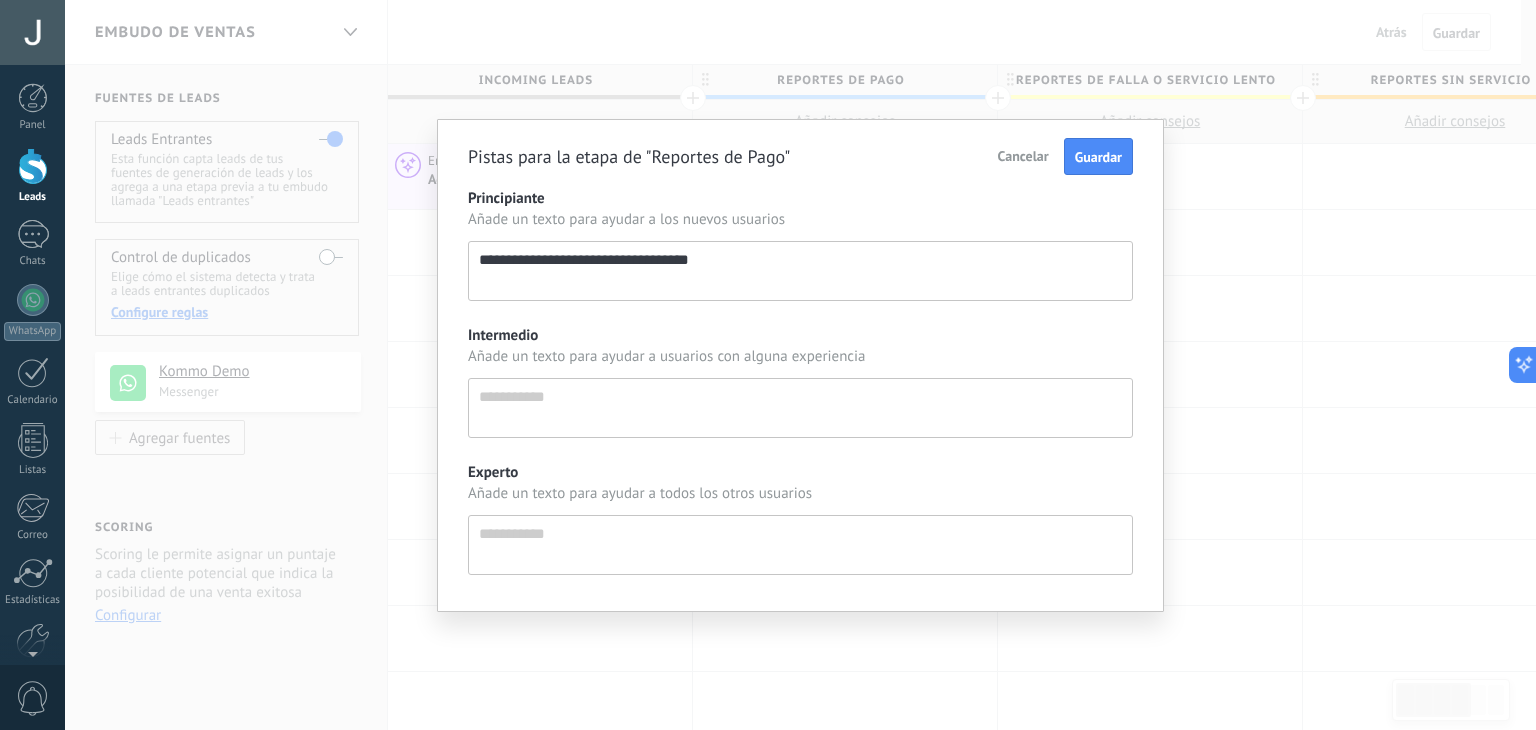 type on "**********" 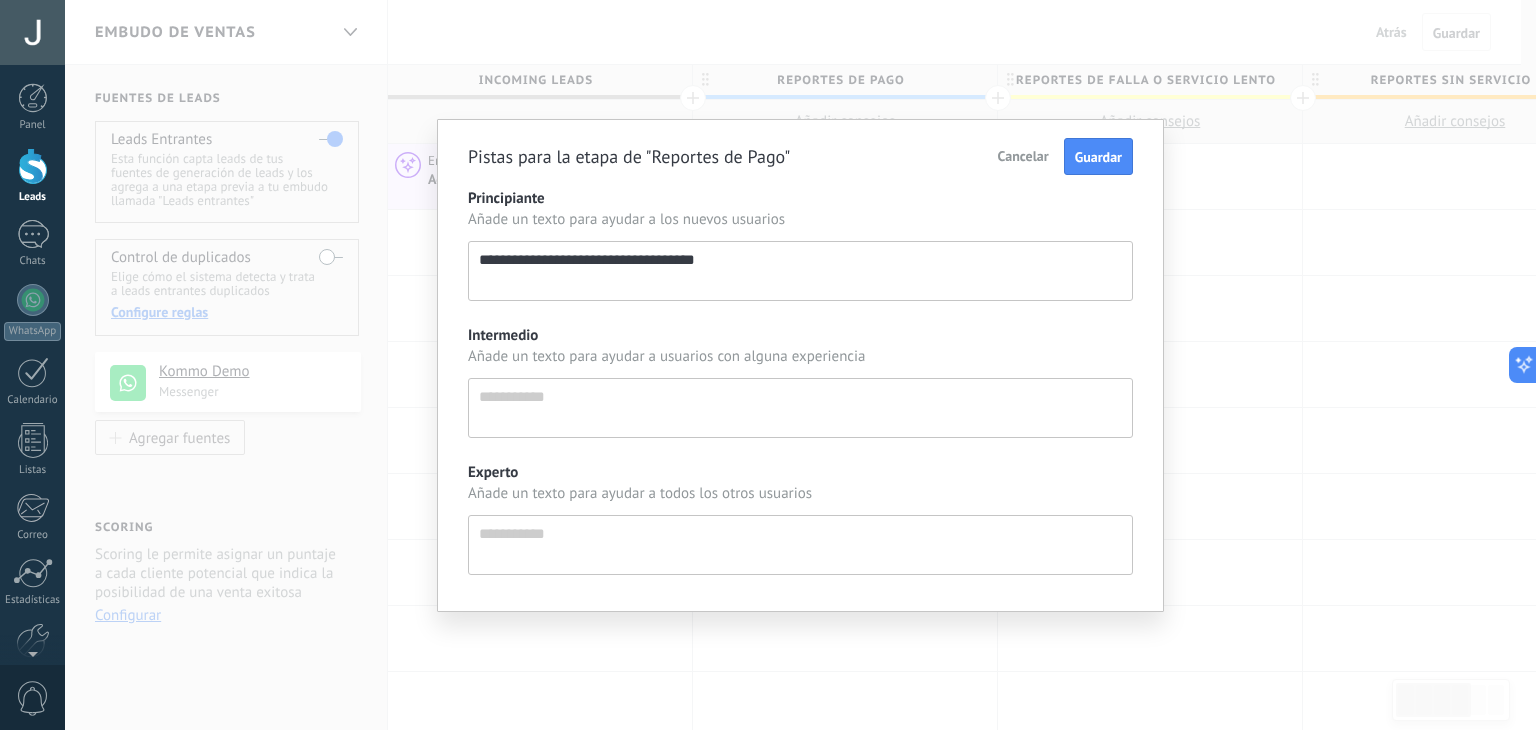 type on "**********" 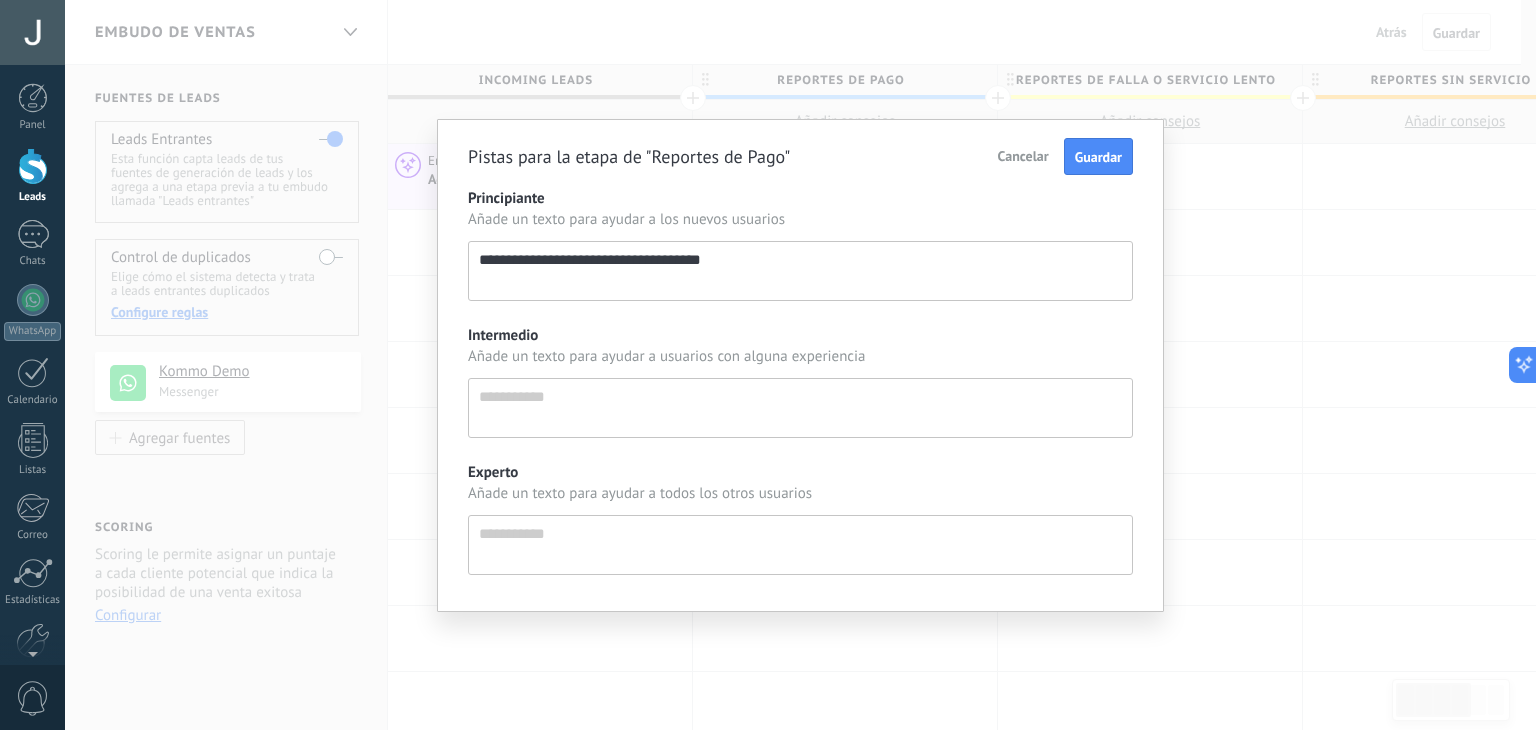 type on "**********" 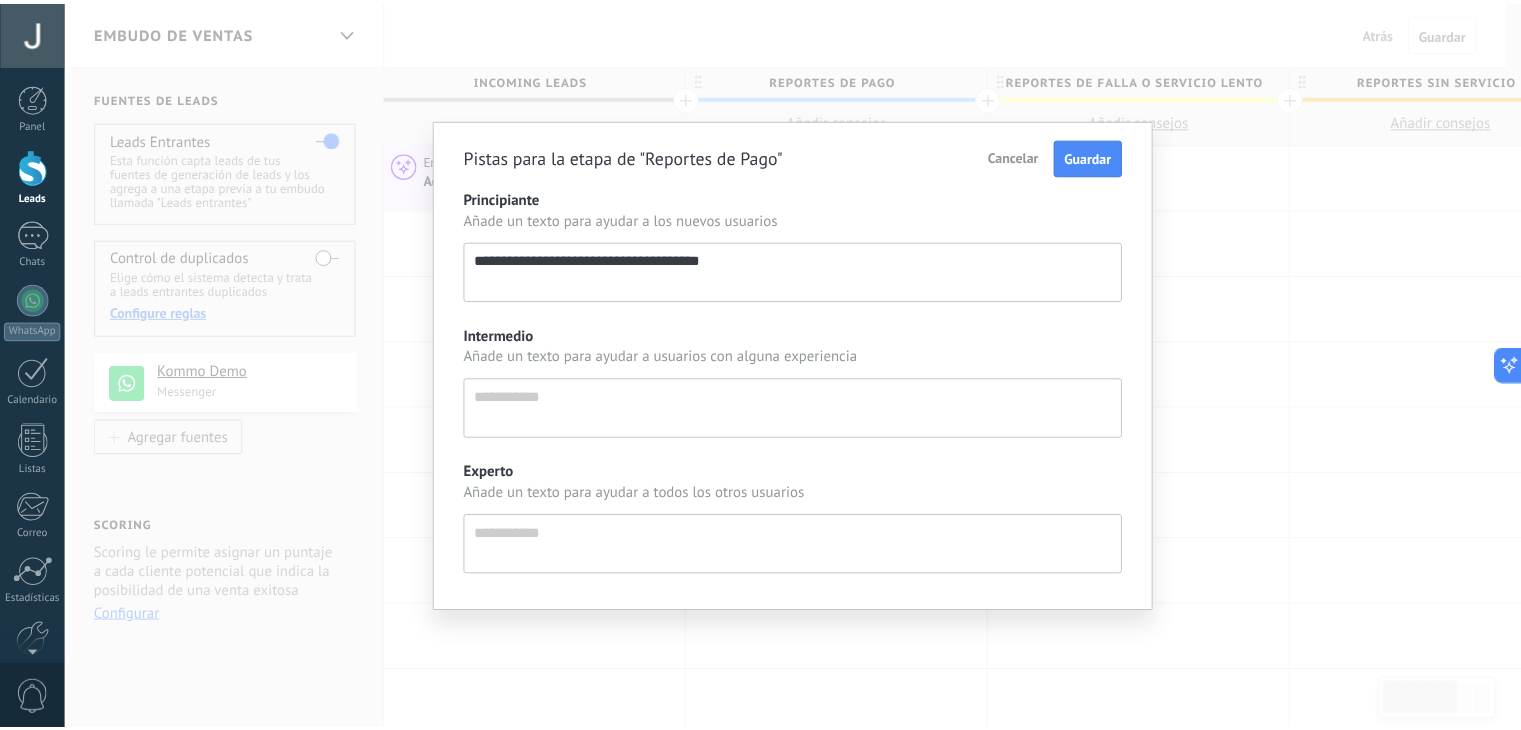 scroll, scrollTop: 19, scrollLeft: 0, axis: vertical 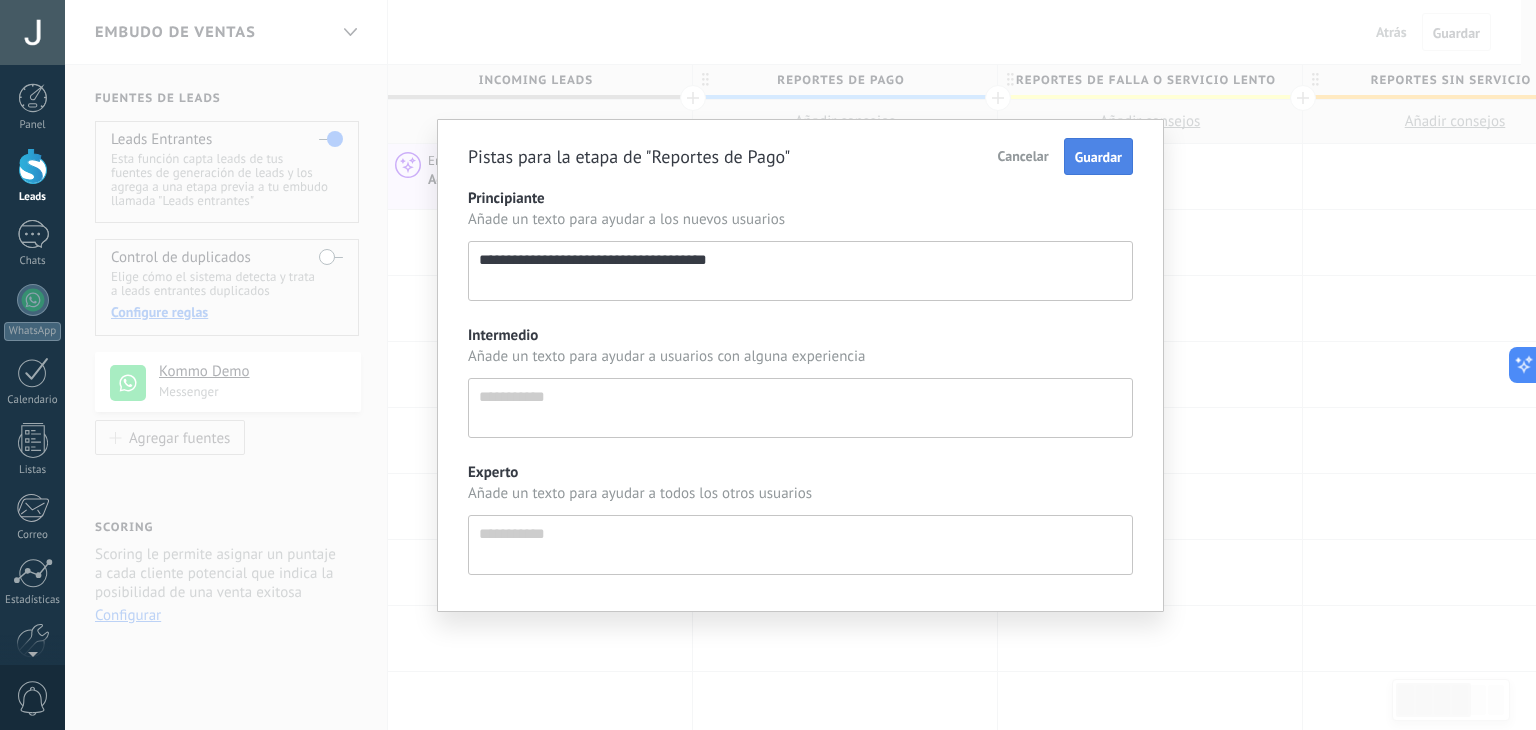 type on "**********" 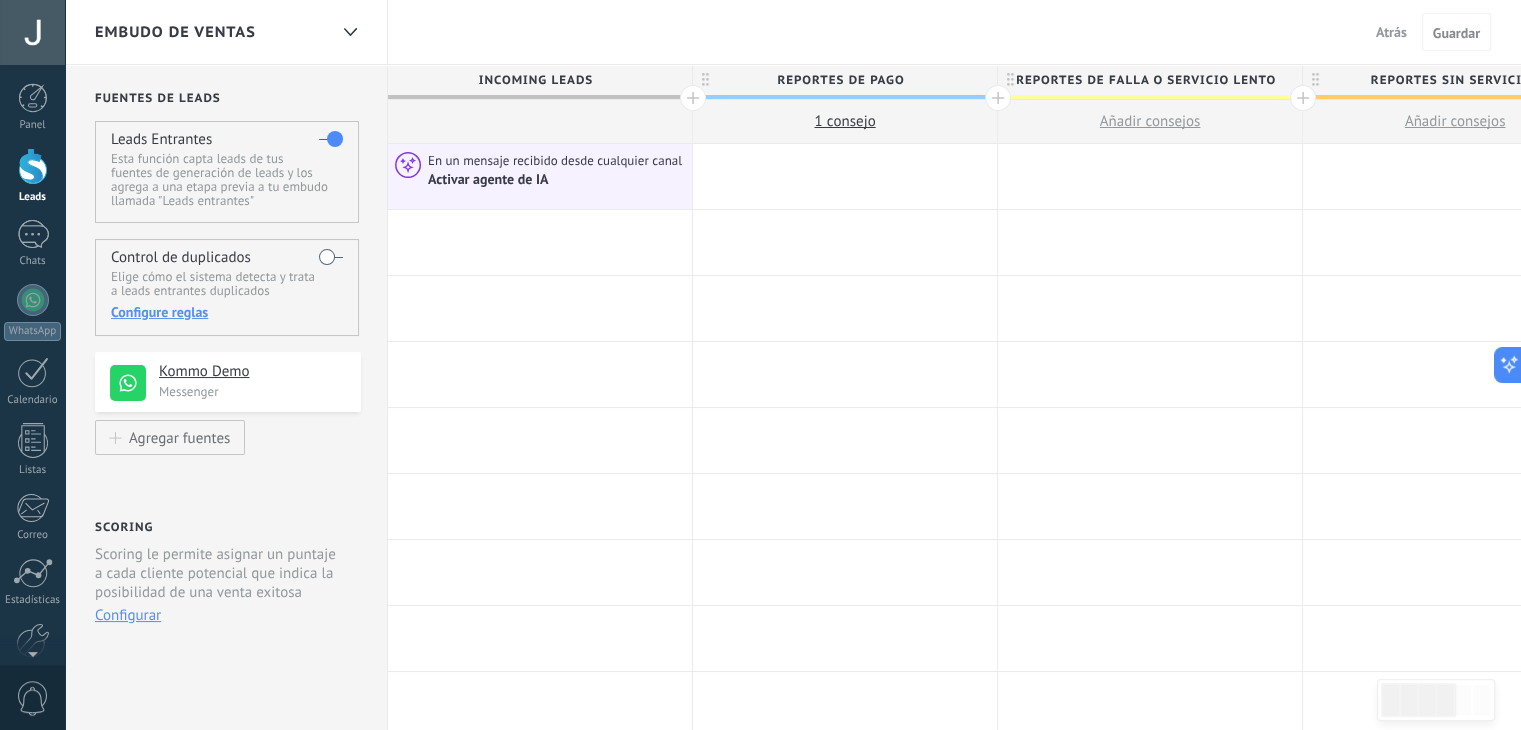 click at bounding box center (33, 166) 